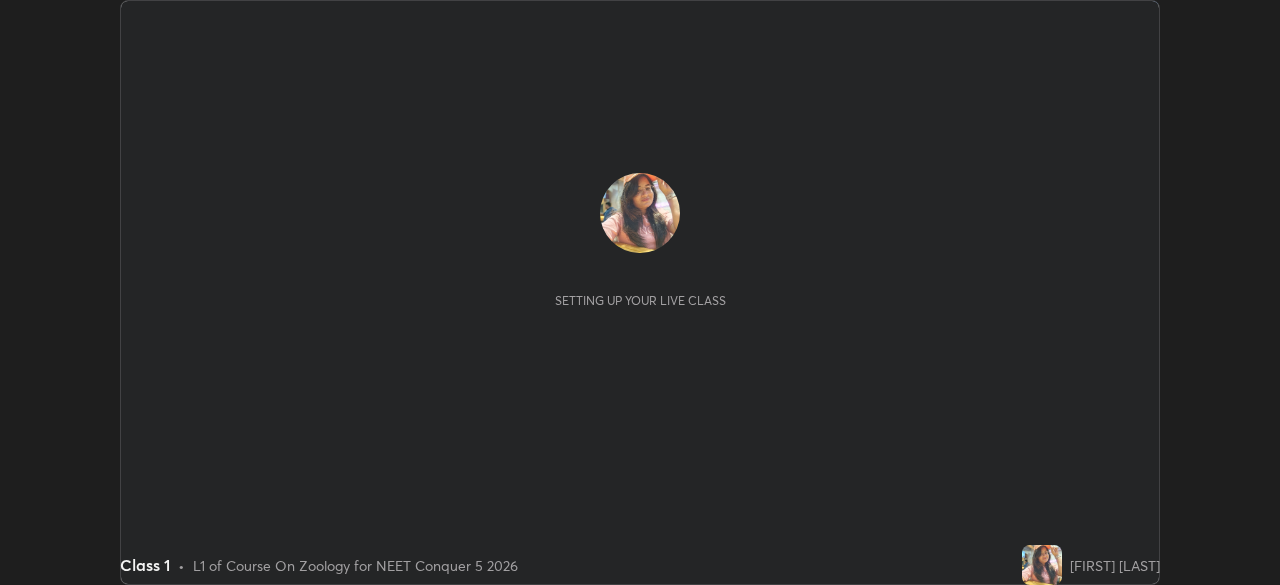 scroll, scrollTop: 0, scrollLeft: 0, axis: both 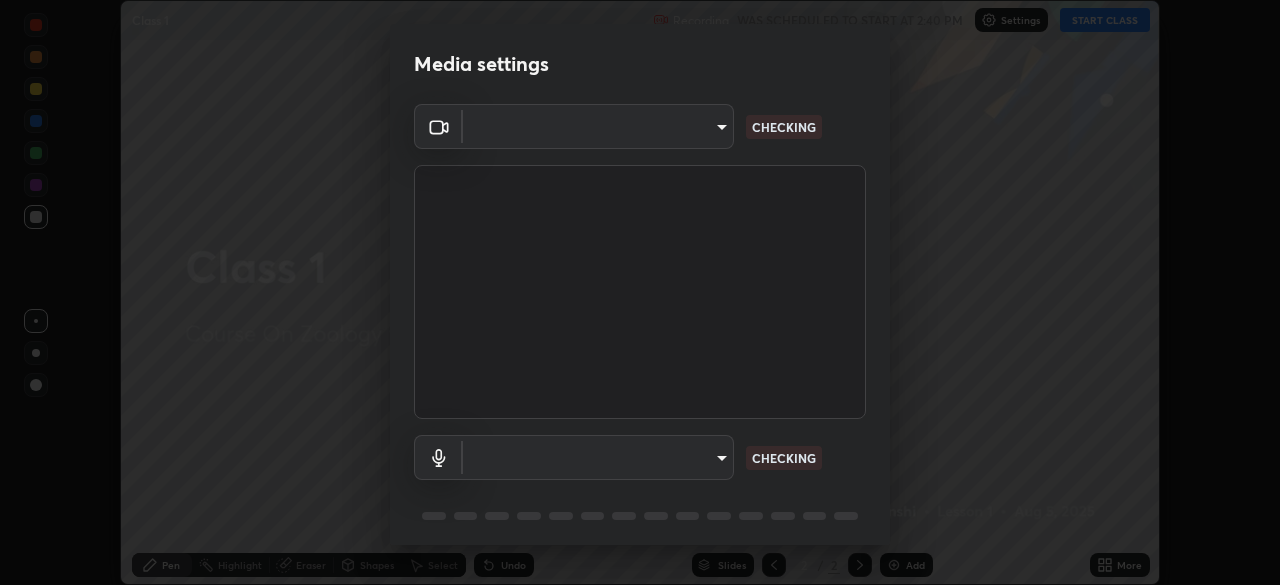 type on "7ffe746ce8ca42343a89eba51defe17308df5f7c8fbb39045481897f6e7d0854" 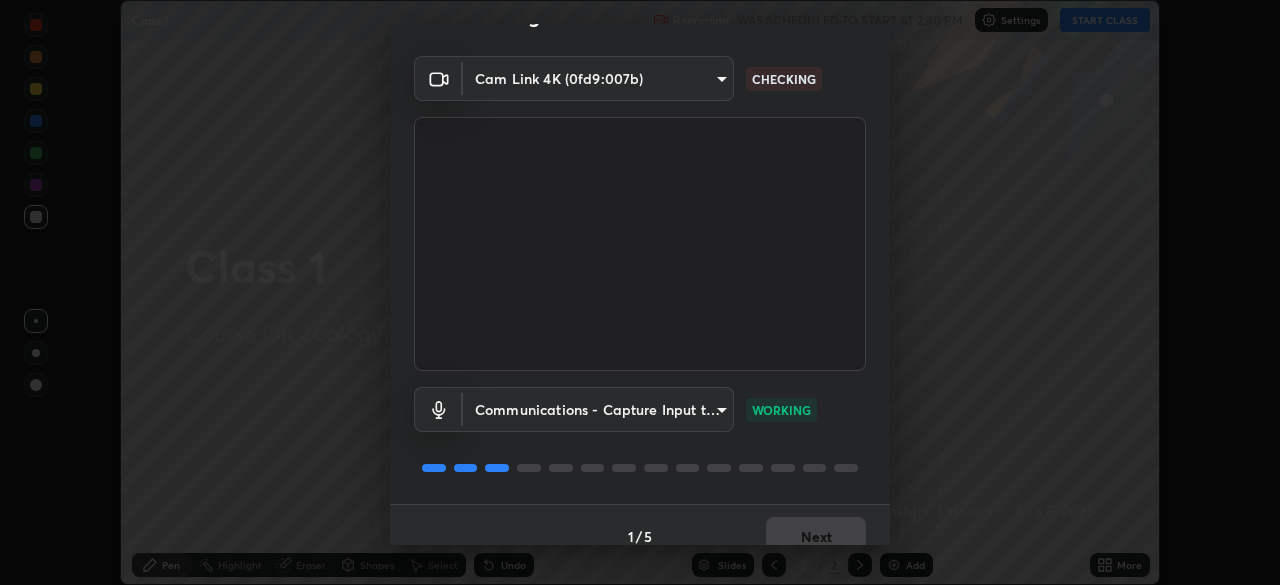 scroll, scrollTop: 71, scrollLeft: 0, axis: vertical 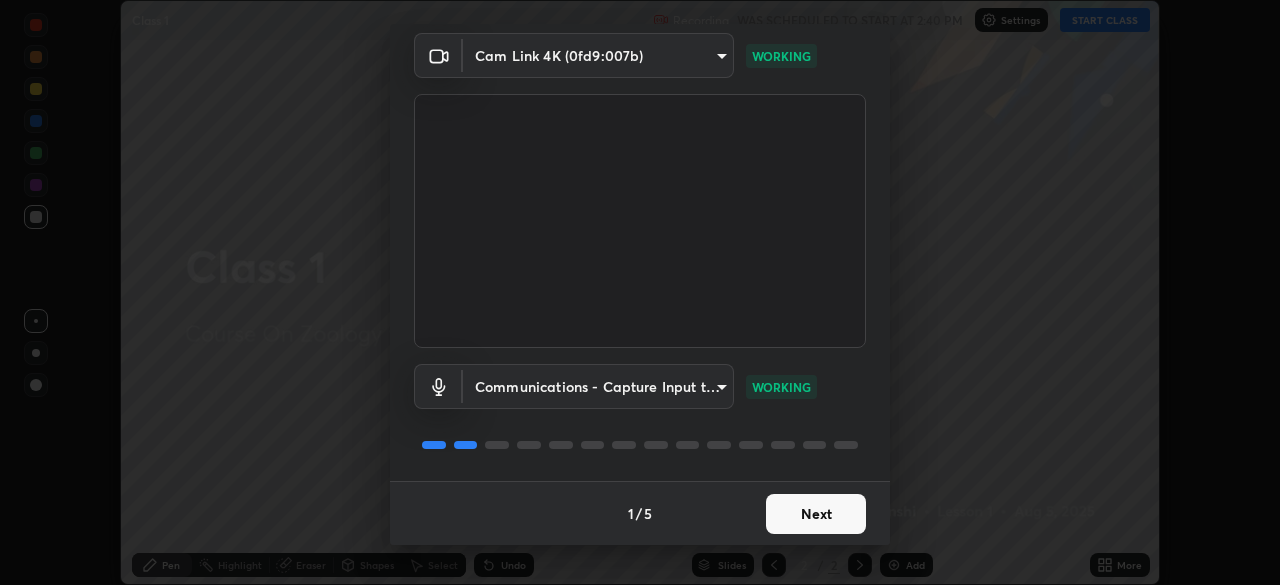 click on "Next" at bounding box center [816, 514] 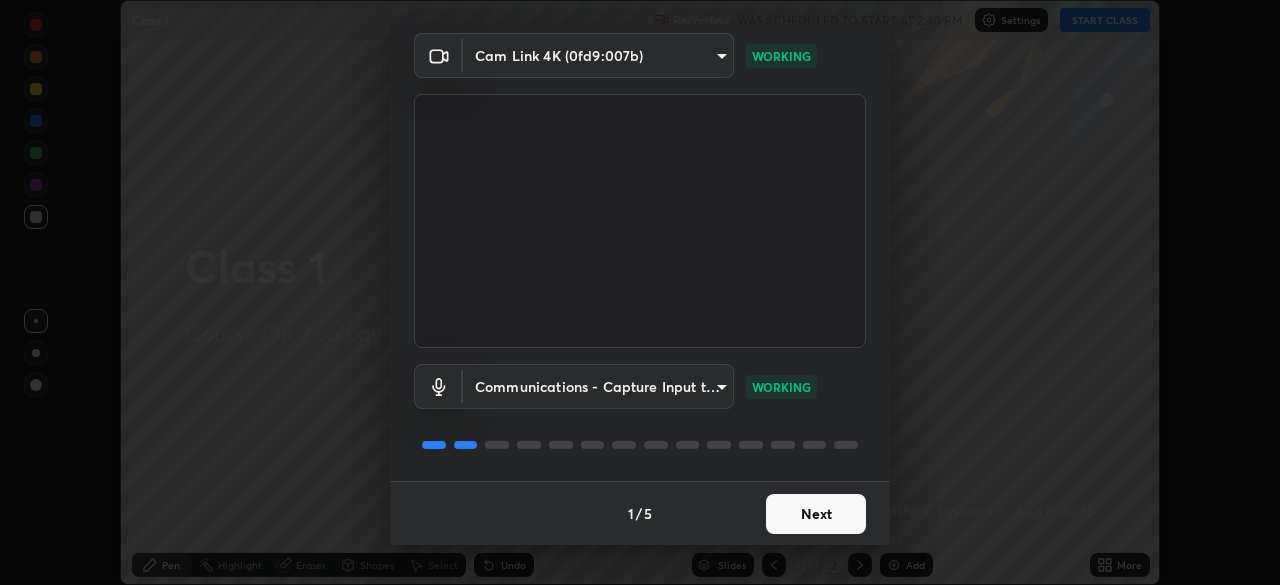 scroll, scrollTop: 0, scrollLeft: 0, axis: both 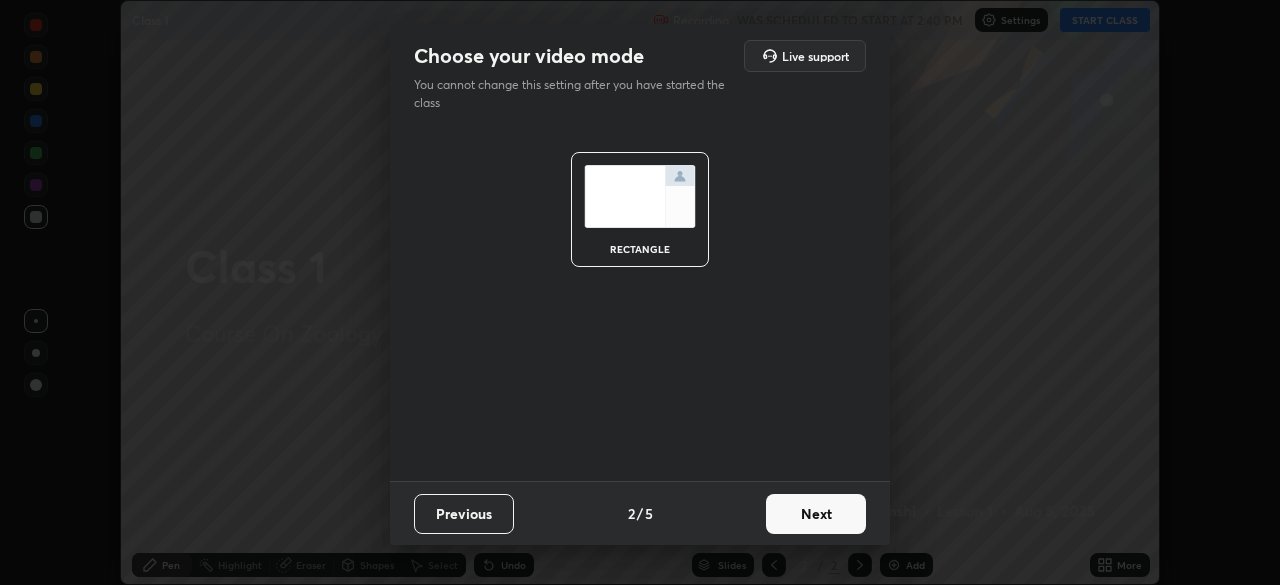 click on "Next" at bounding box center (816, 514) 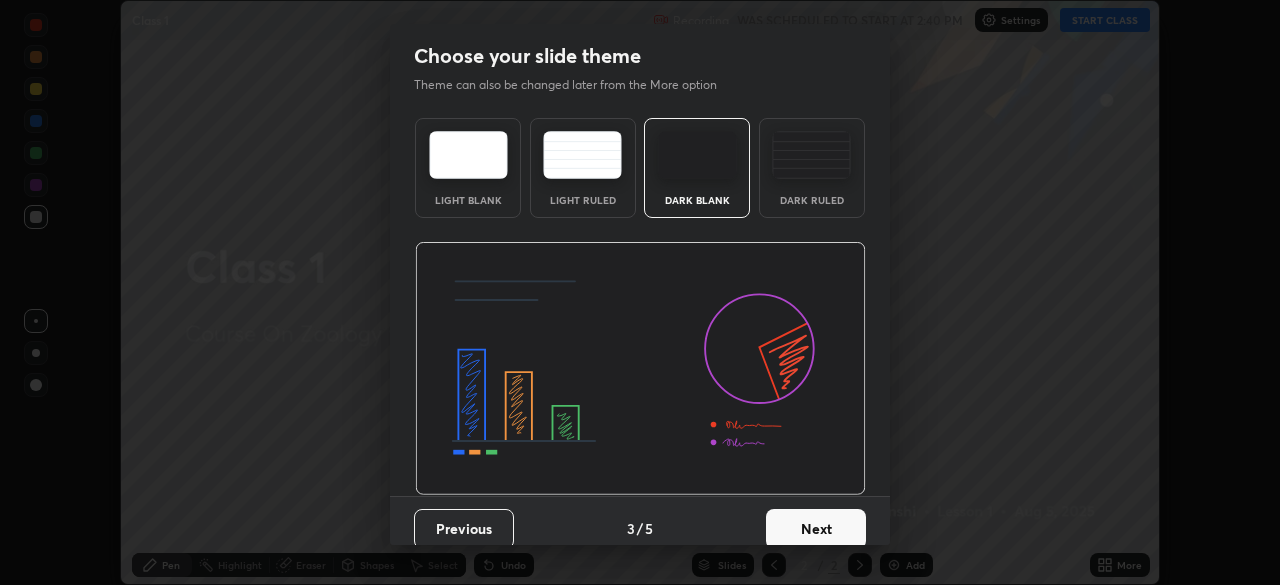 click on "Next" at bounding box center [816, 529] 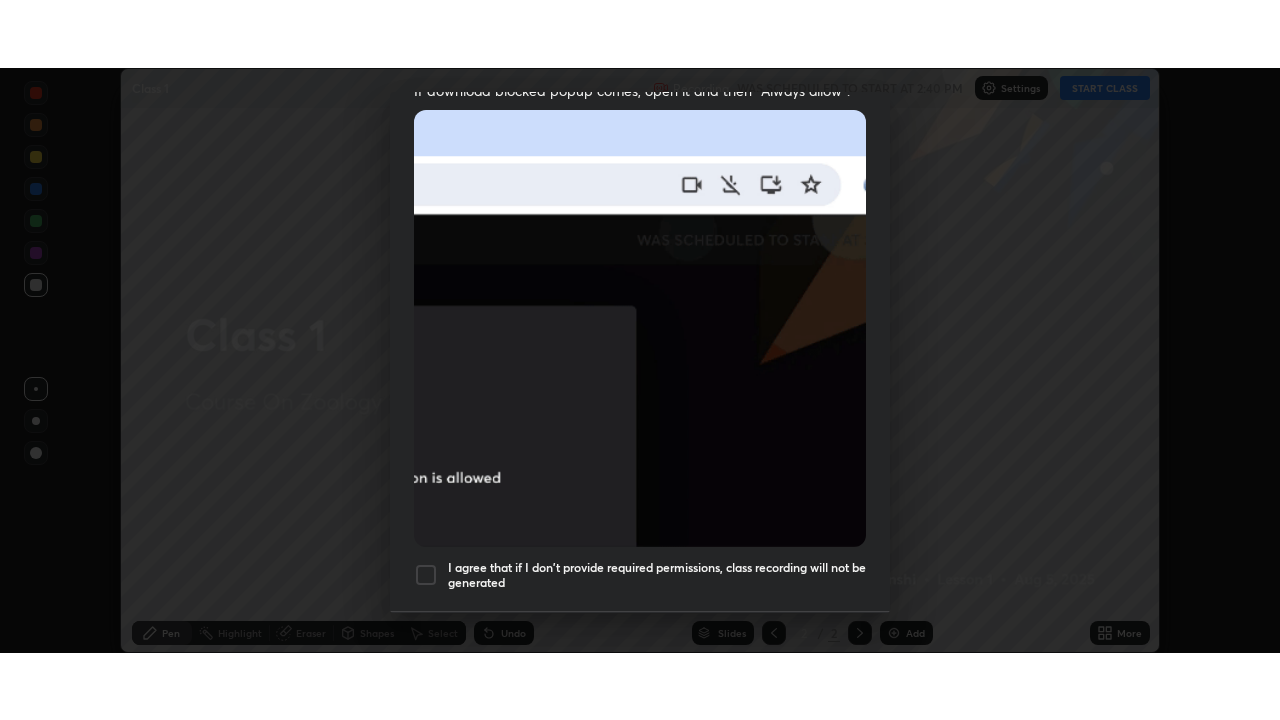 scroll, scrollTop: 479, scrollLeft: 0, axis: vertical 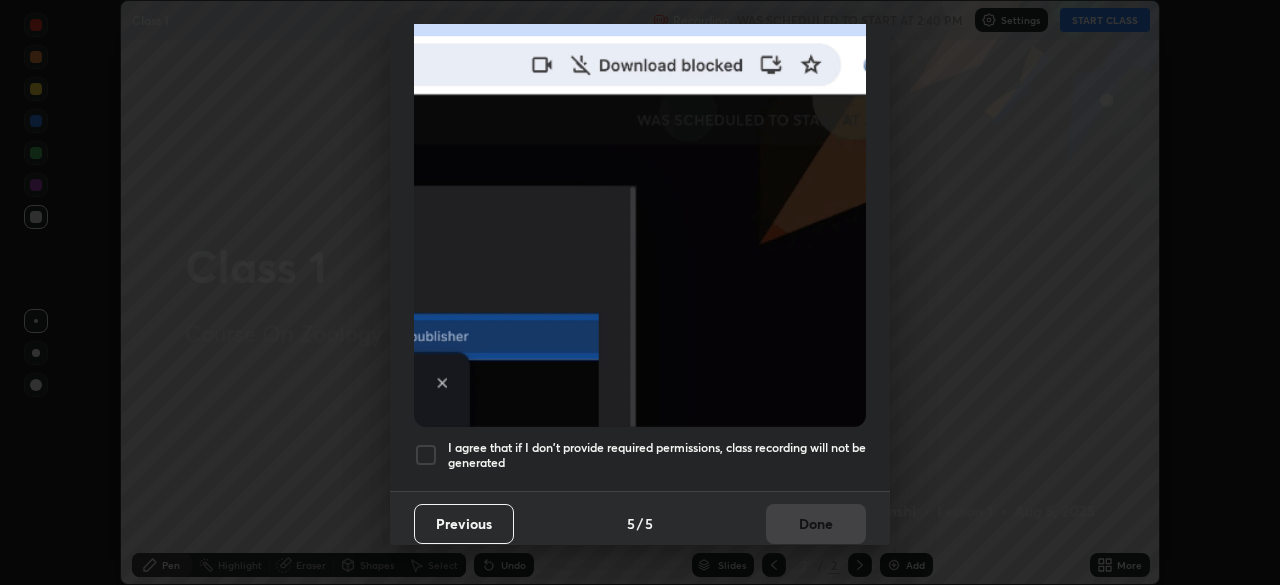 click at bounding box center [426, 455] 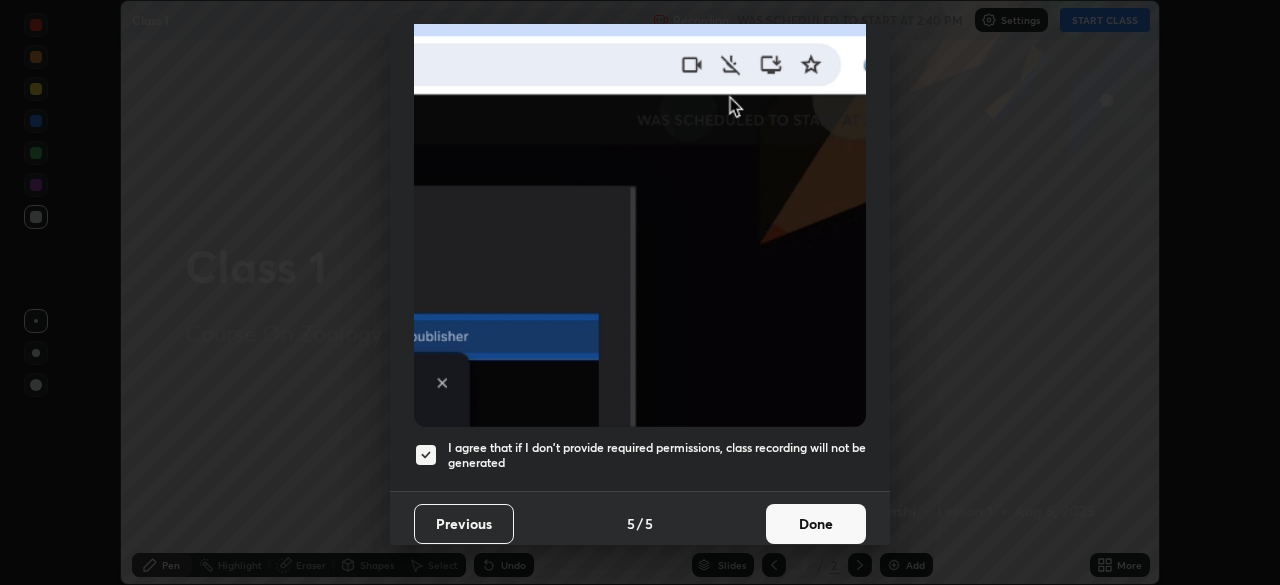 click on "Done" at bounding box center (816, 524) 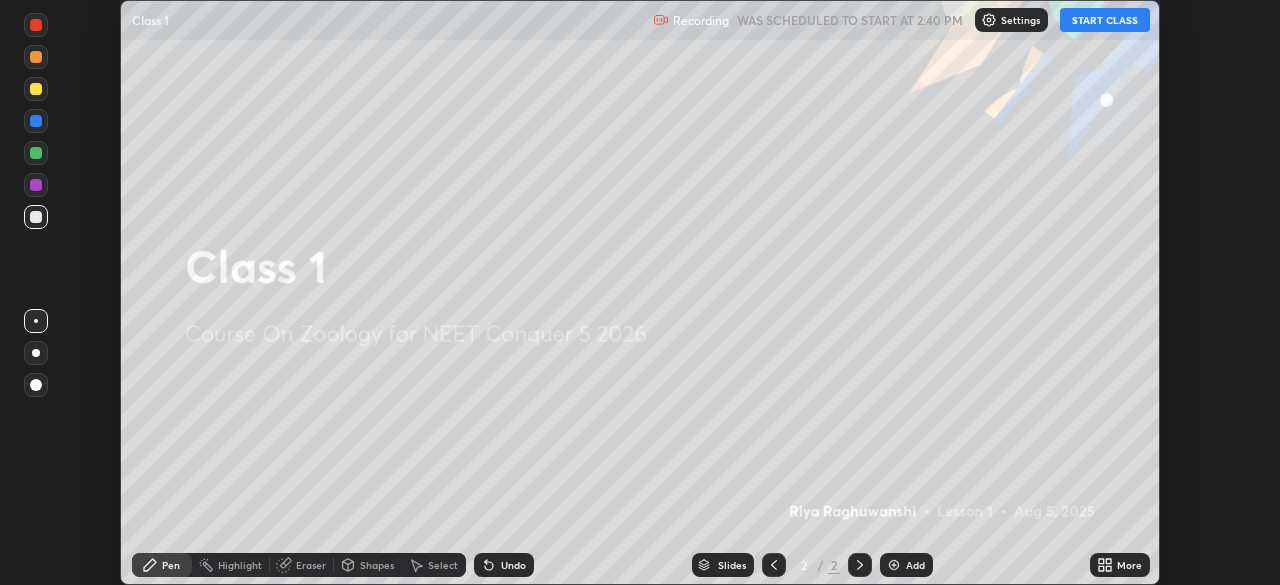click 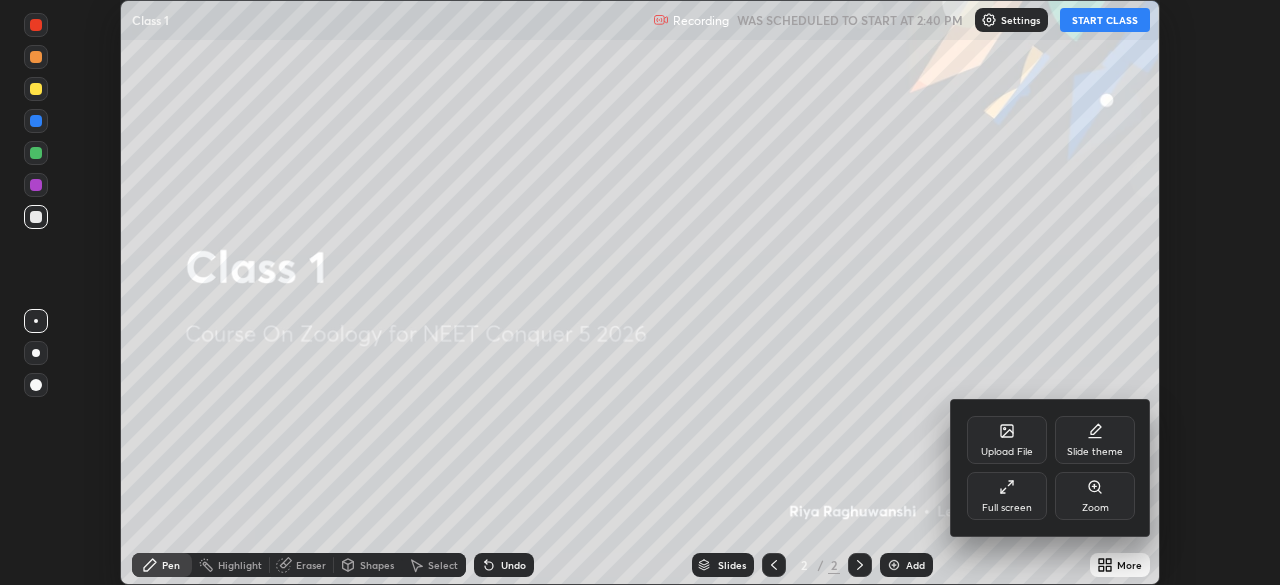 click on "Upload File" at bounding box center (1007, 440) 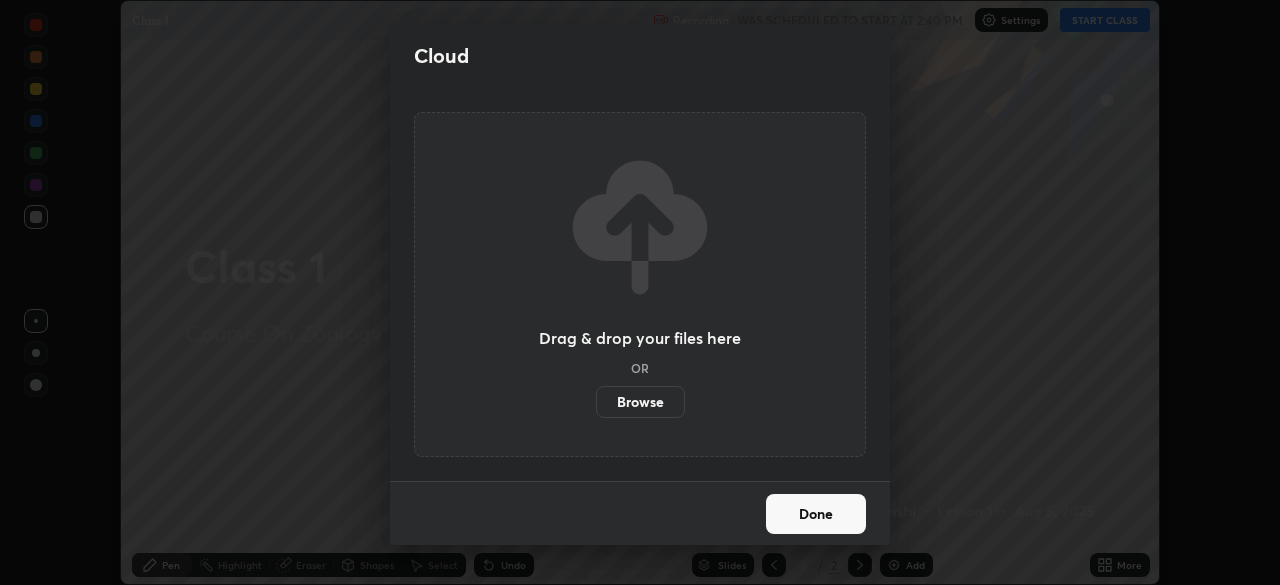 click on "Browse" at bounding box center [640, 402] 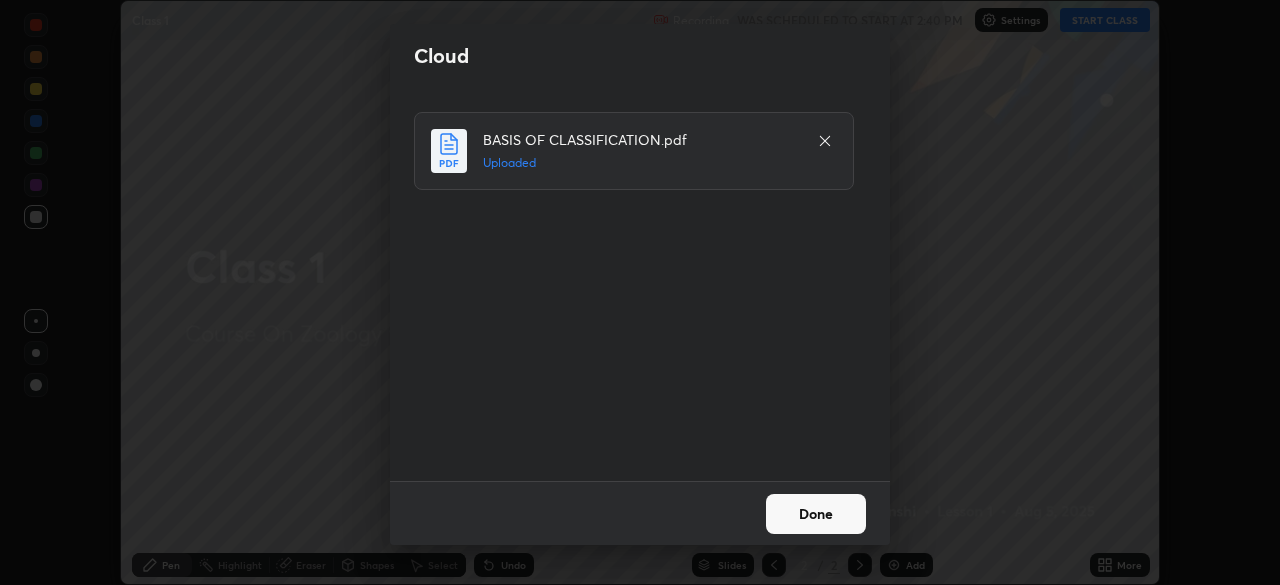 click on "Done" at bounding box center (816, 514) 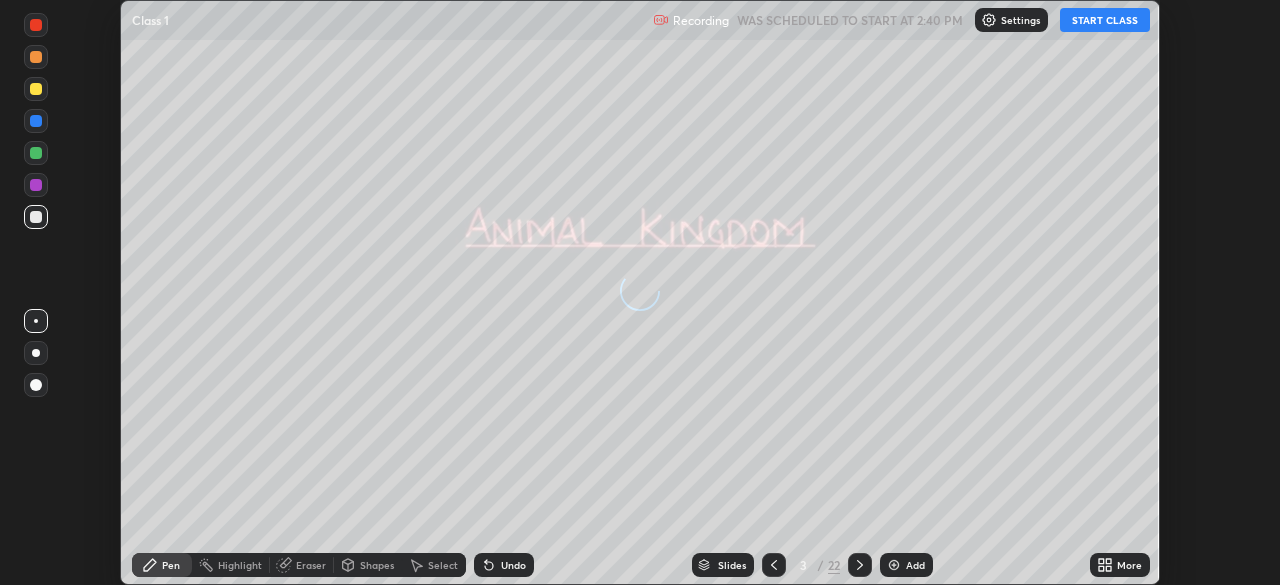 click 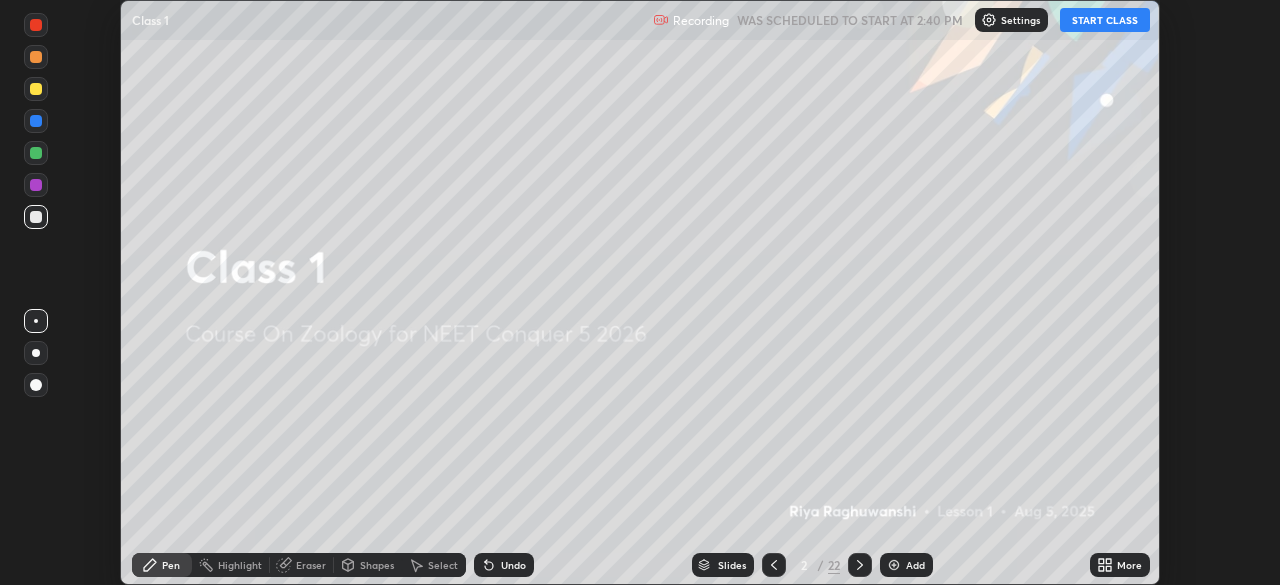 click on "START CLASS" at bounding box center (1105, 20) 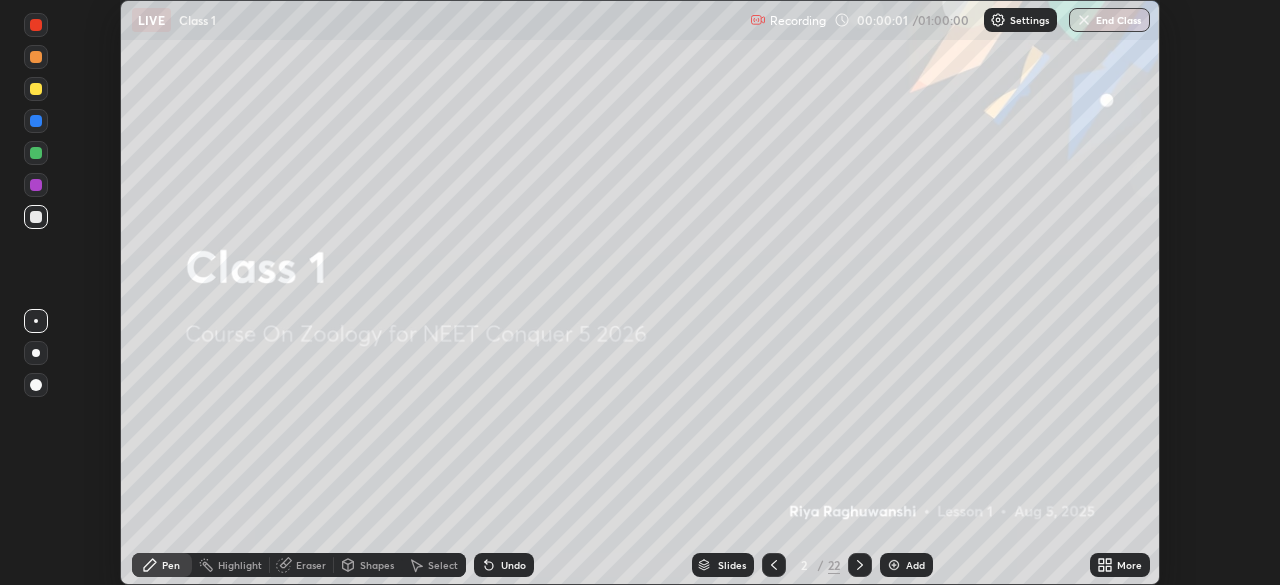 click 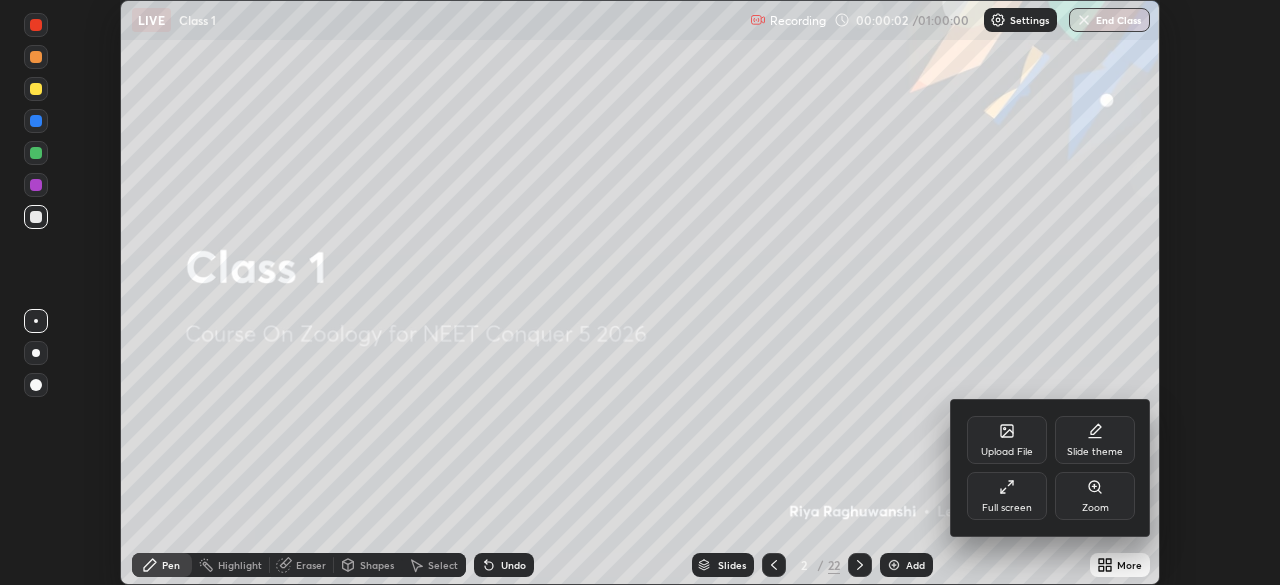 click on "Full screen" at bounding box center (1007, 496) 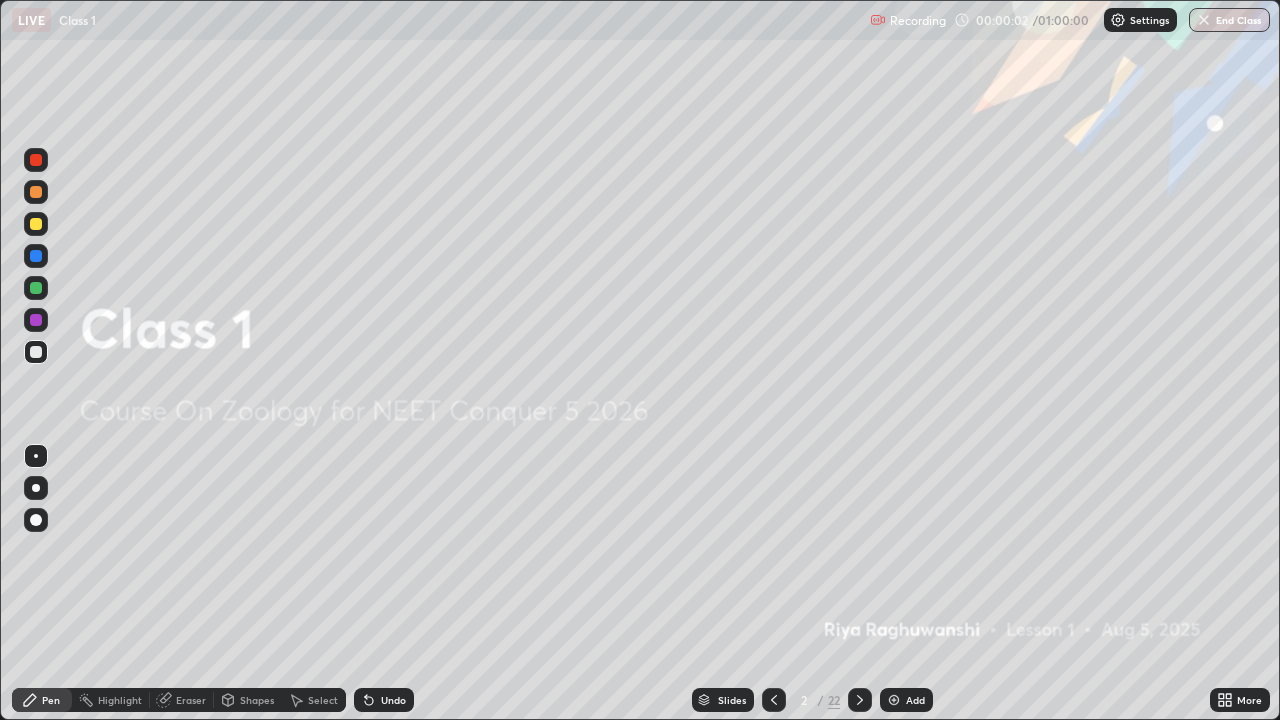 scroll, scrollTop: 99280, scrollLeft: 98720, axis: both 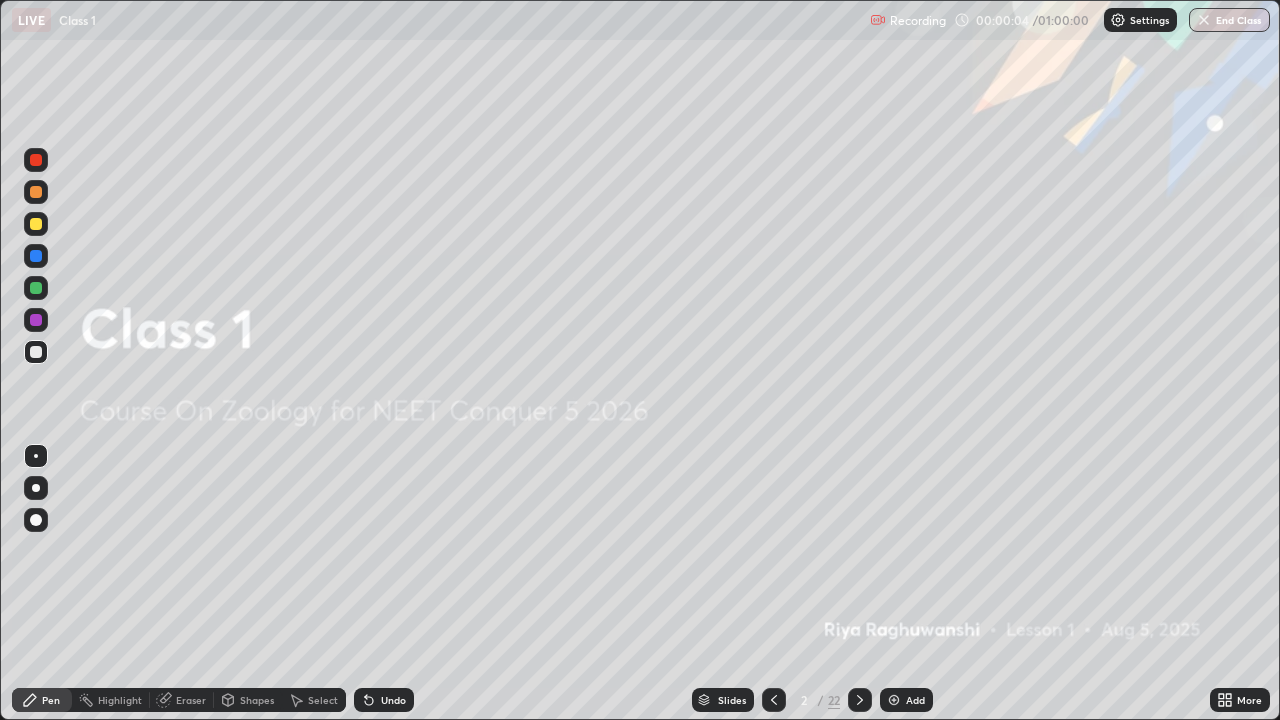 click 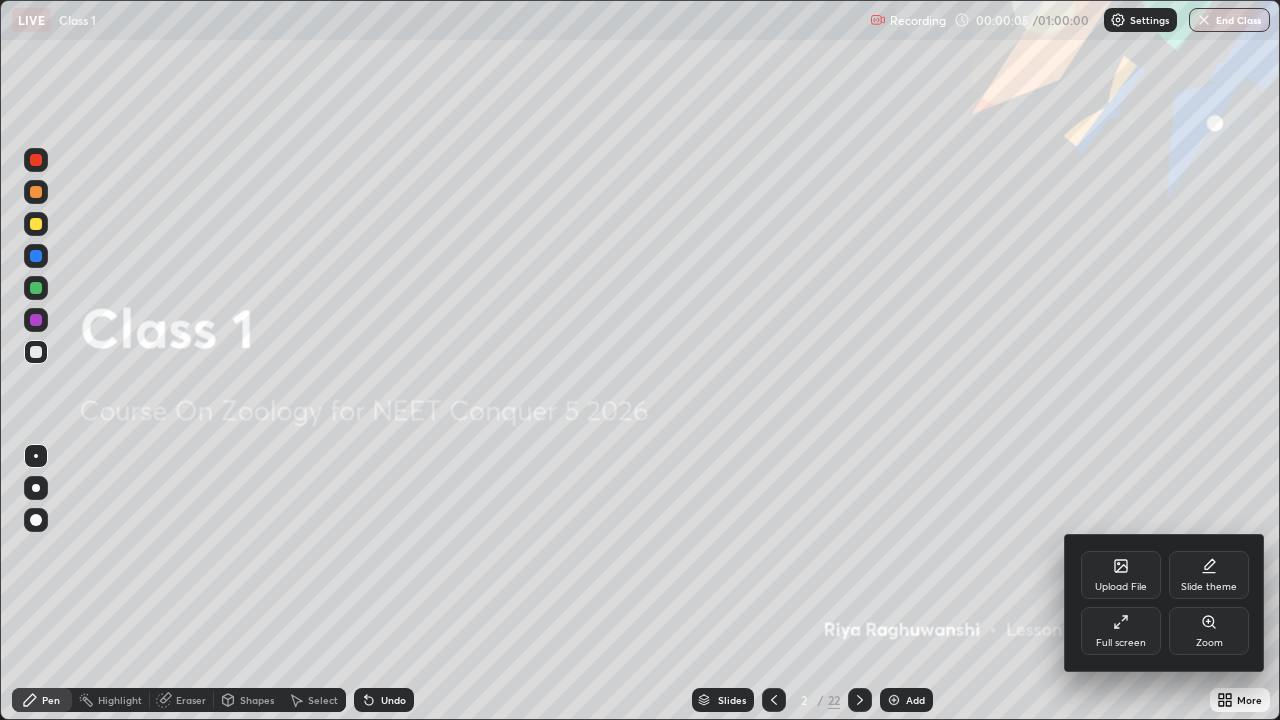 click on "Full screen" at bounding box center (1121, 631) 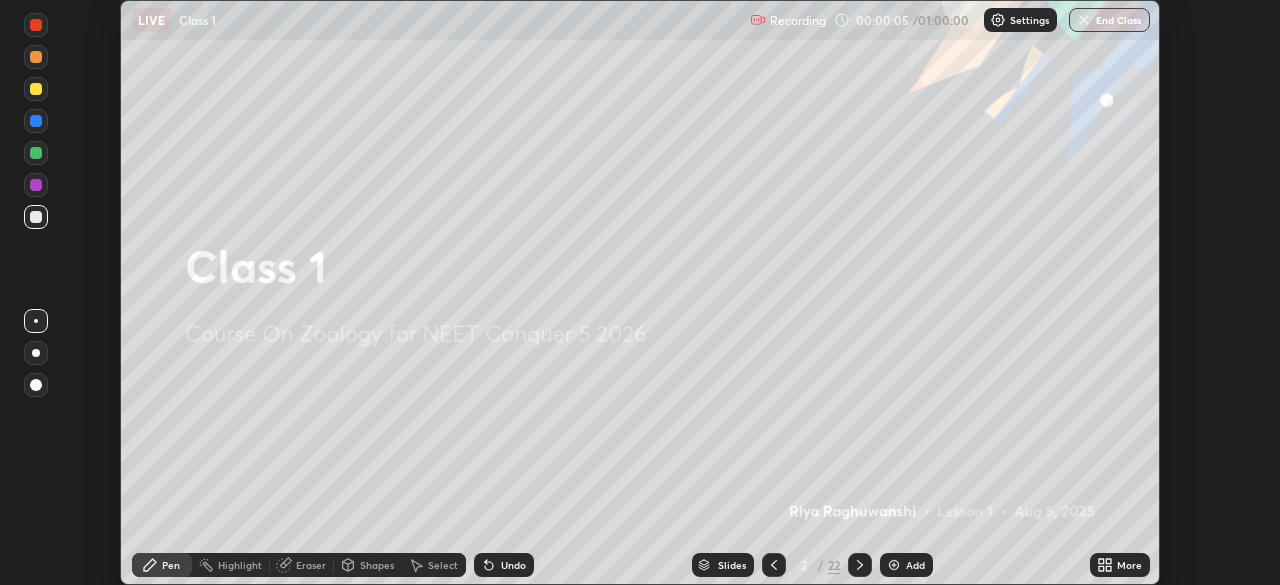 scroll, scrollTop: 585, scrollLeft: 1280, axis: both 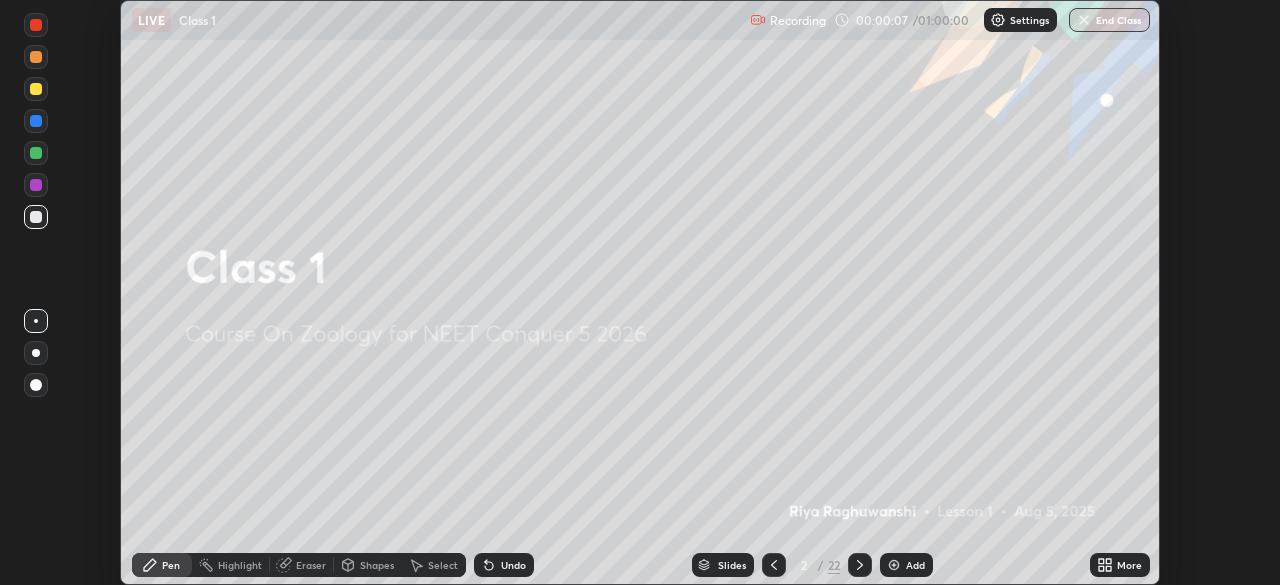 click on "More" at bounding box center [1120, 565] 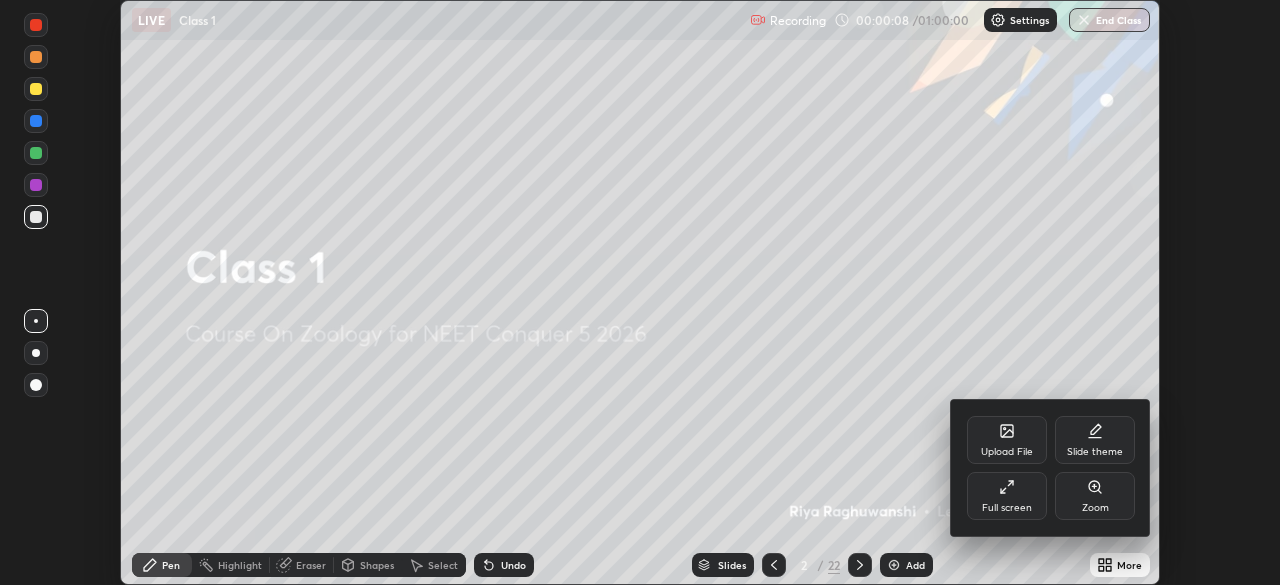 click on "Full screen" at bounding box center (1007, 508) 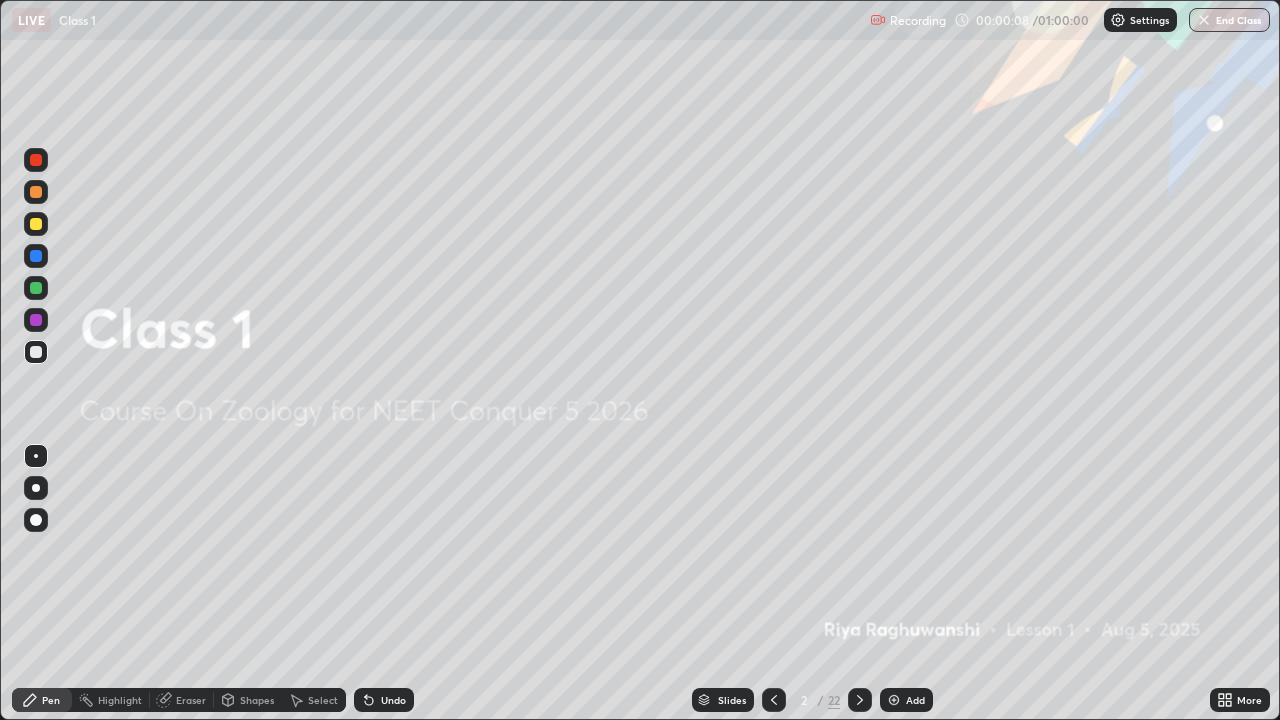 scroll, scrollTop: 99280, scrollLeft: 98720, axis: both 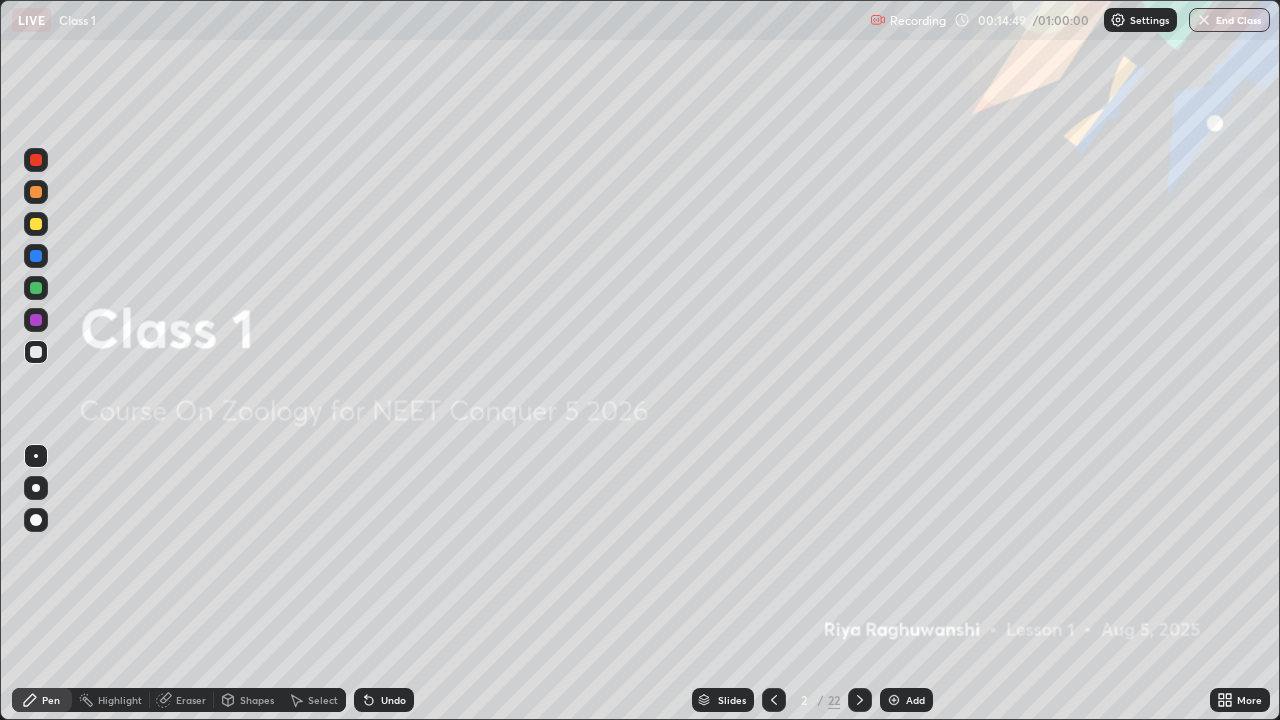 click 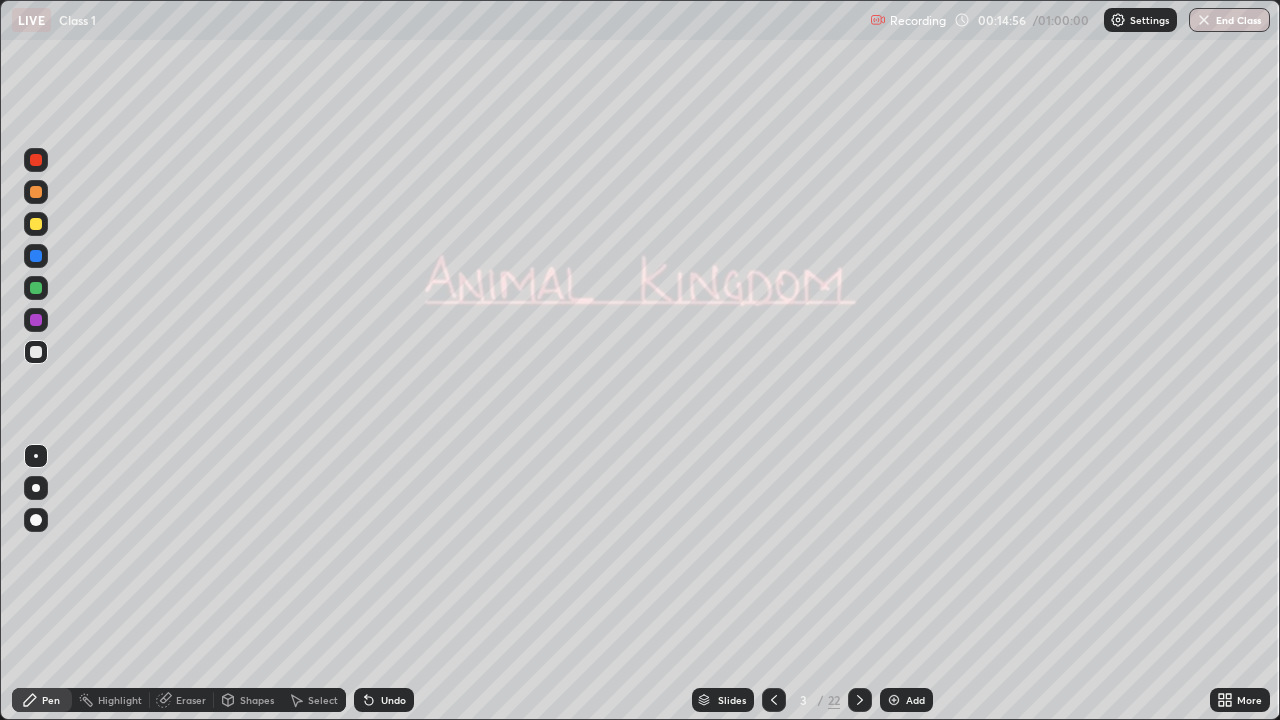 click 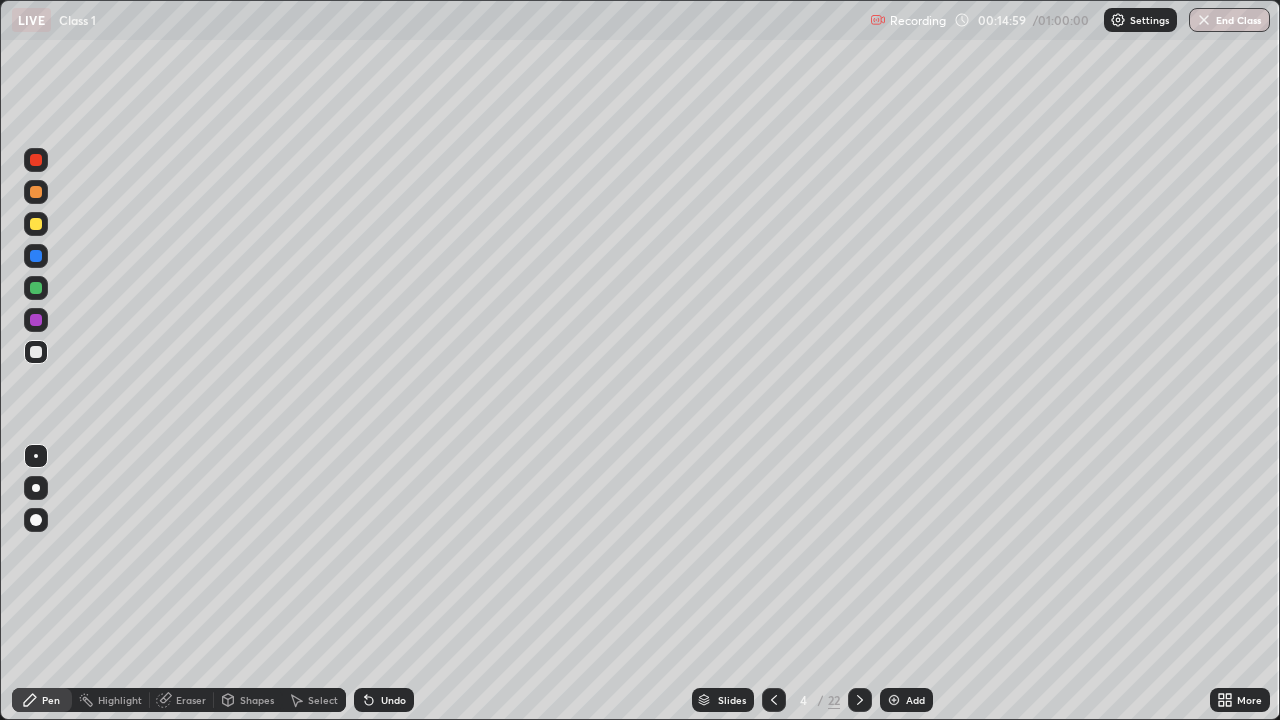 click at bounding box center [36, 224] 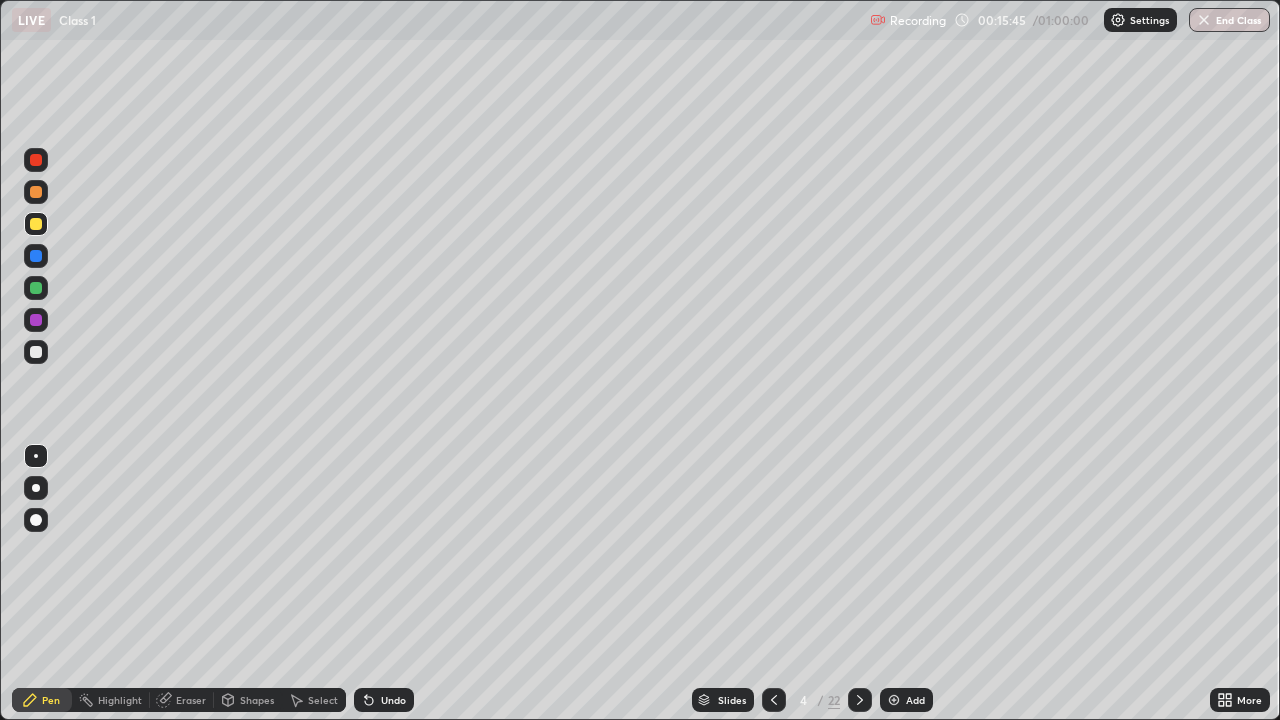 click at bounding box center (36, 488) 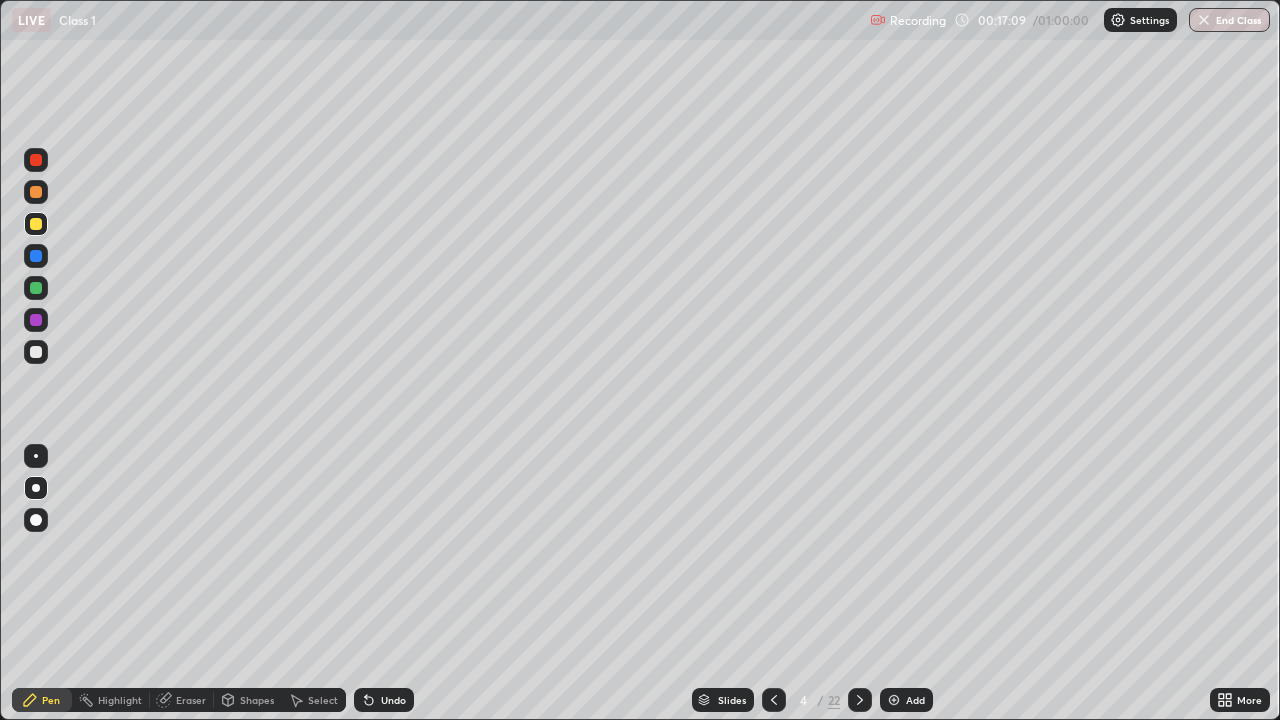 click 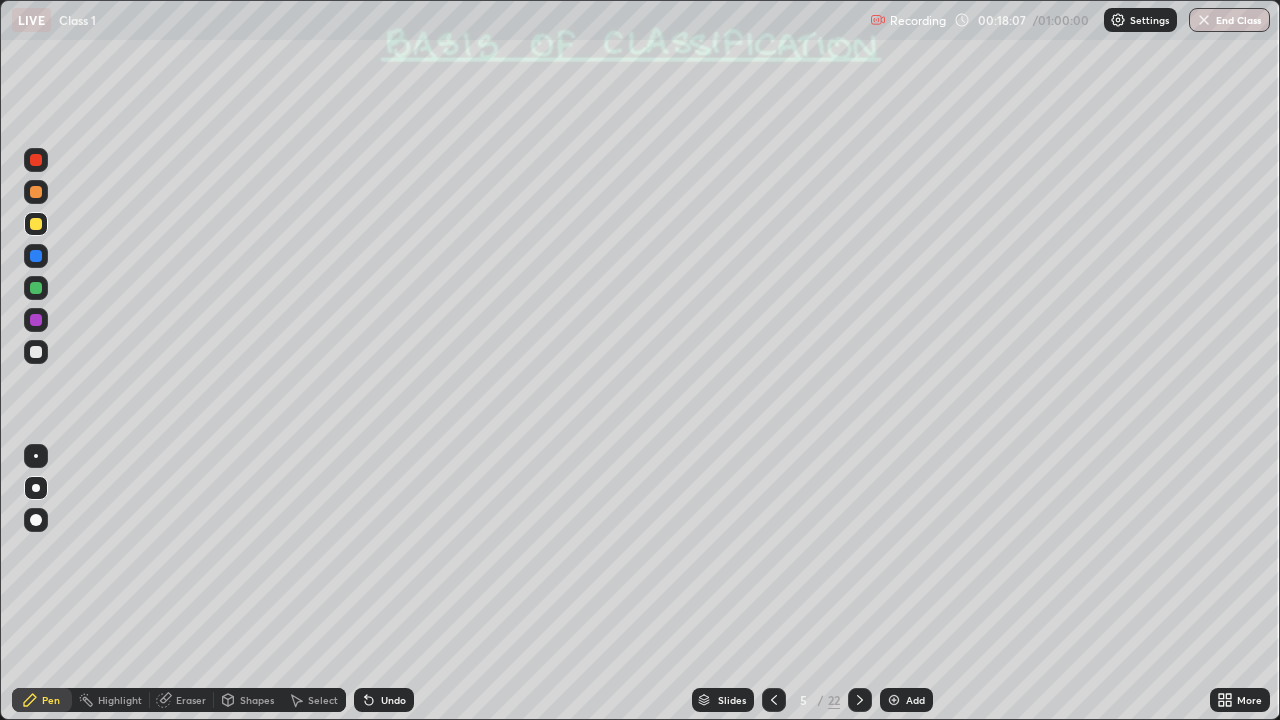click 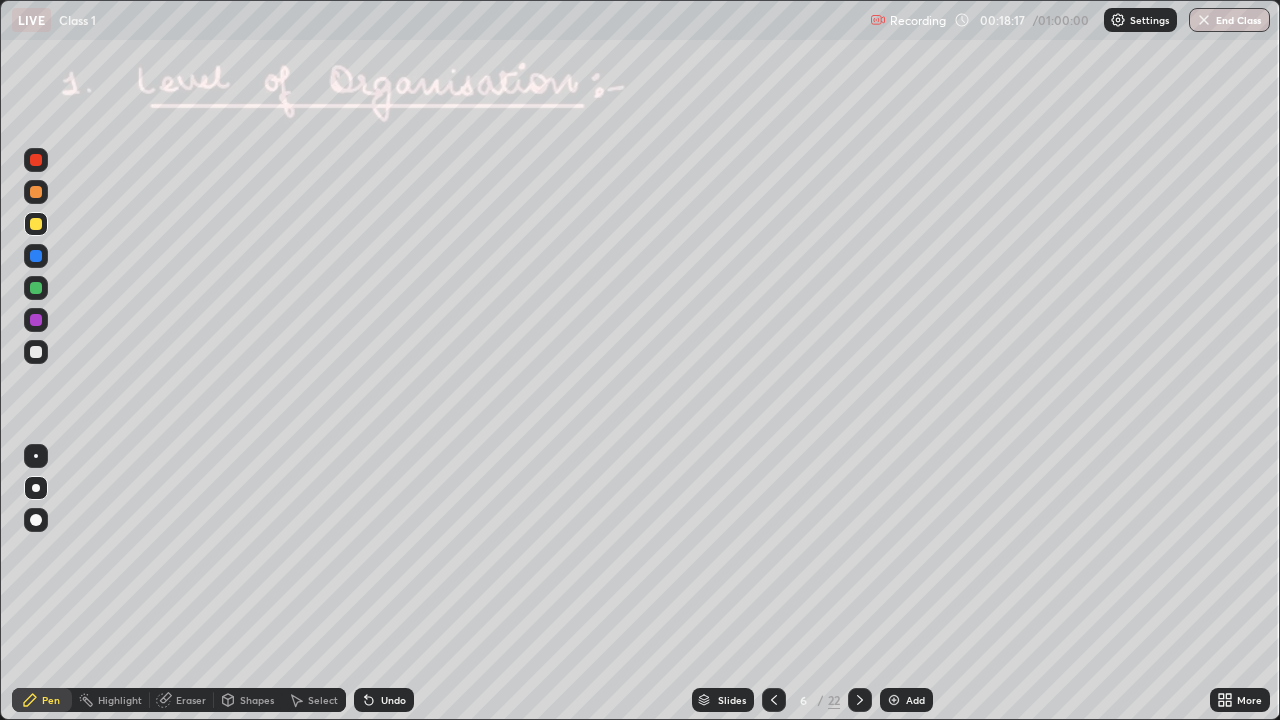 click at bounding box center [36, 320] 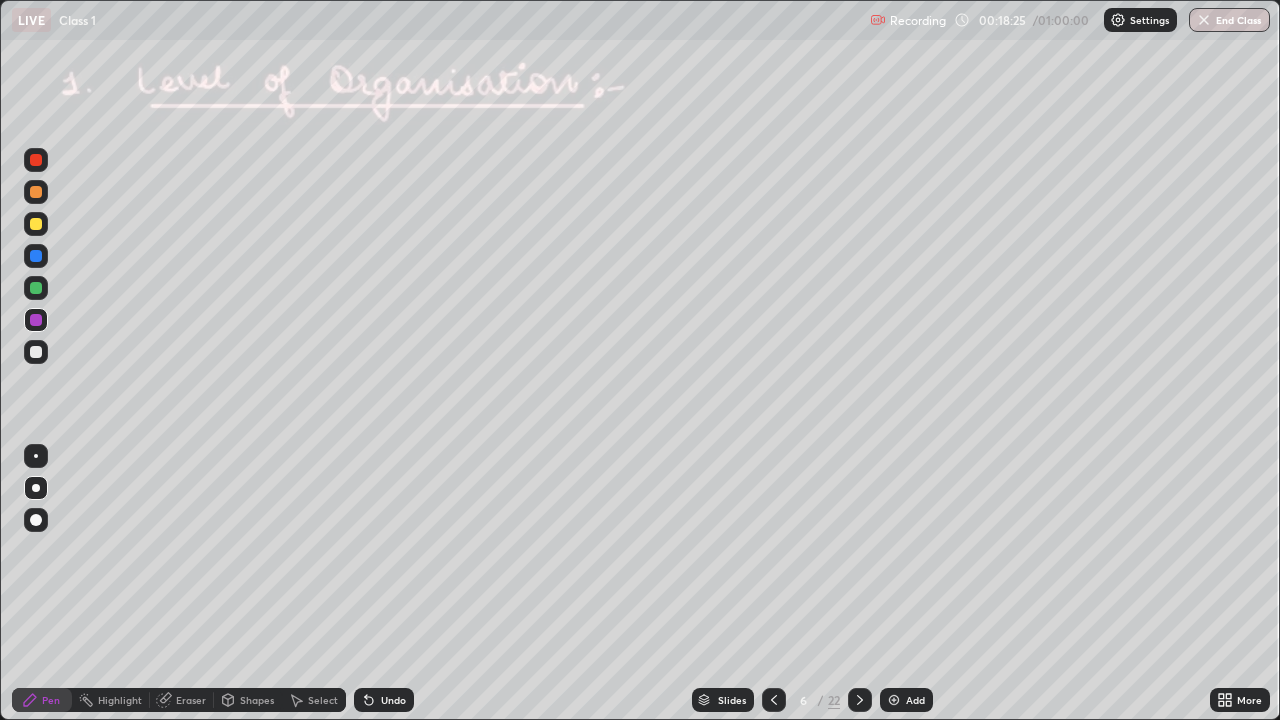 click at bounding box center (36, 352) 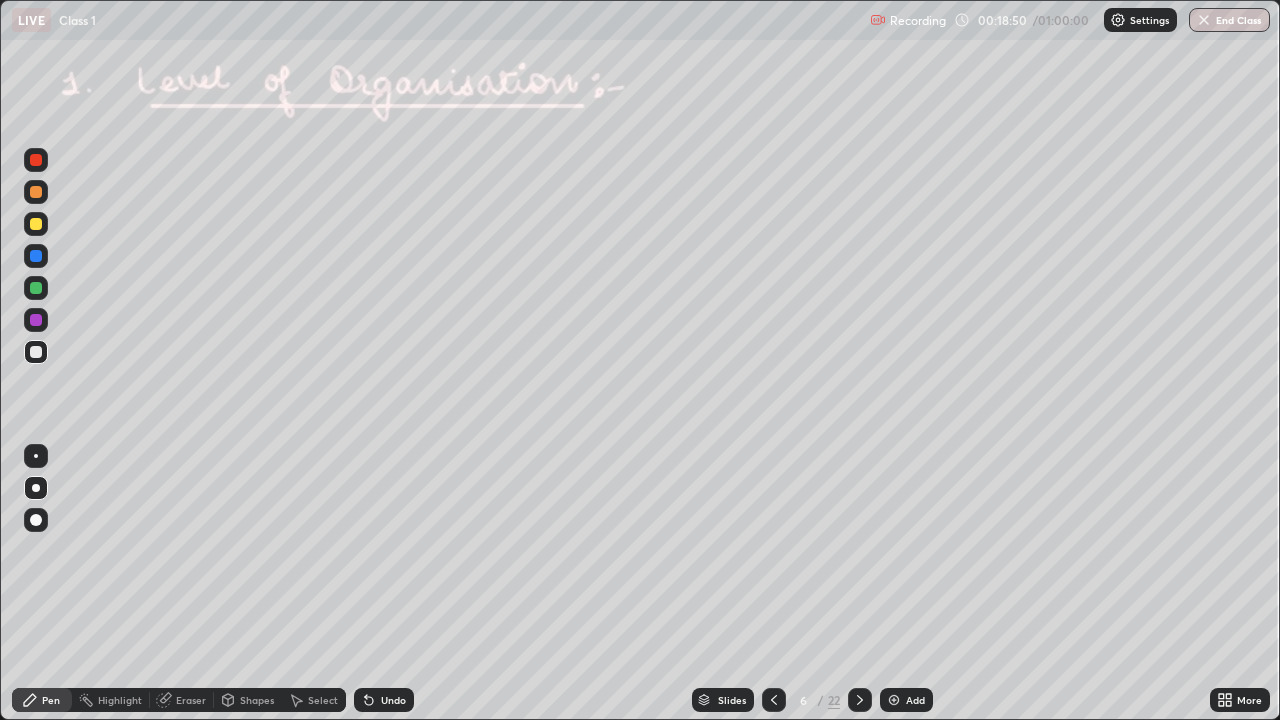 click at bounding box center [36, 320] 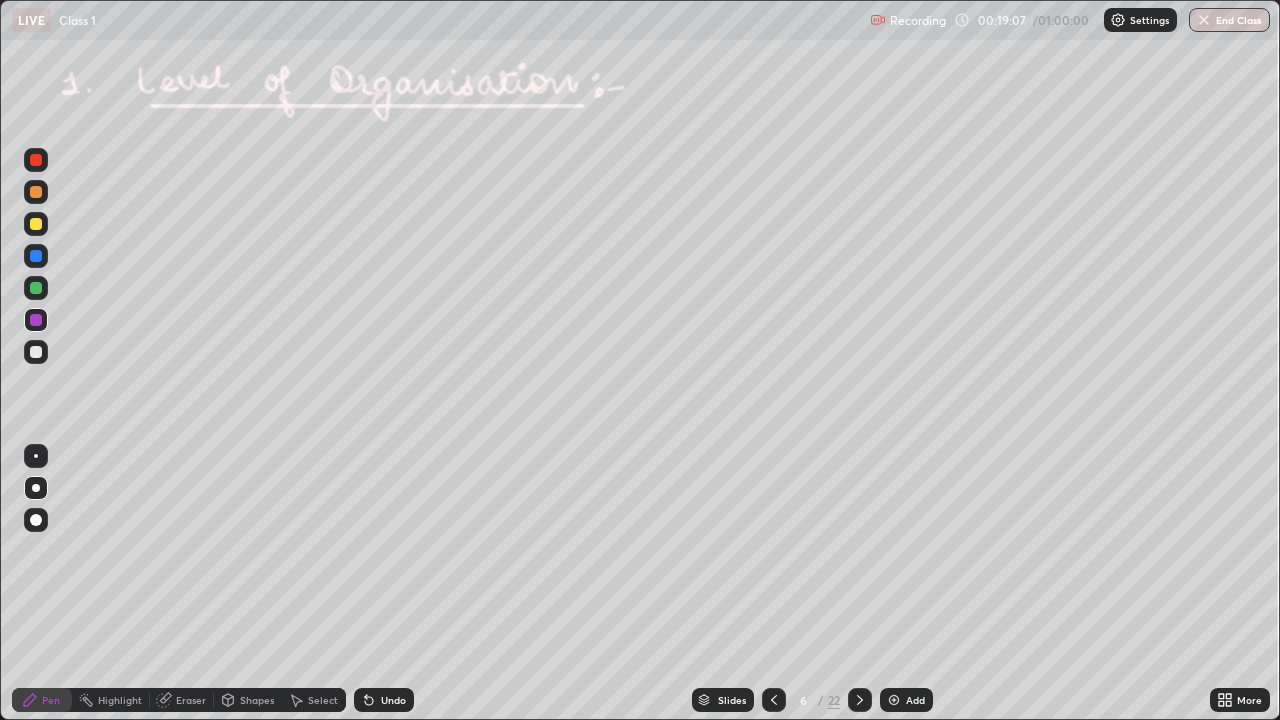 click at bounding box center [36, 352] 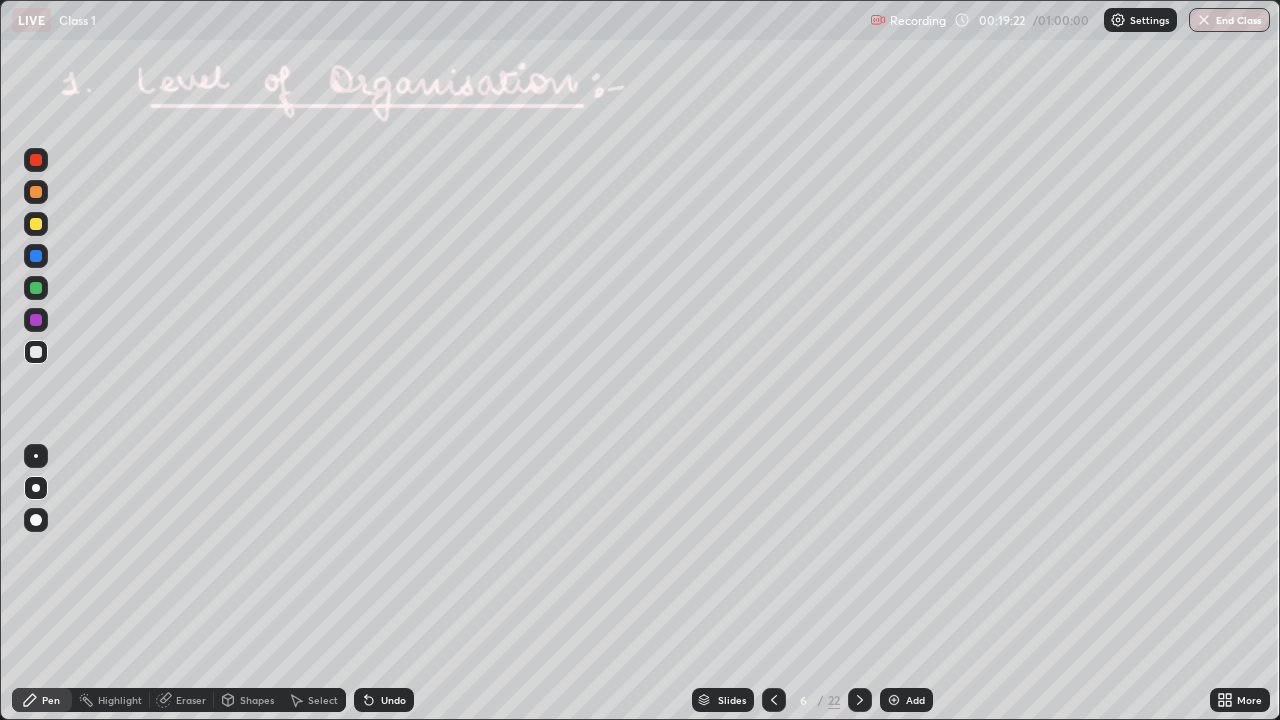 click at bounding box center [36, 320] 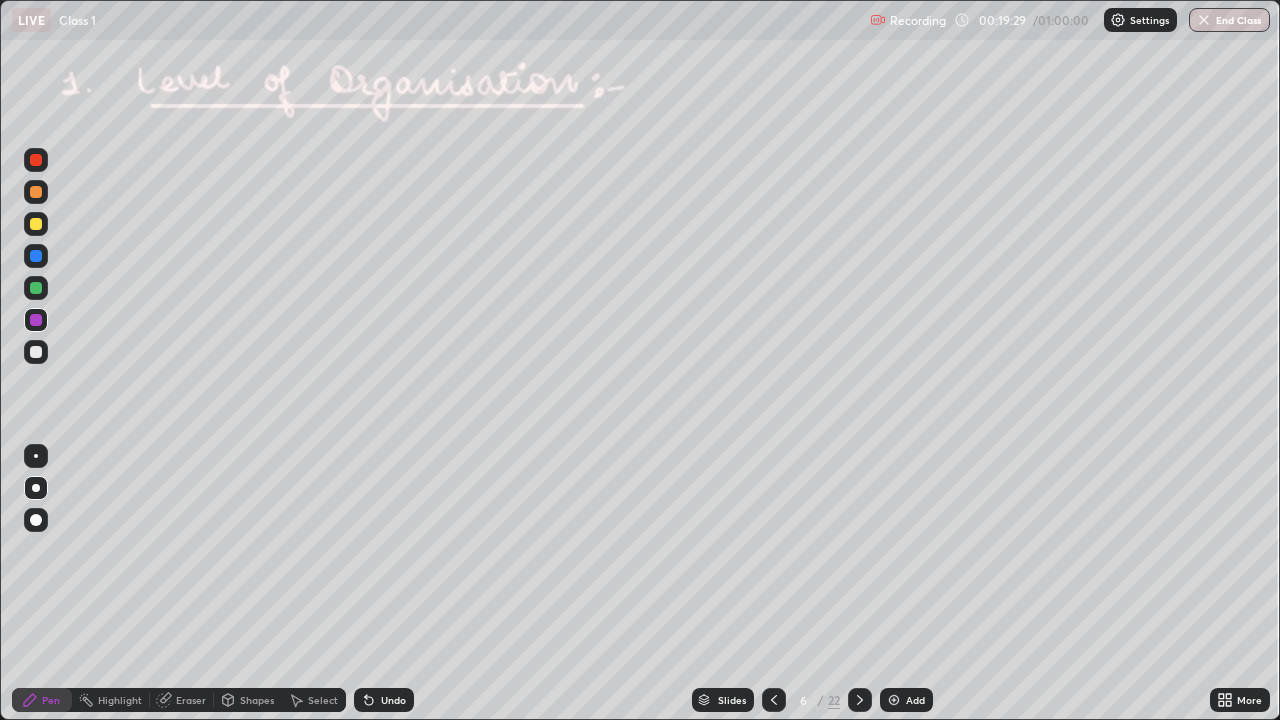 click at bounding box center (36, 352) 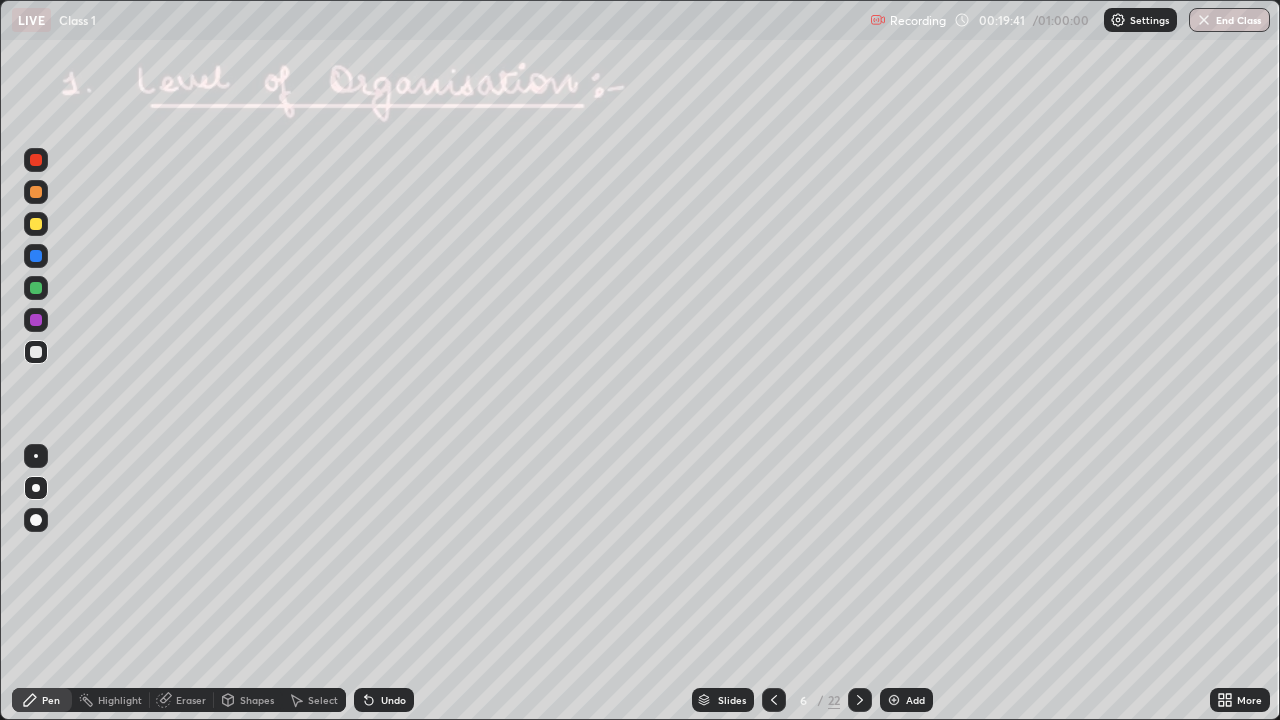 click at bounding box center [36, 320] 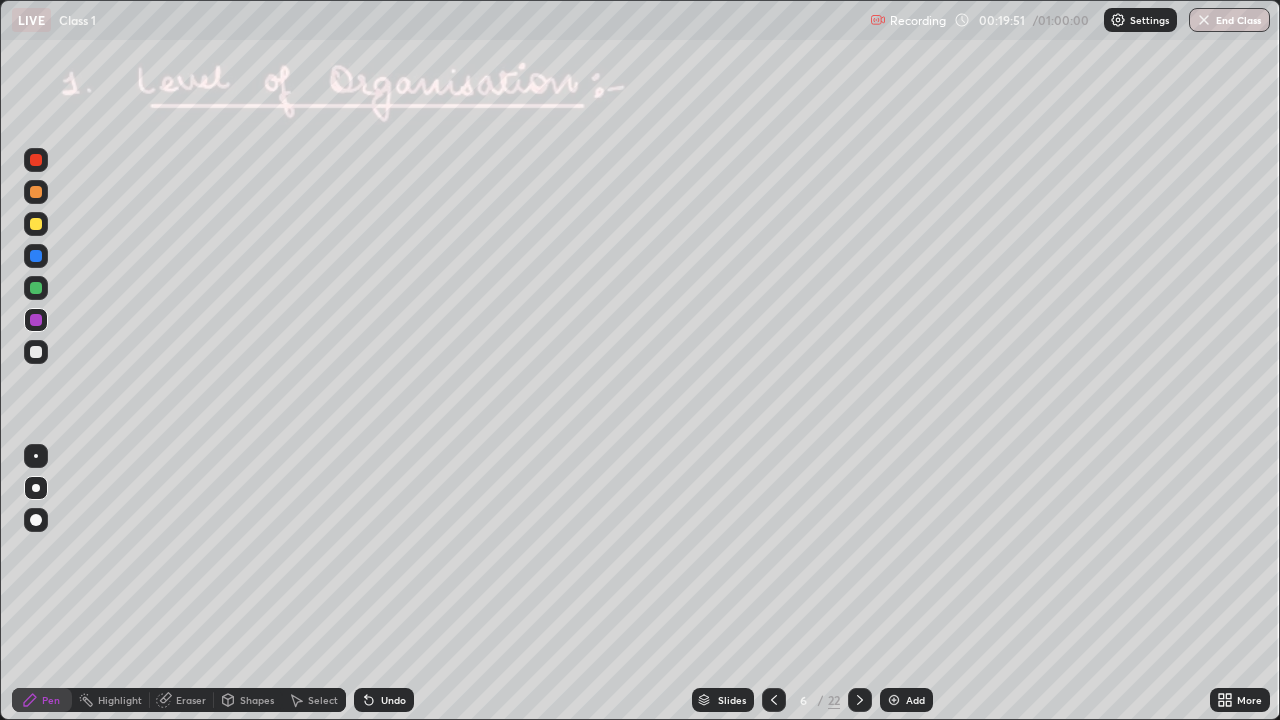 click at bounding box center [36, 352] 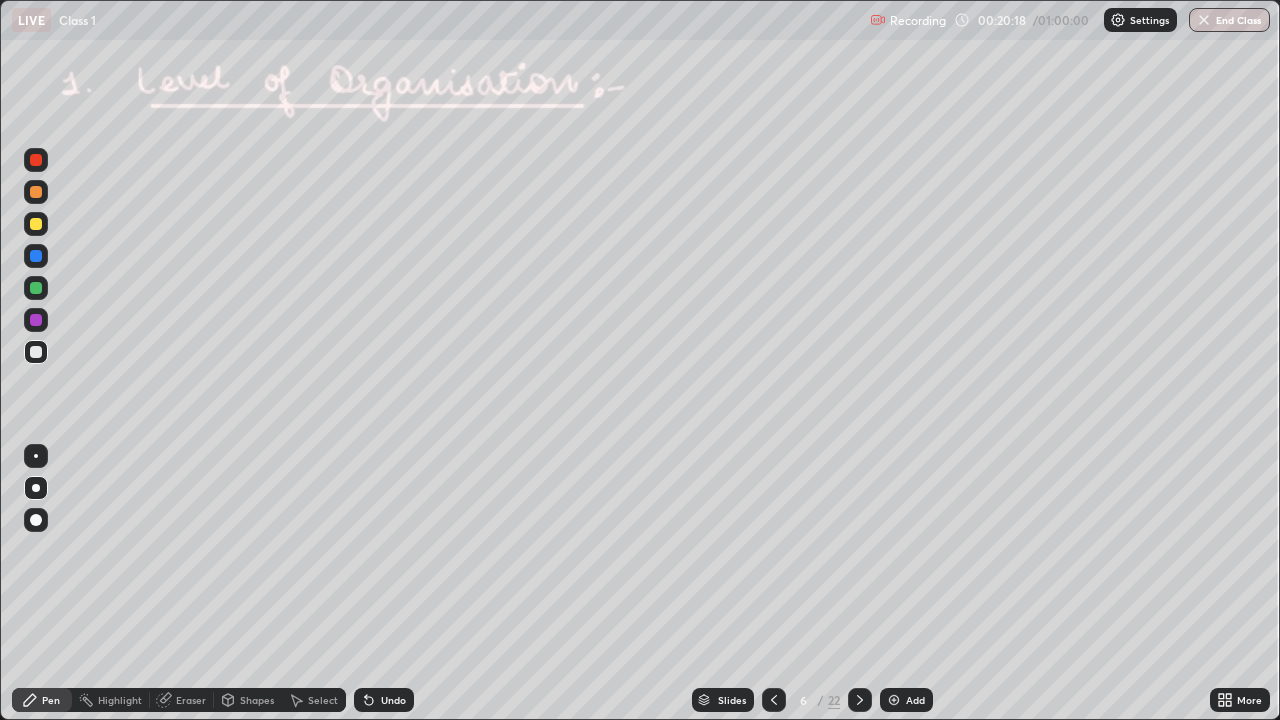 click 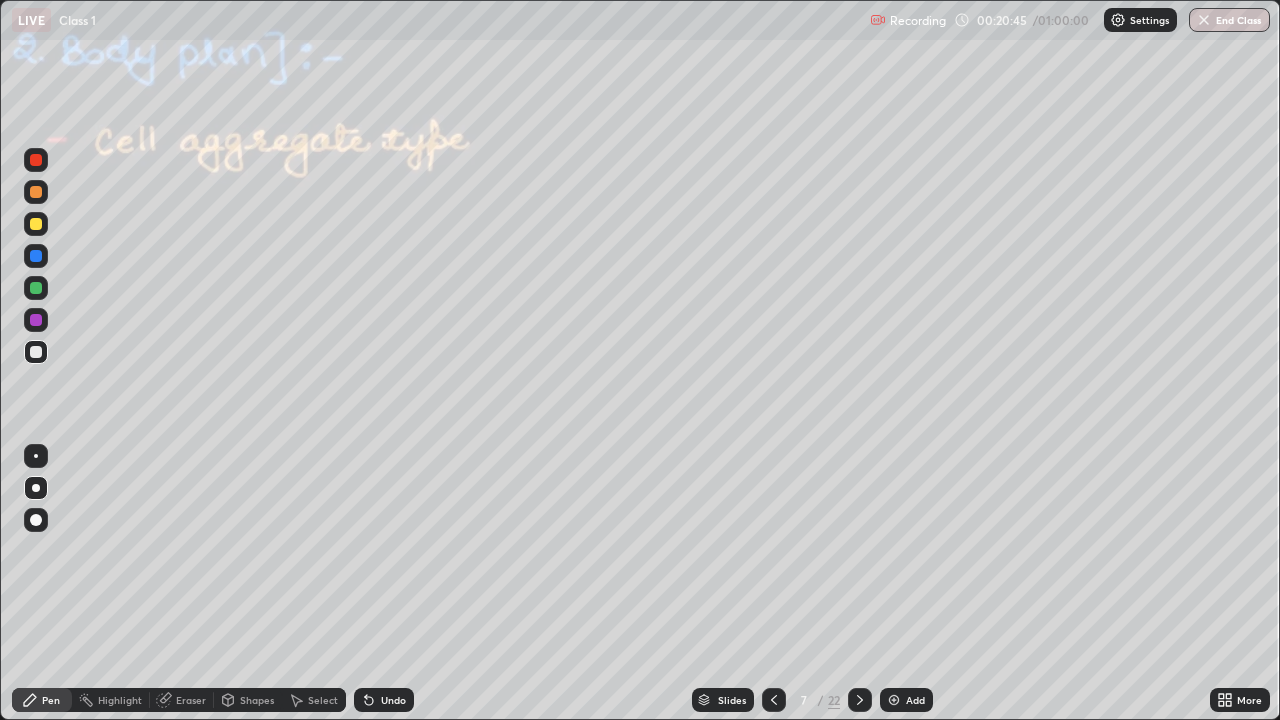 click at bounding box center [36, 224] 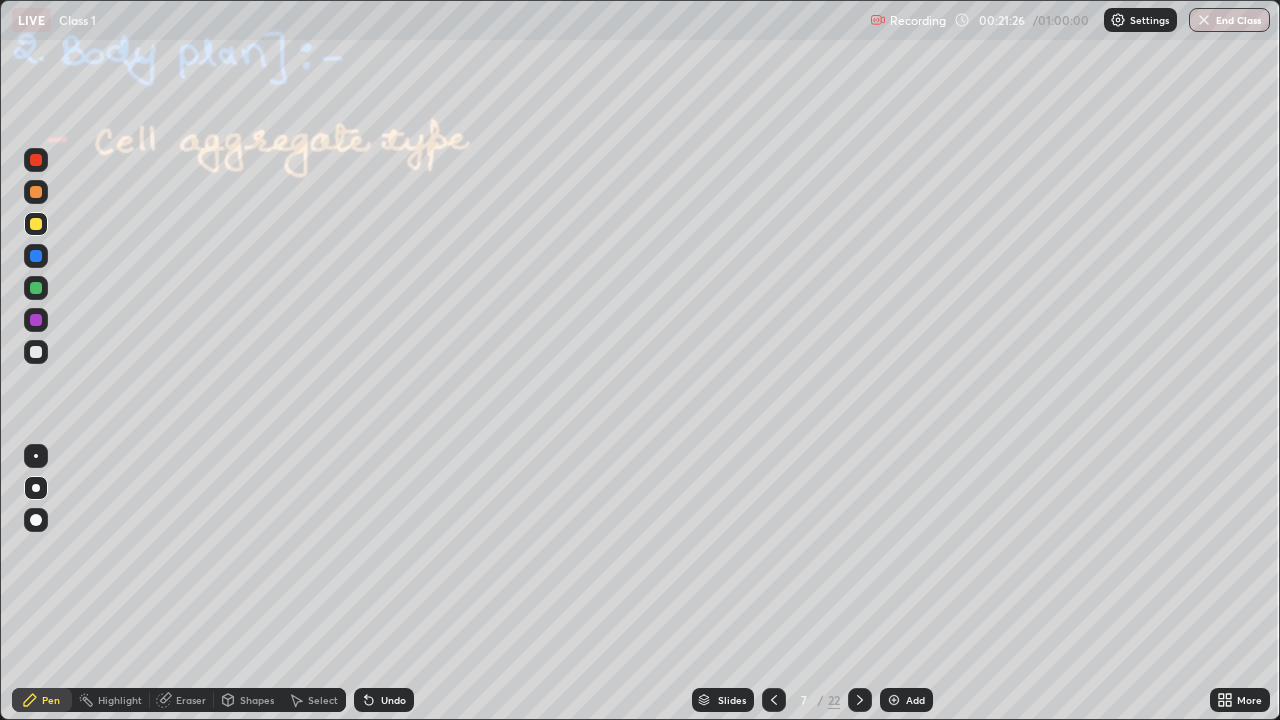 click 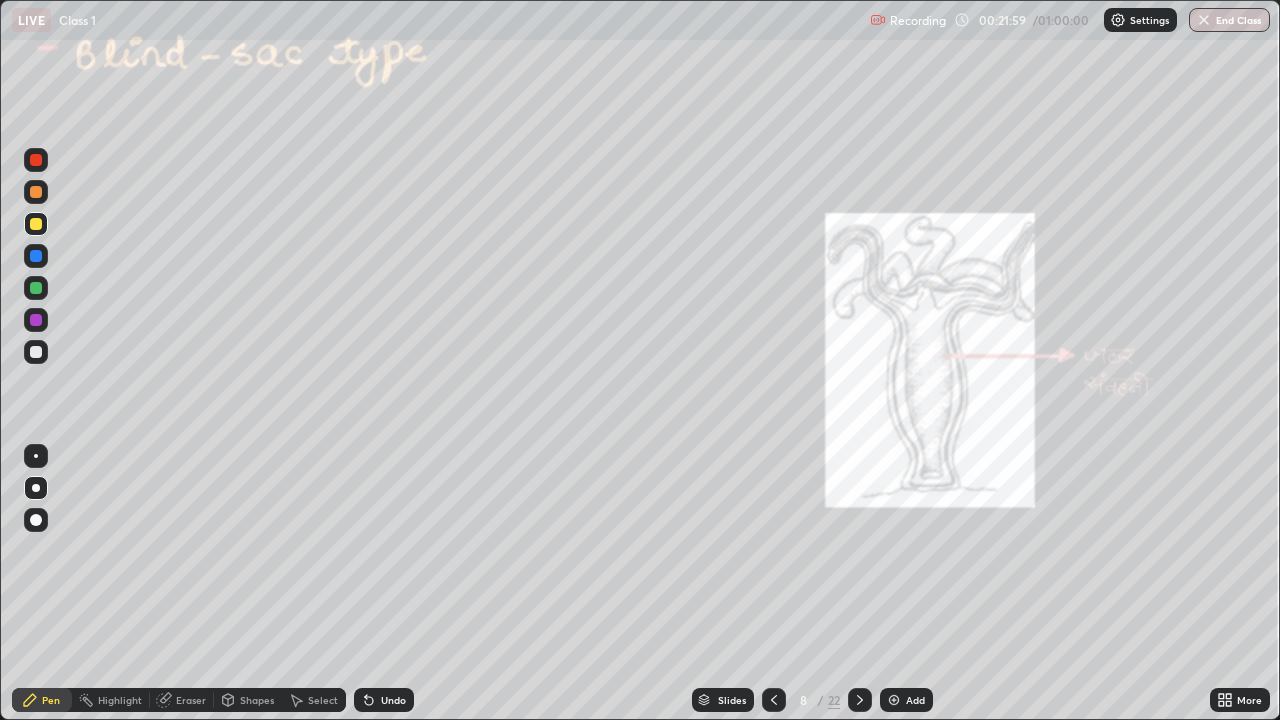 click at bounding box center (36, 256) 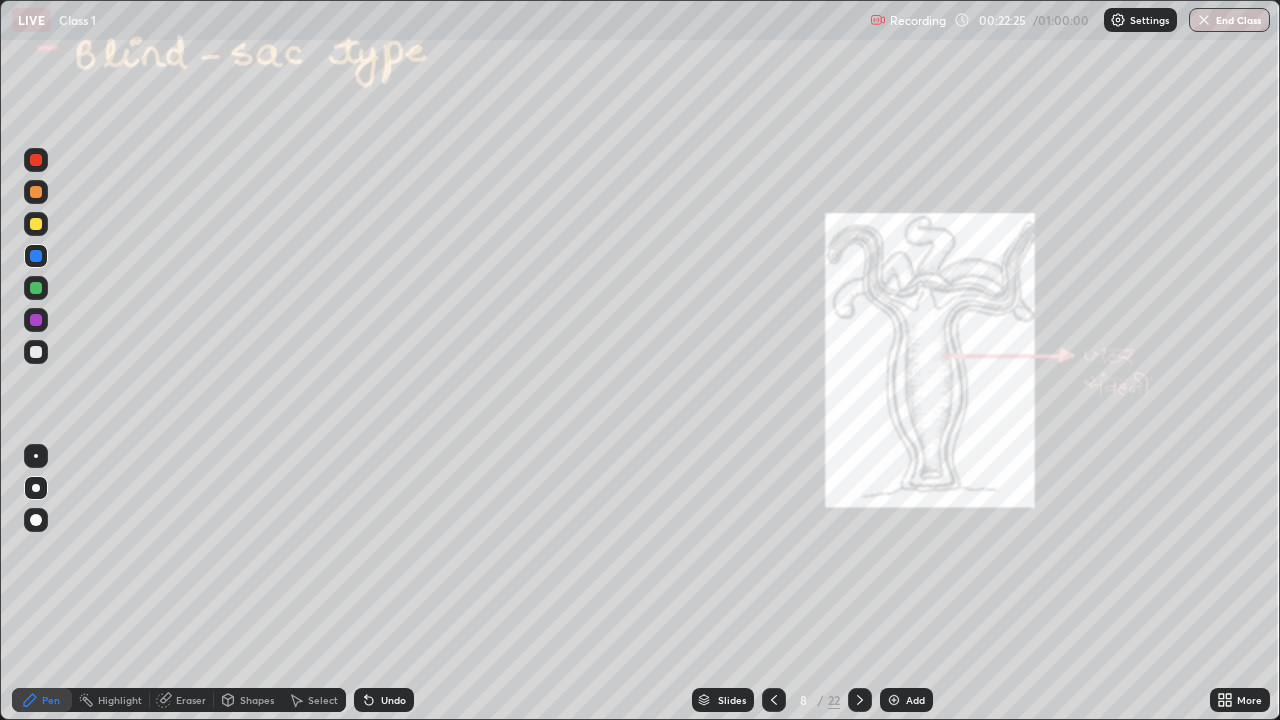 click at bounding box center [36, 352] 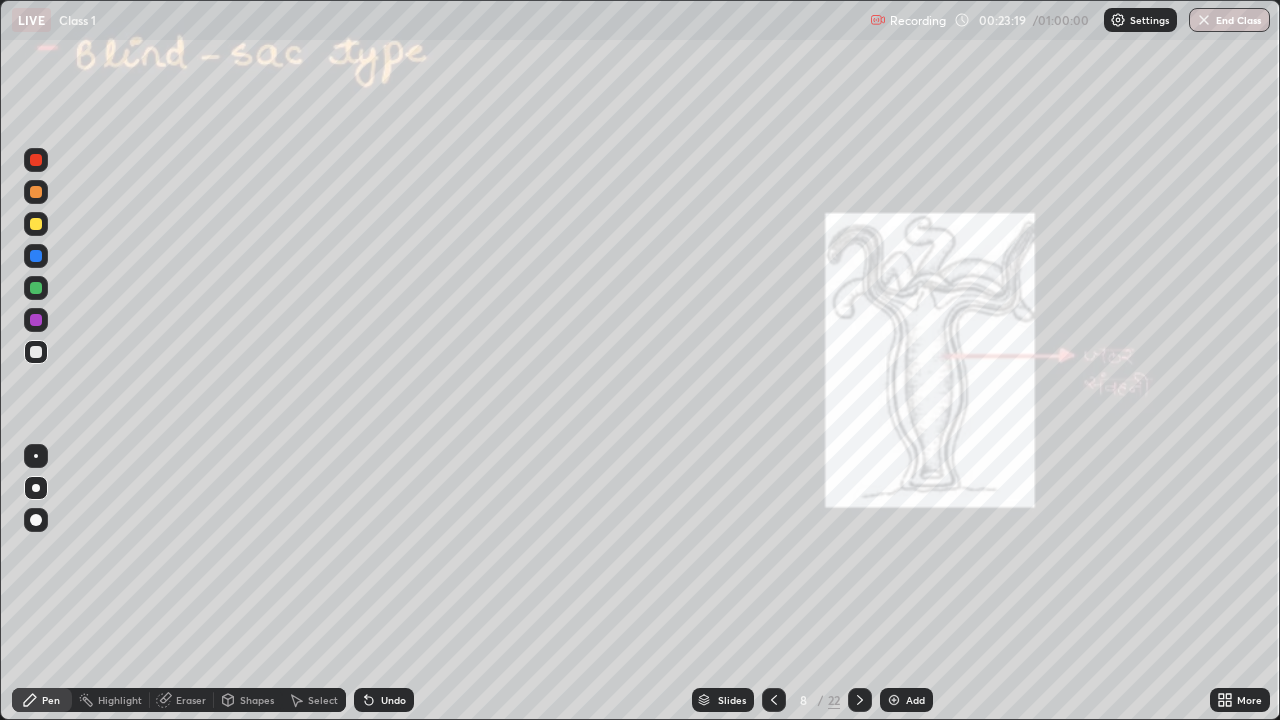 click on "Eraser" at bounding box center [182, 700] 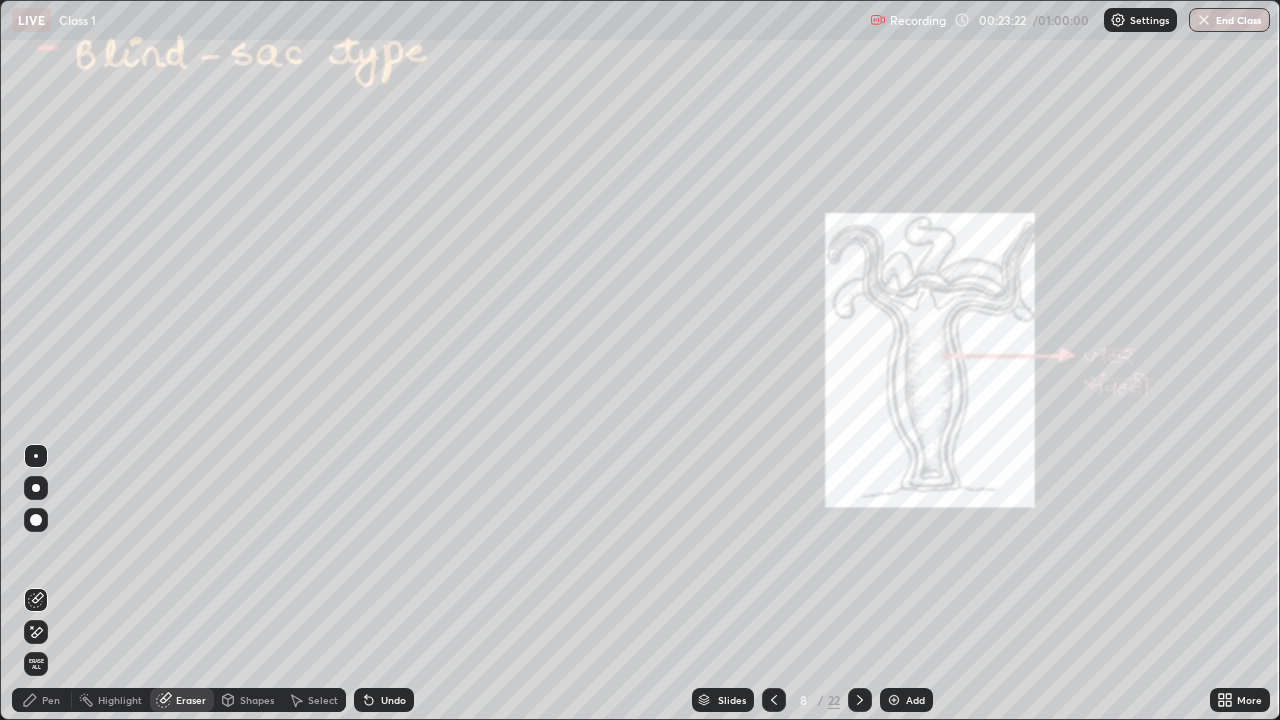 click on "Pen" at bounding box center (42, 700) 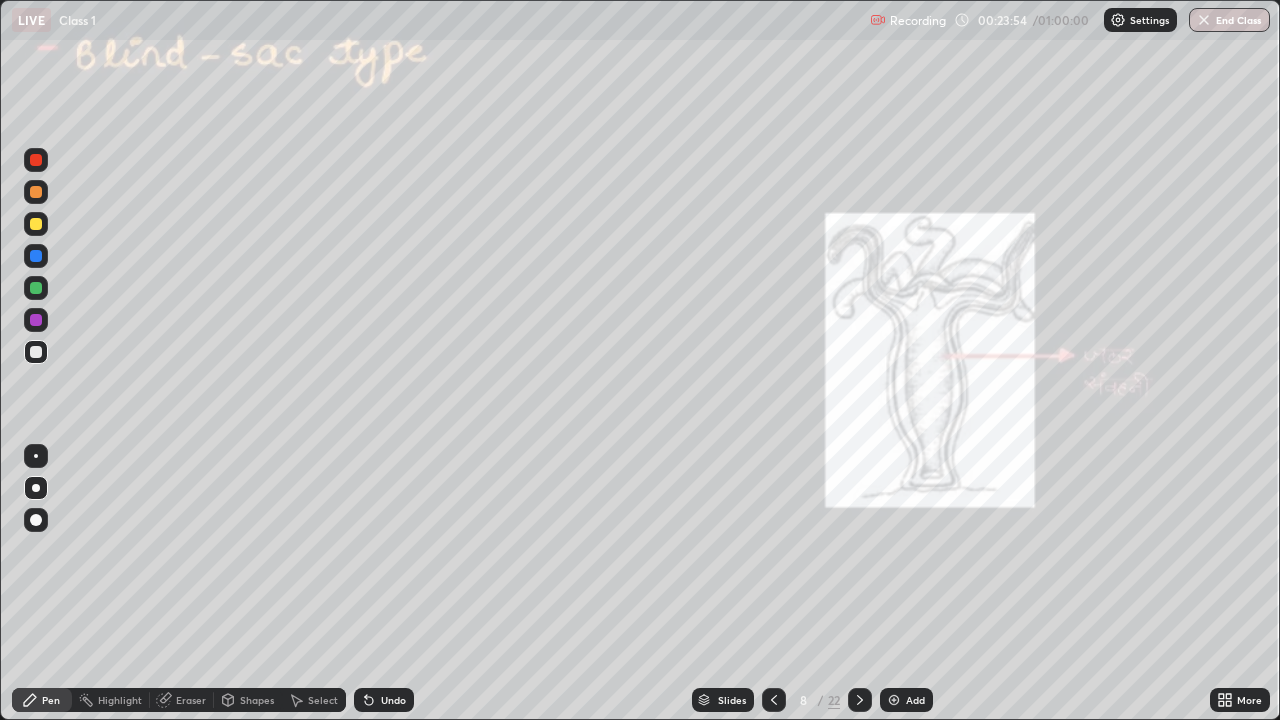 click at bounding box center (36, 320) 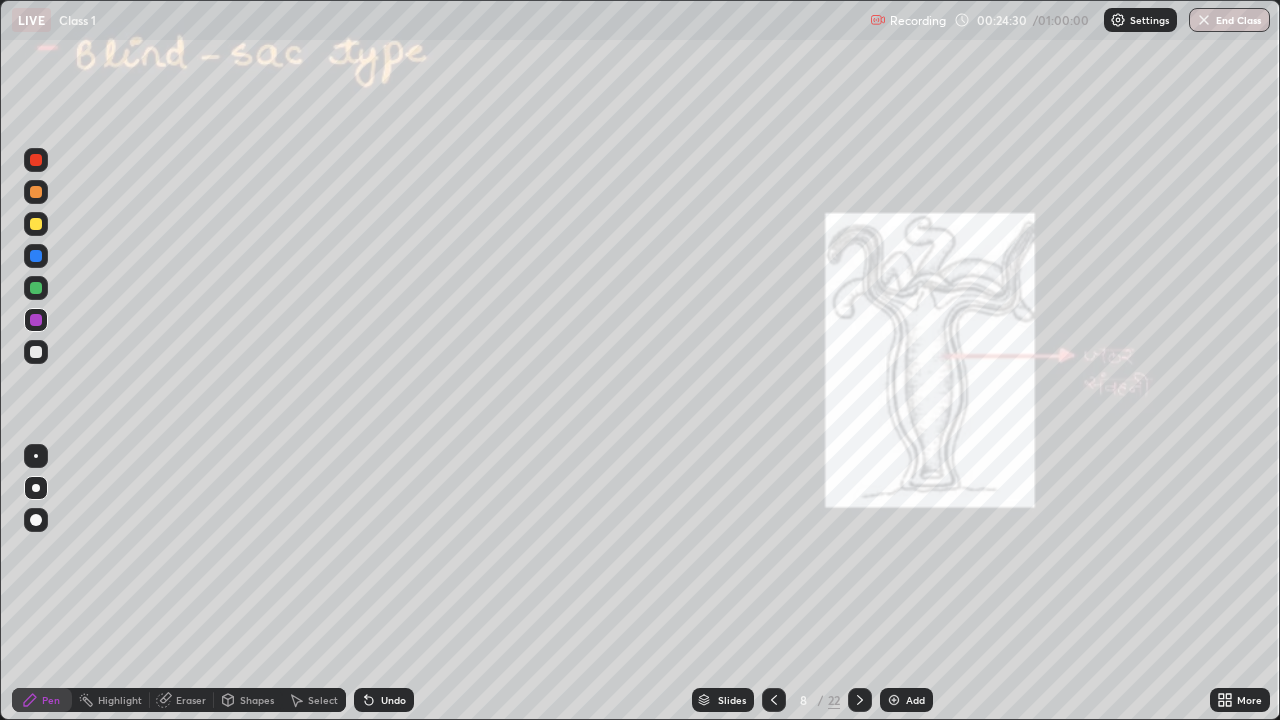 click 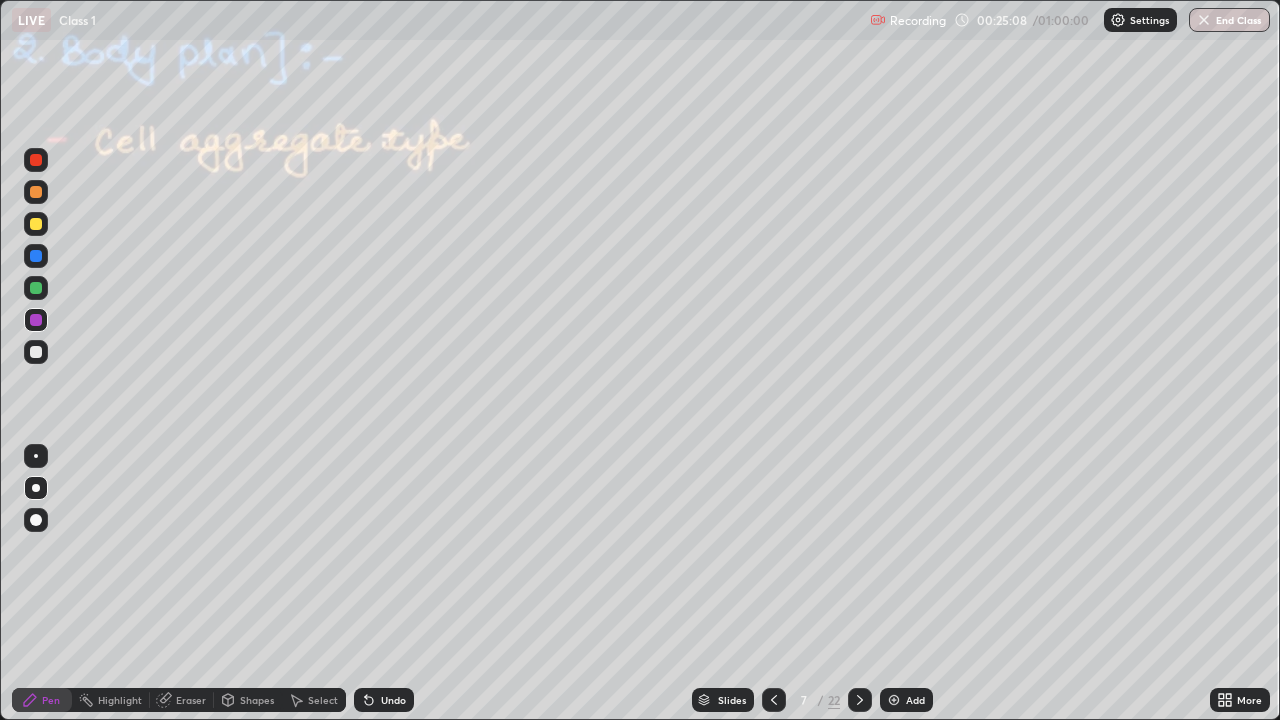click 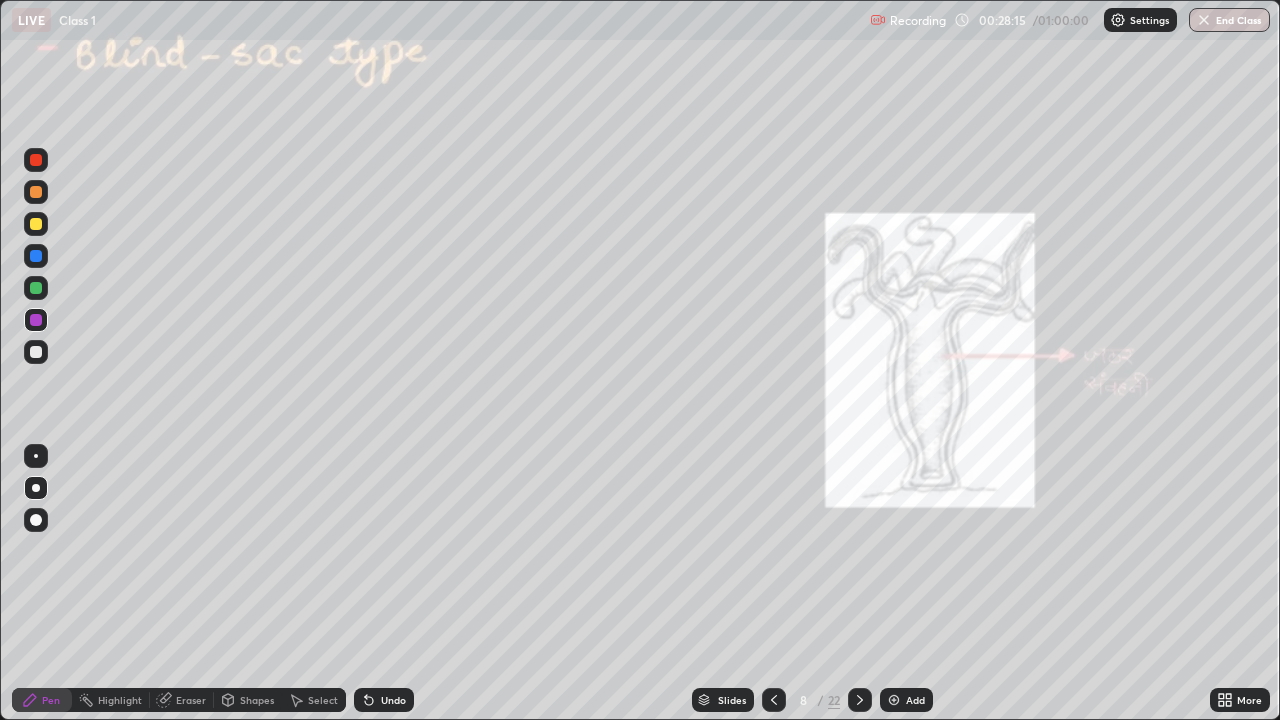 click 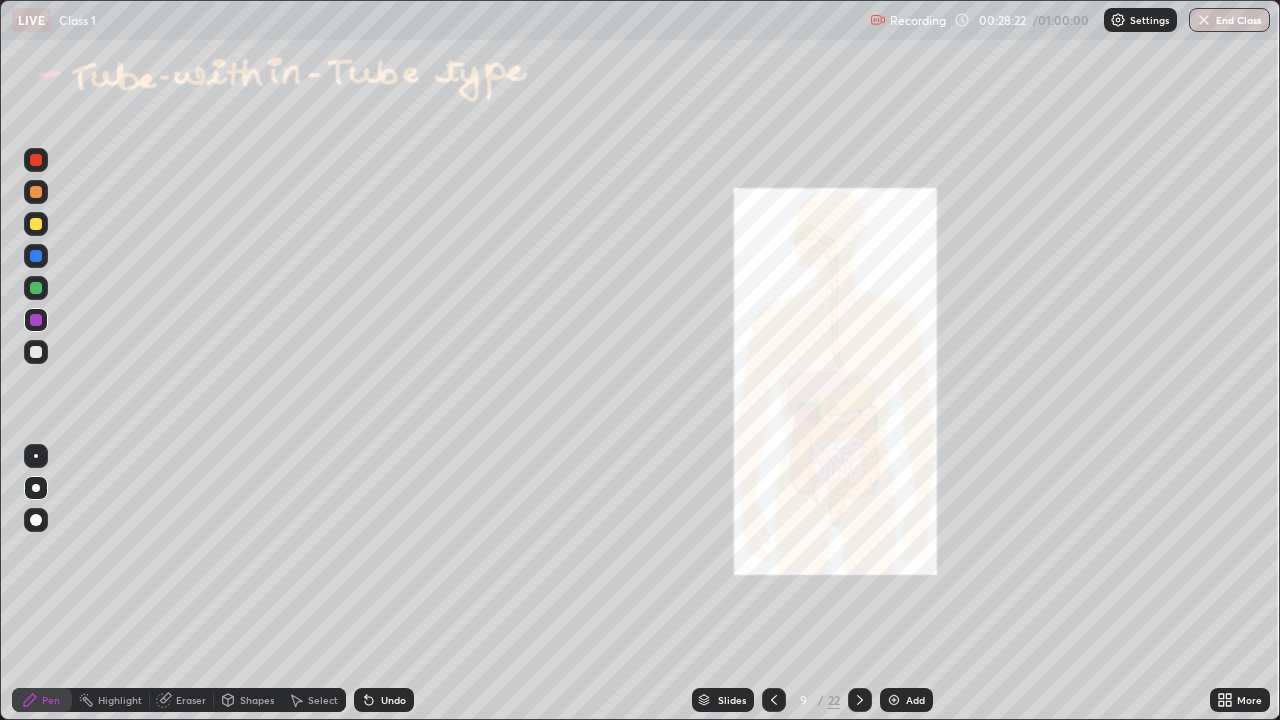 click at bounding box center (36, 224) 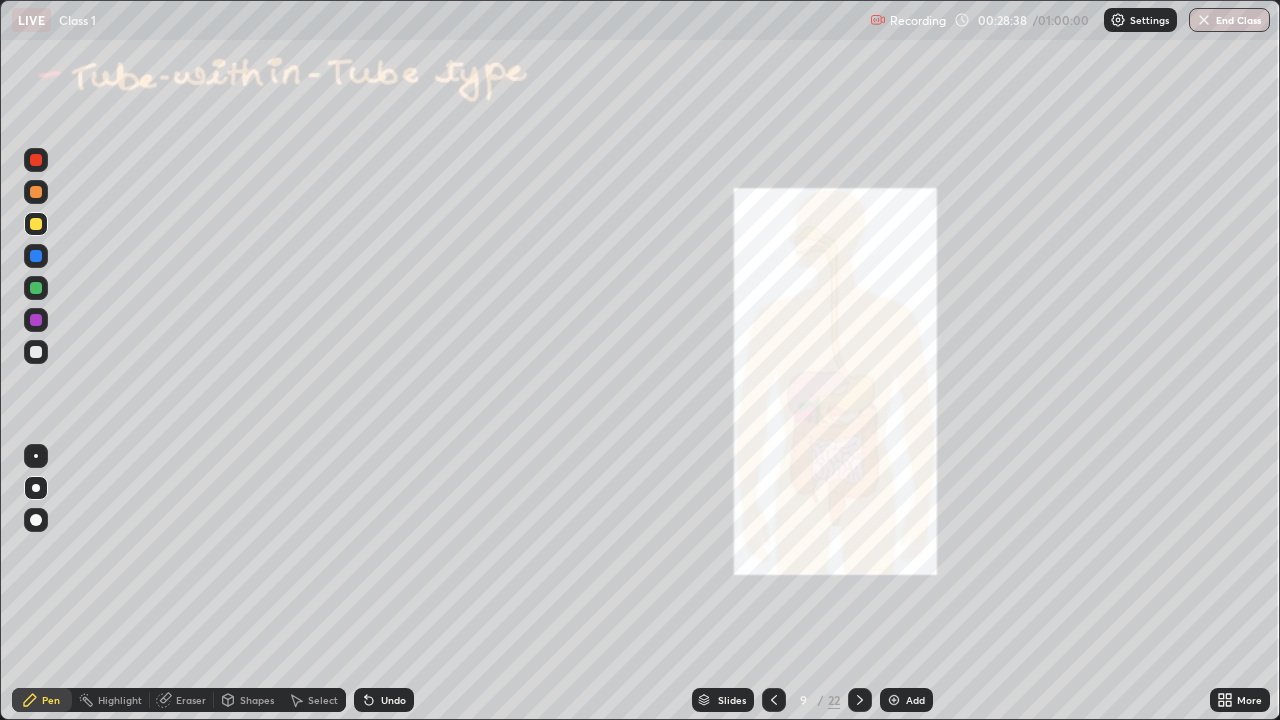 click on "Shapes" at bounding box center [257, 700] 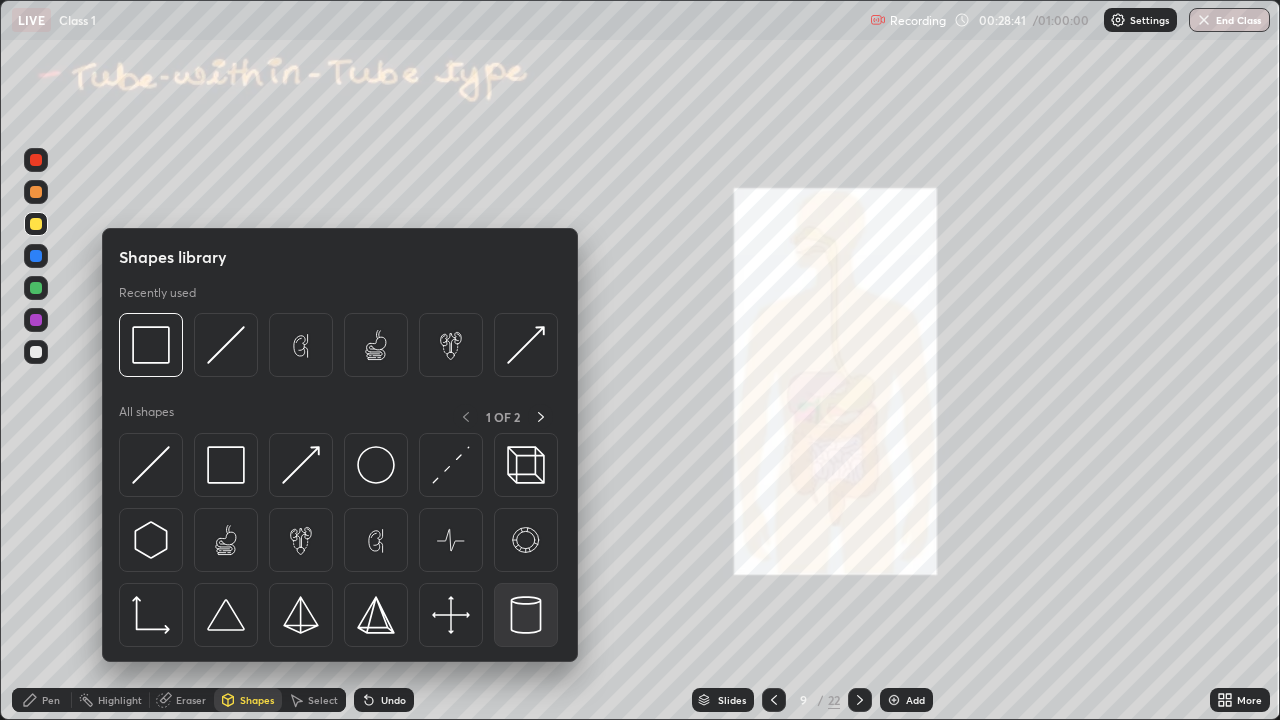 click at bounding box center (526, 615) 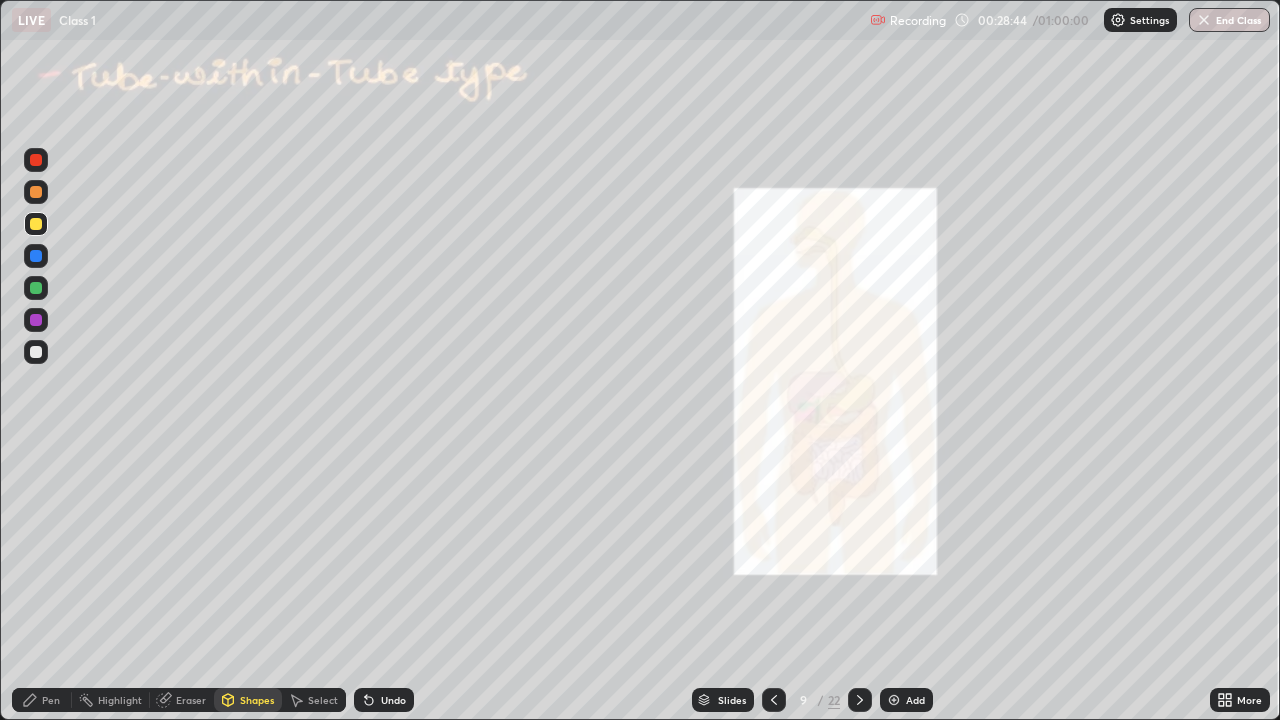 click 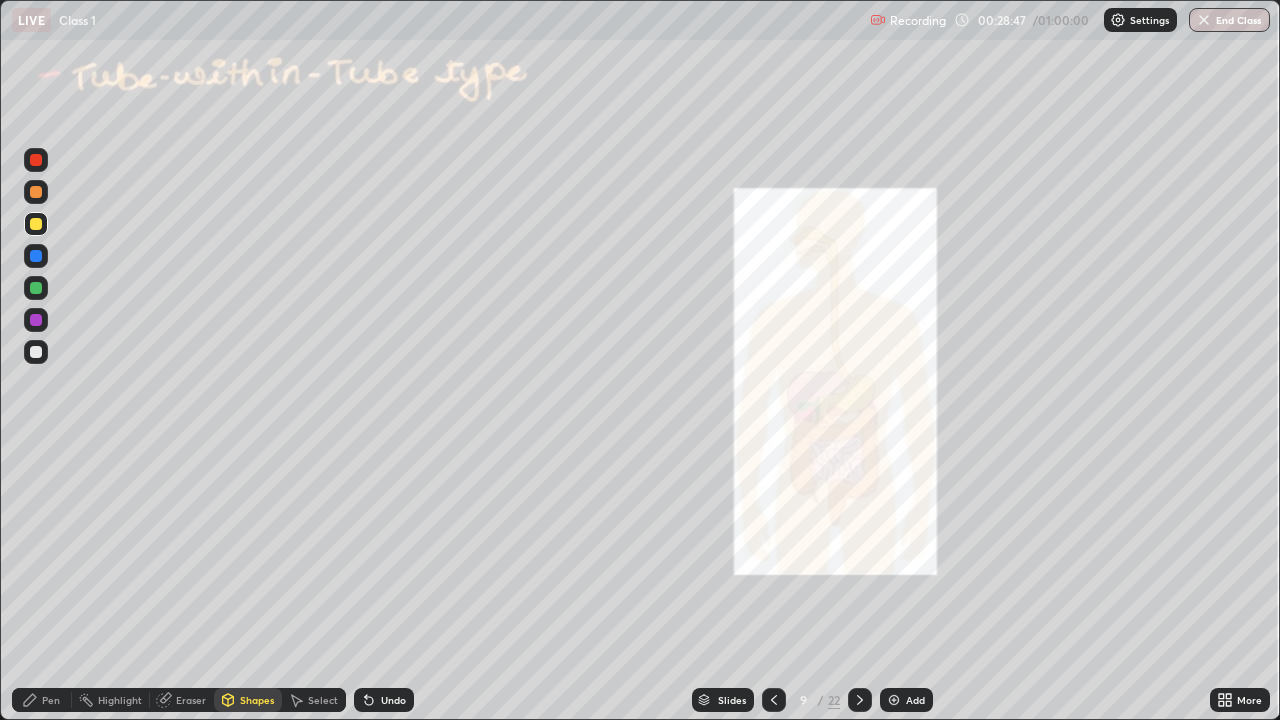 click at bounding box center (36, 352) 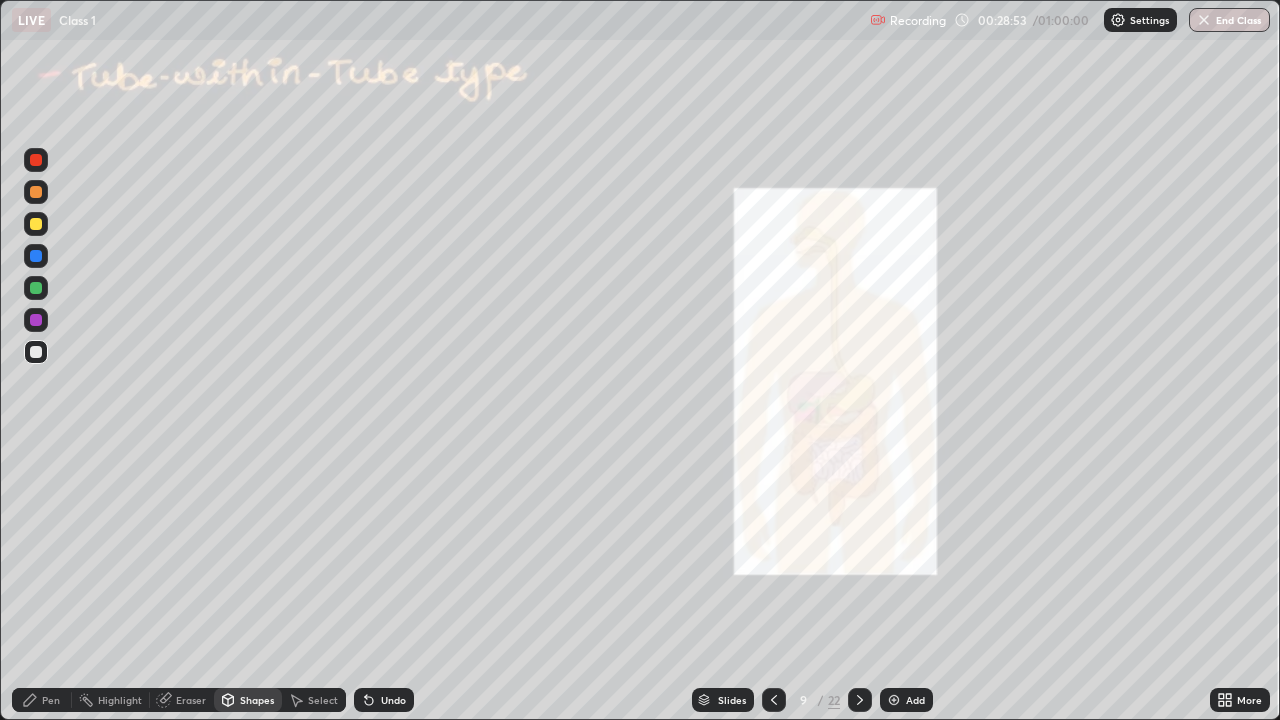 click on "Pen" at bounding box center (42, 700) 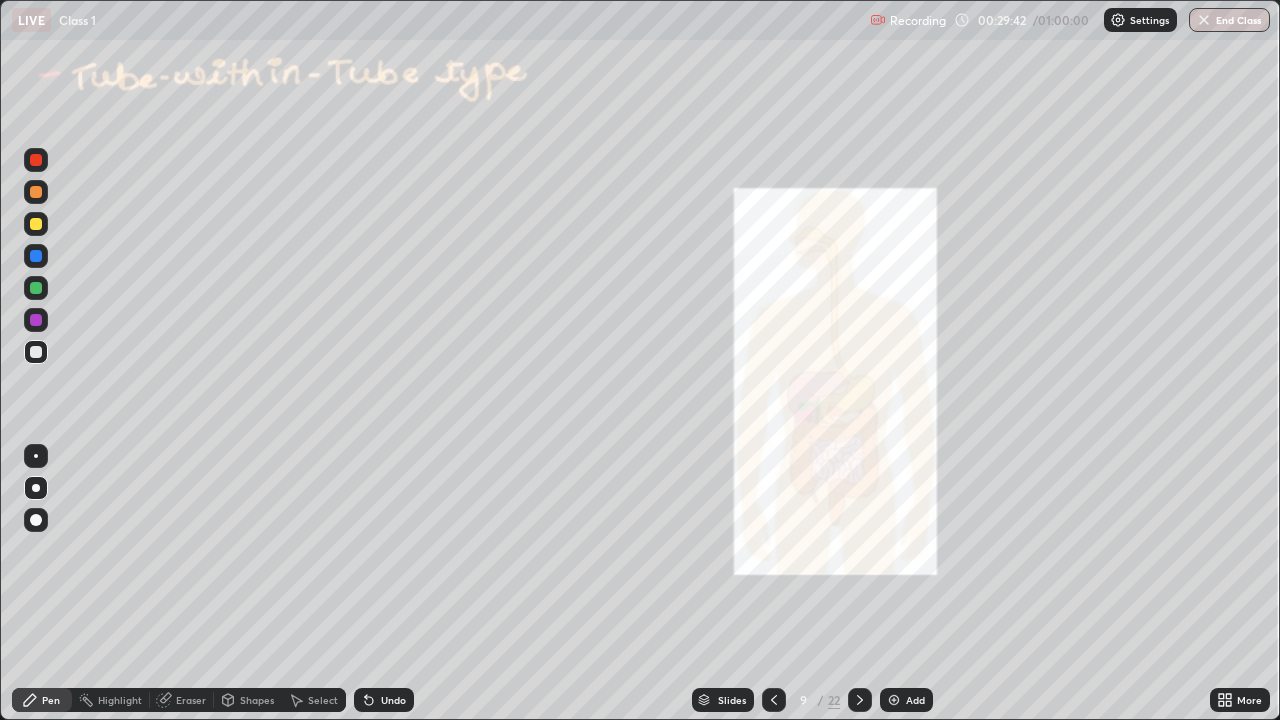 click at bounding box center (36, 320) 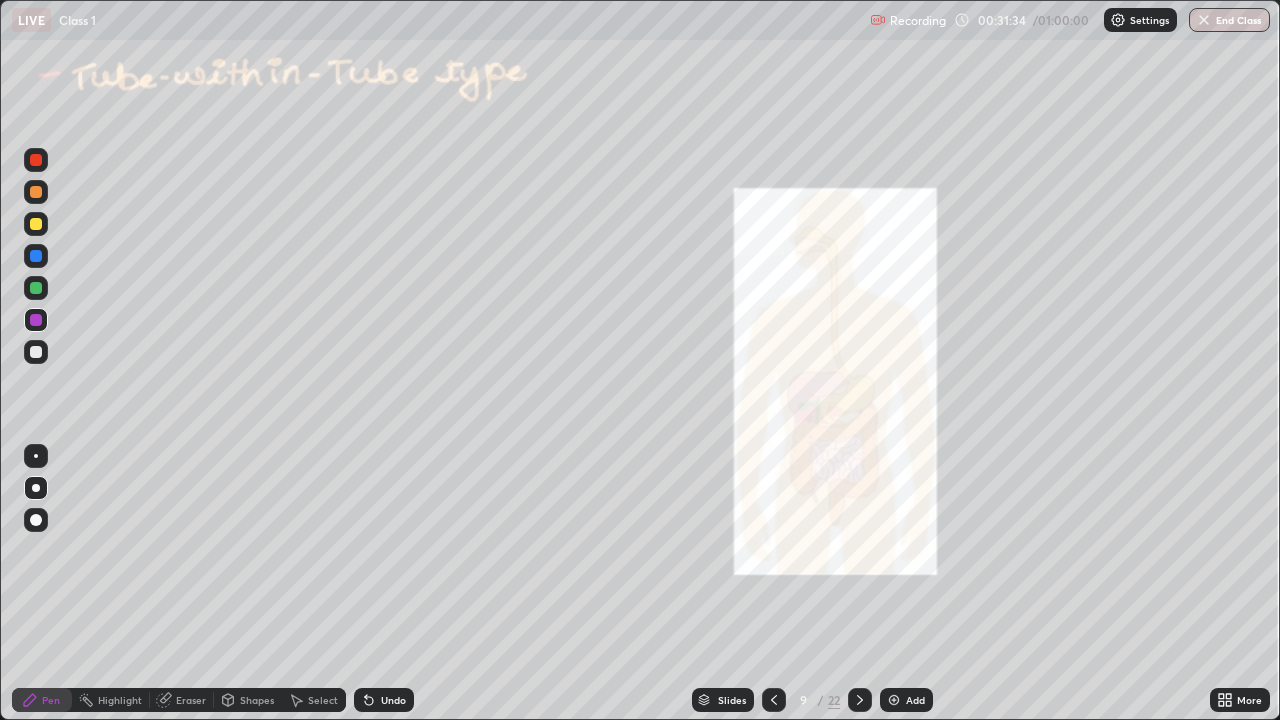 click 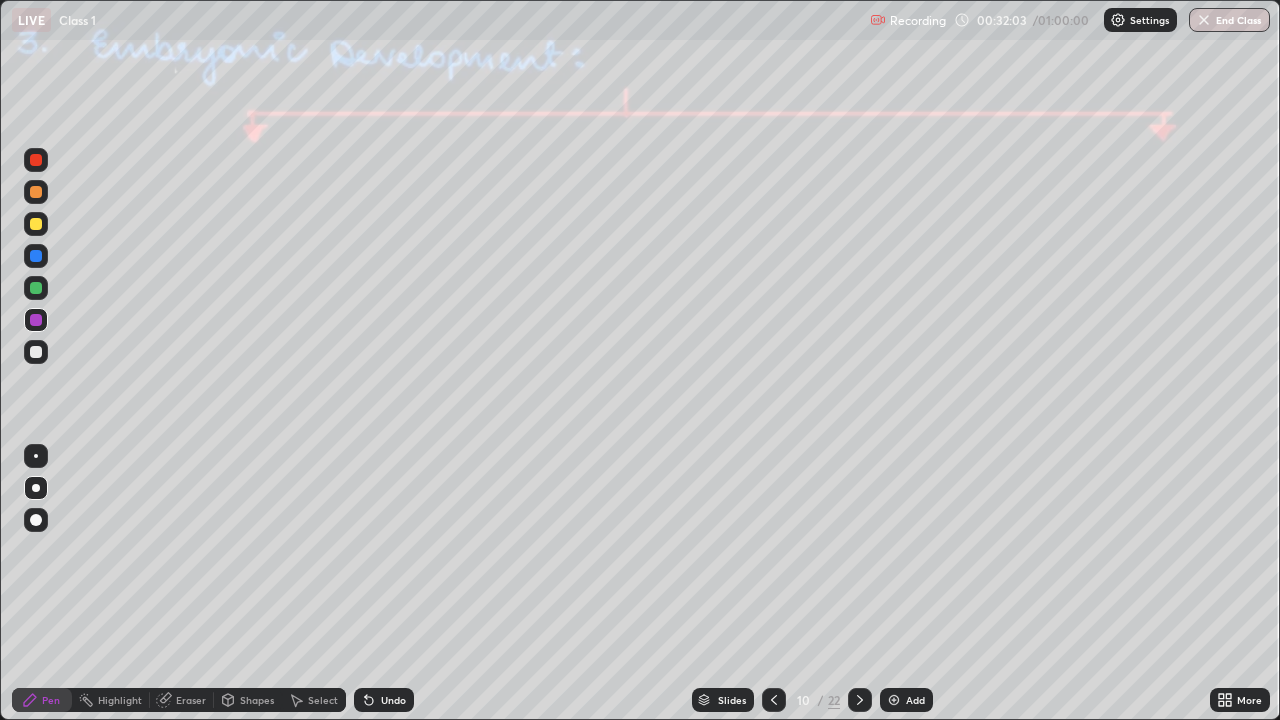 click at bounding box center (36, 192) 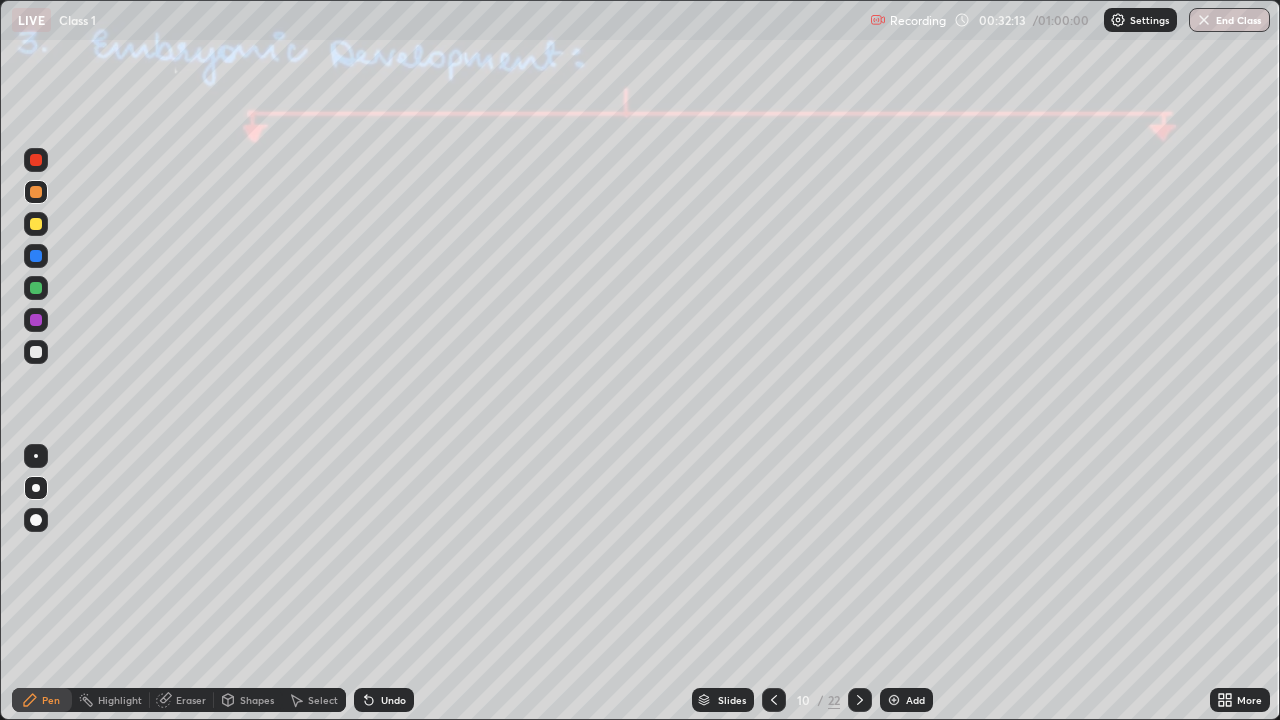 click at bounding box center [36, 288] 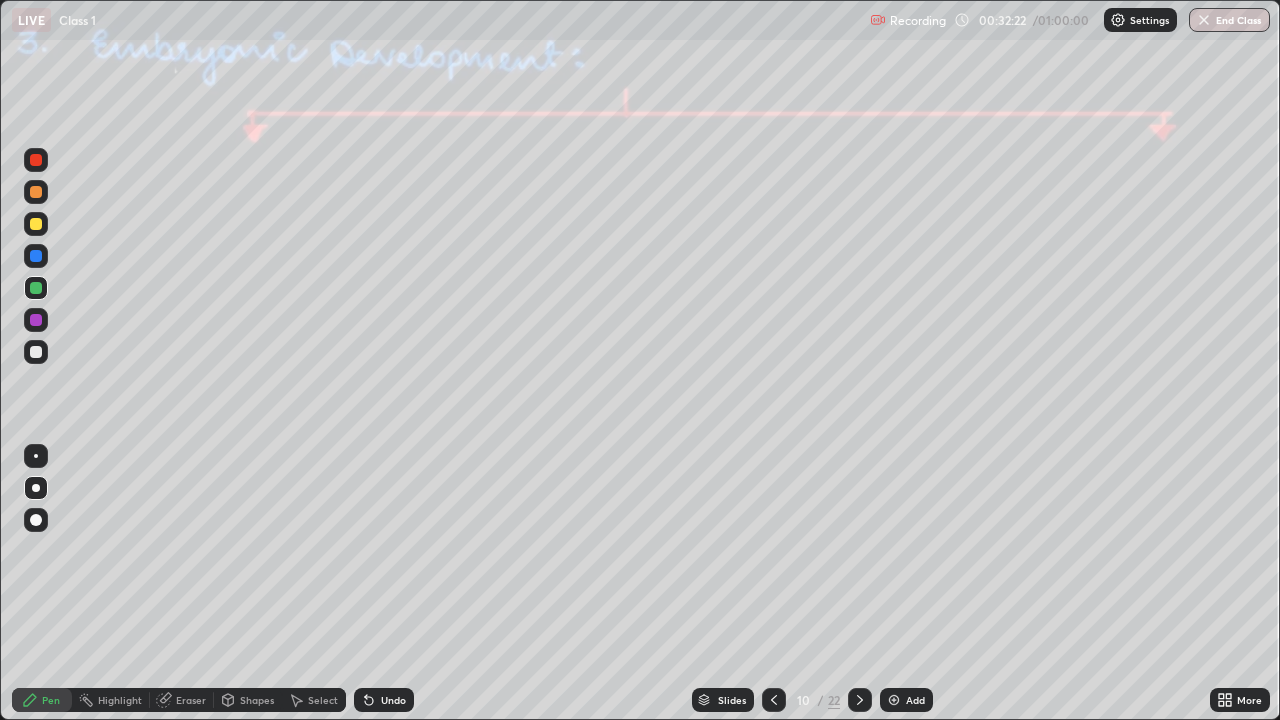 click at bounding box center (36, 224) 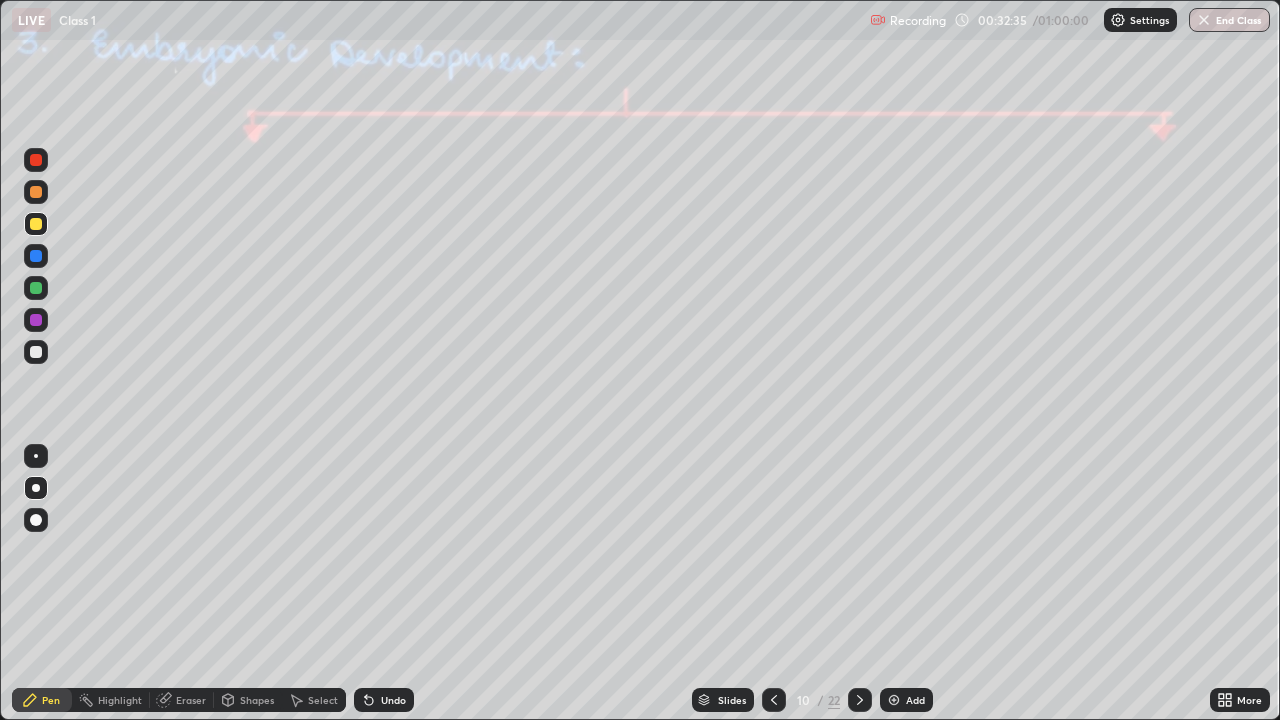 click at bounding box center [36, 192] 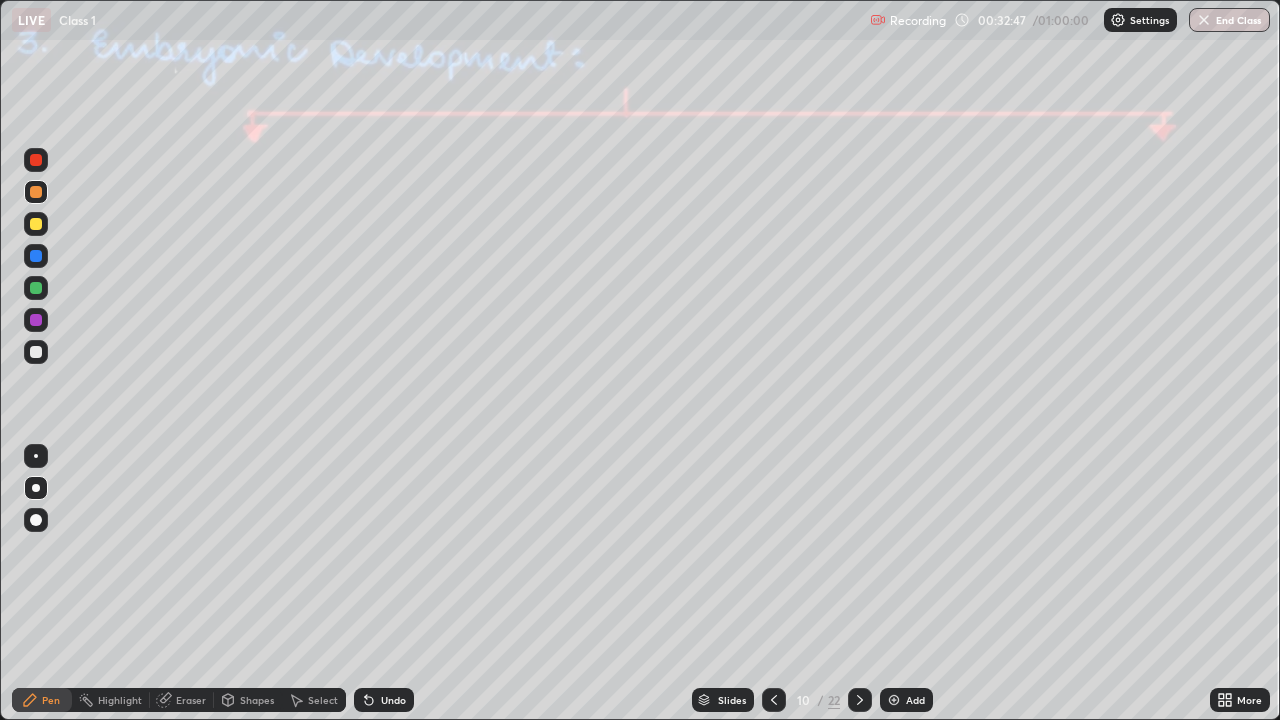 click at bounding box center (36, 224) 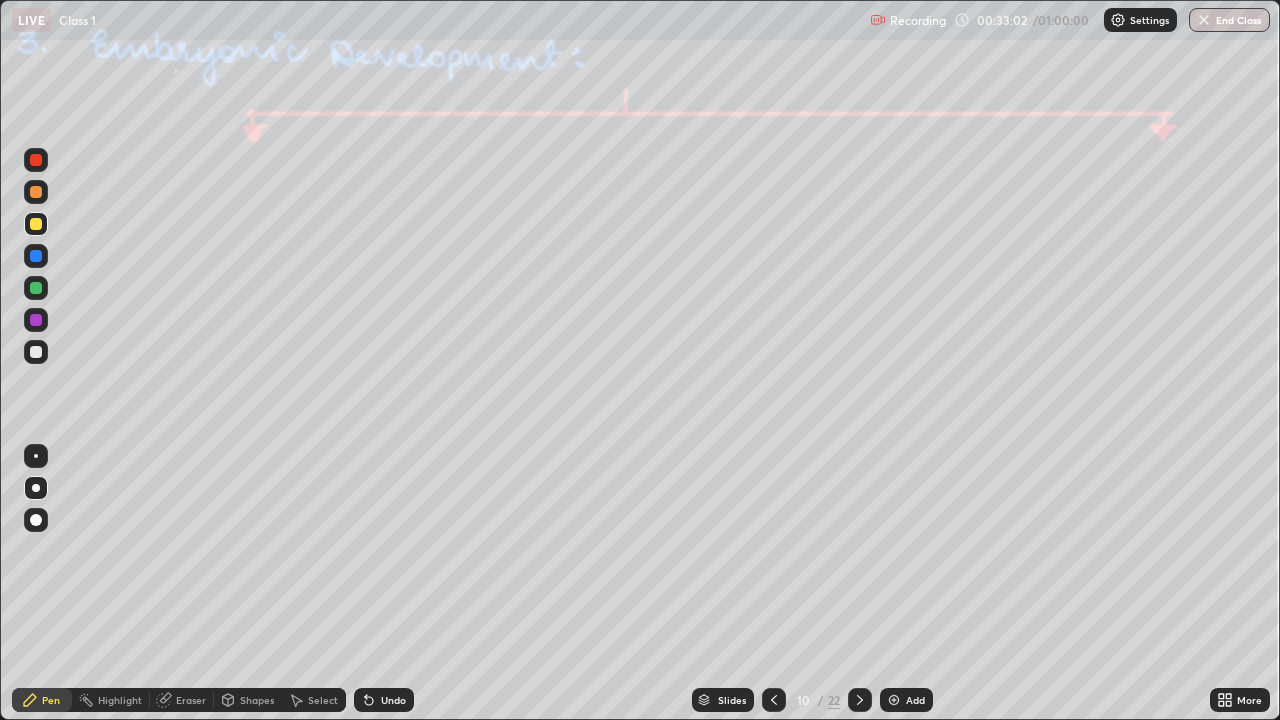 click at bounding box center (36, 320) 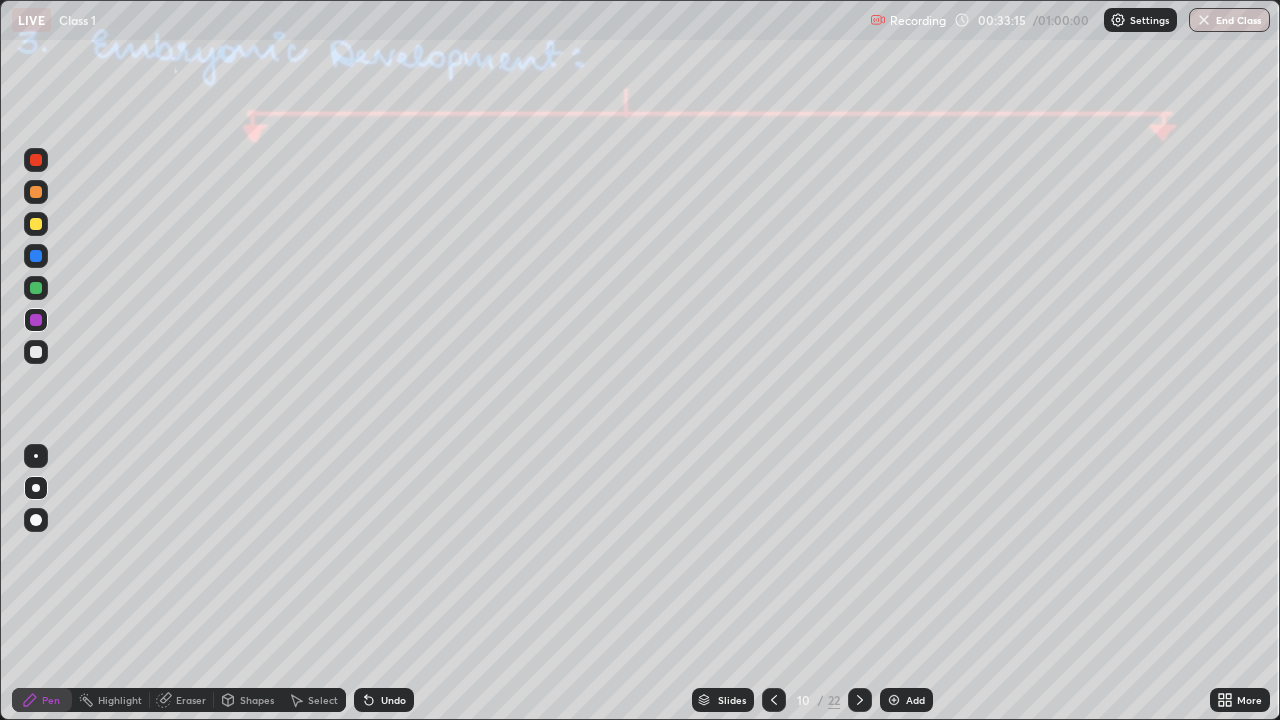 click on "Select" at bounding box center (323, 700) 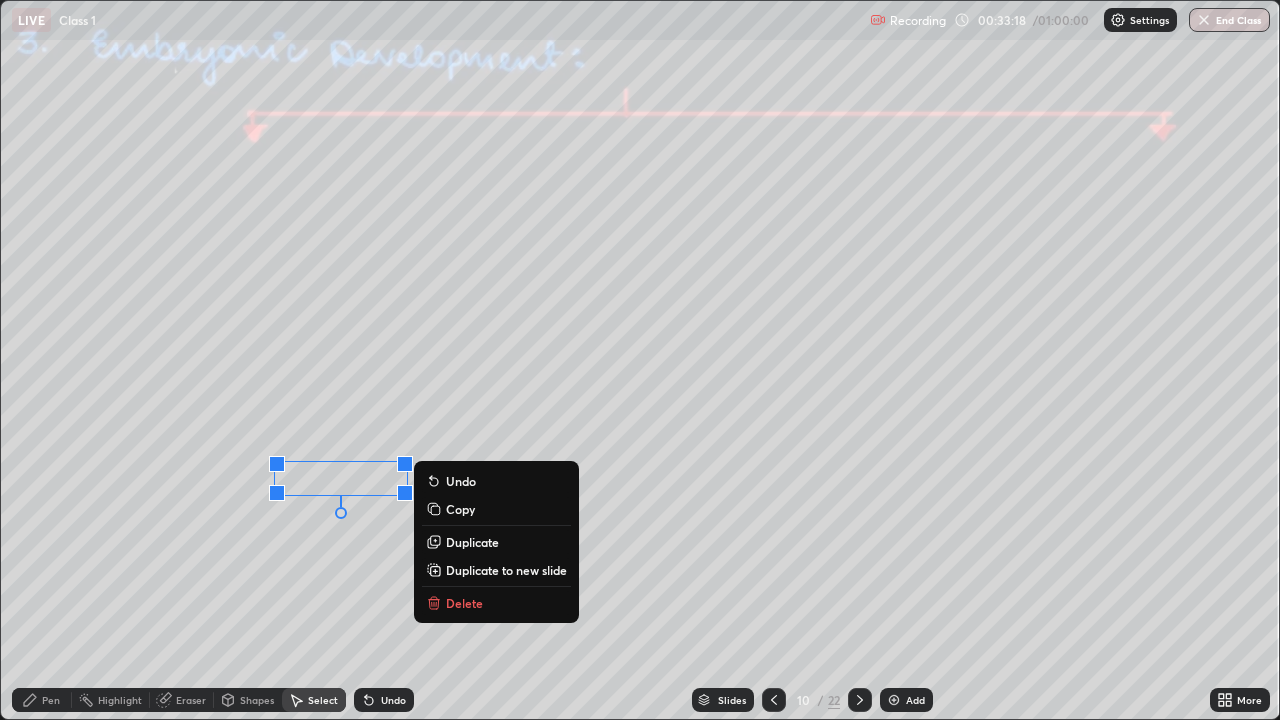 click on "Pen" at bounding box center [42, 700] 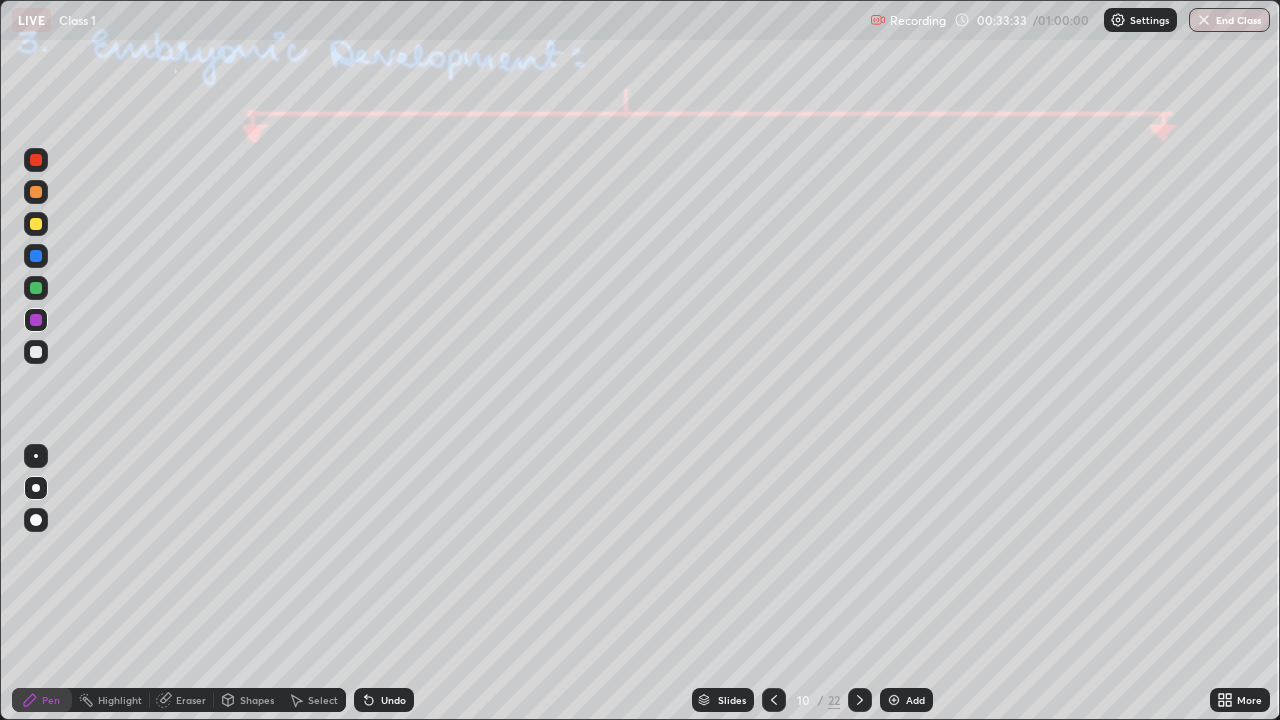 click at bounding box center (36, 352) 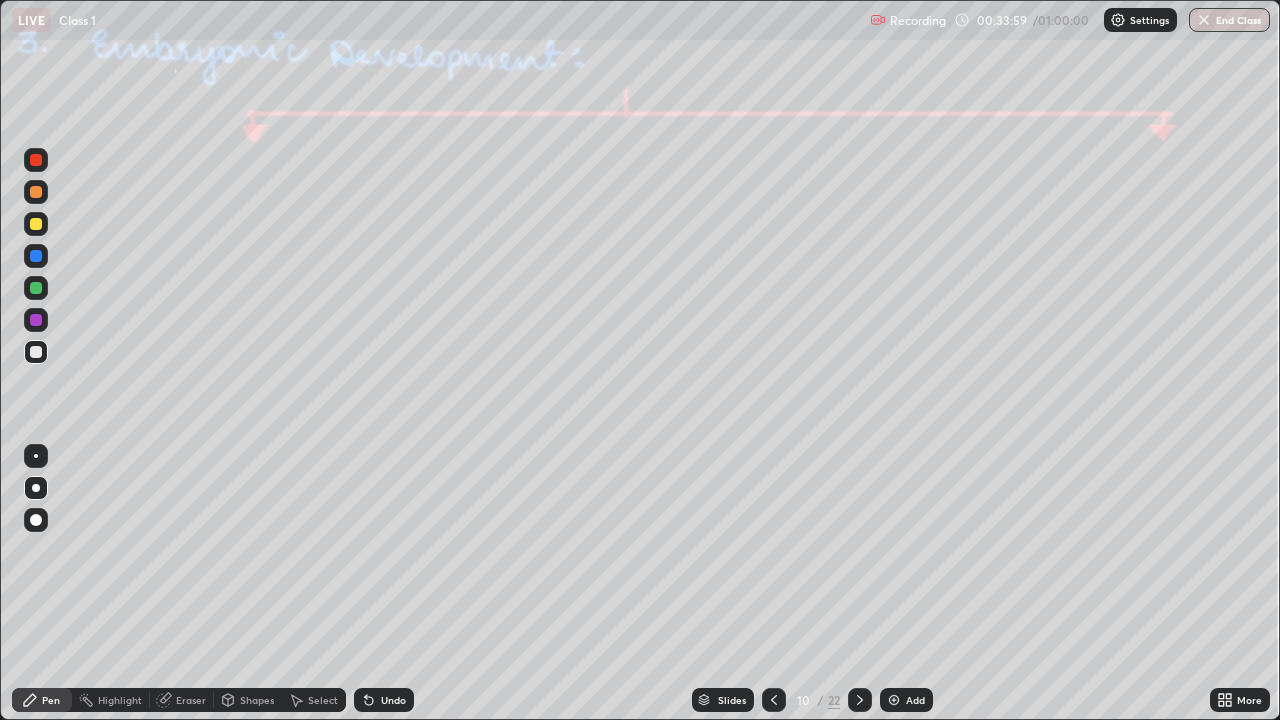 click at bounding box center (36, 160) 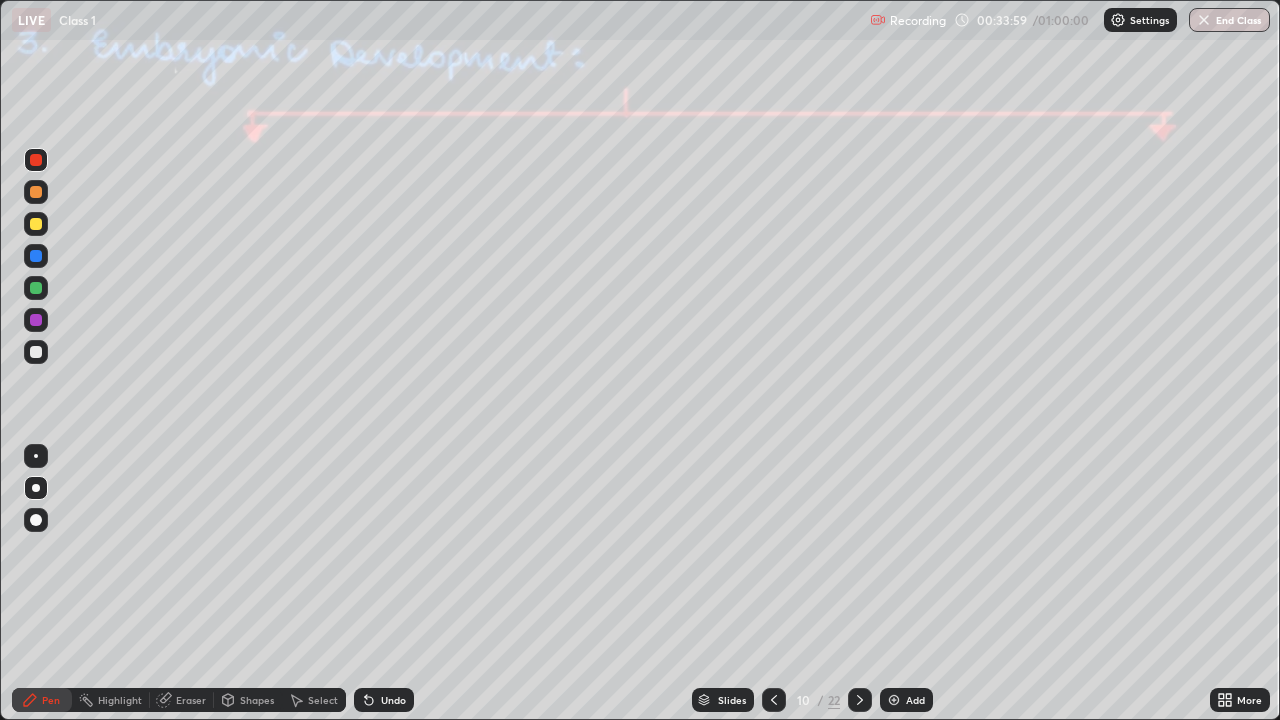 click at bounding box center [36, 192] 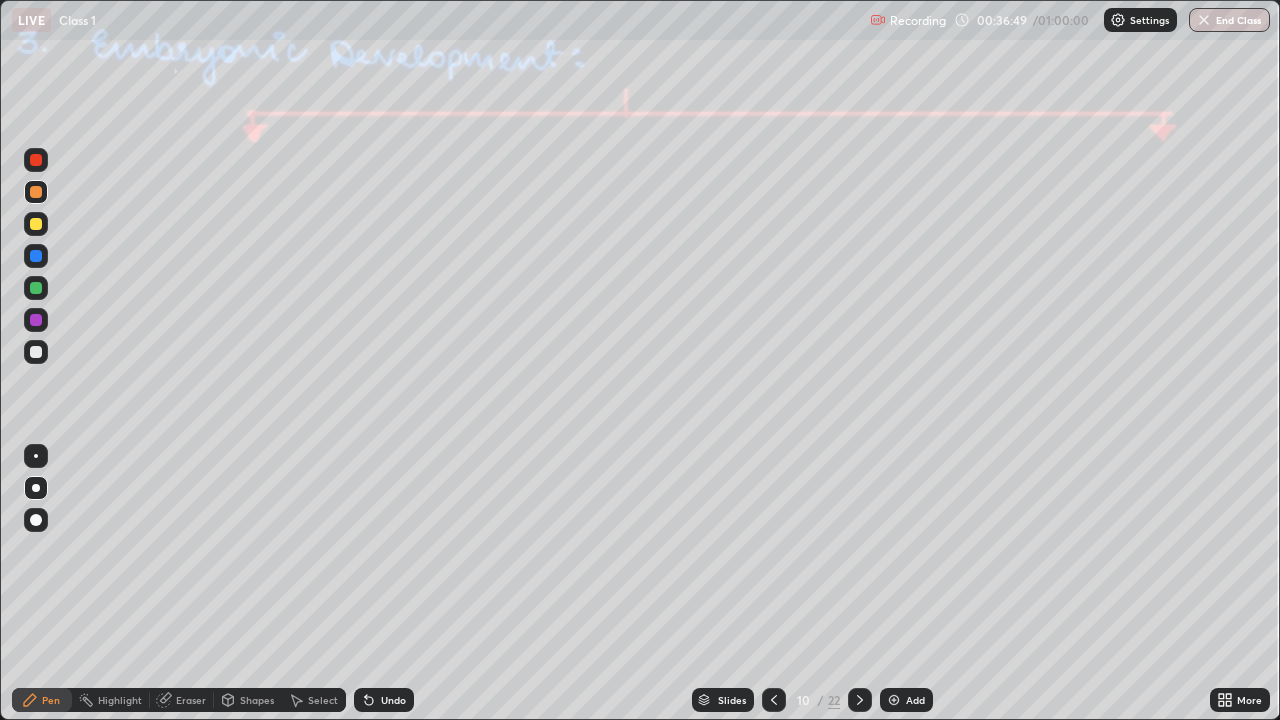 click 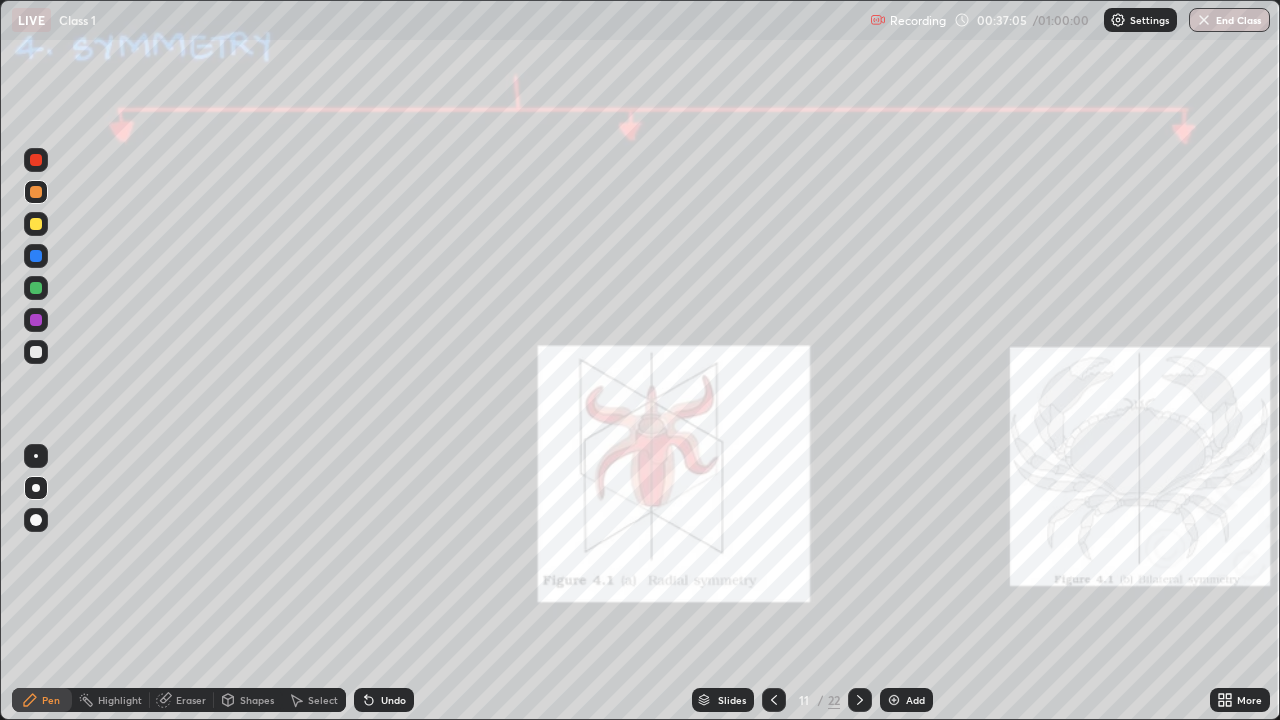 click at bounding box center [36, 288] 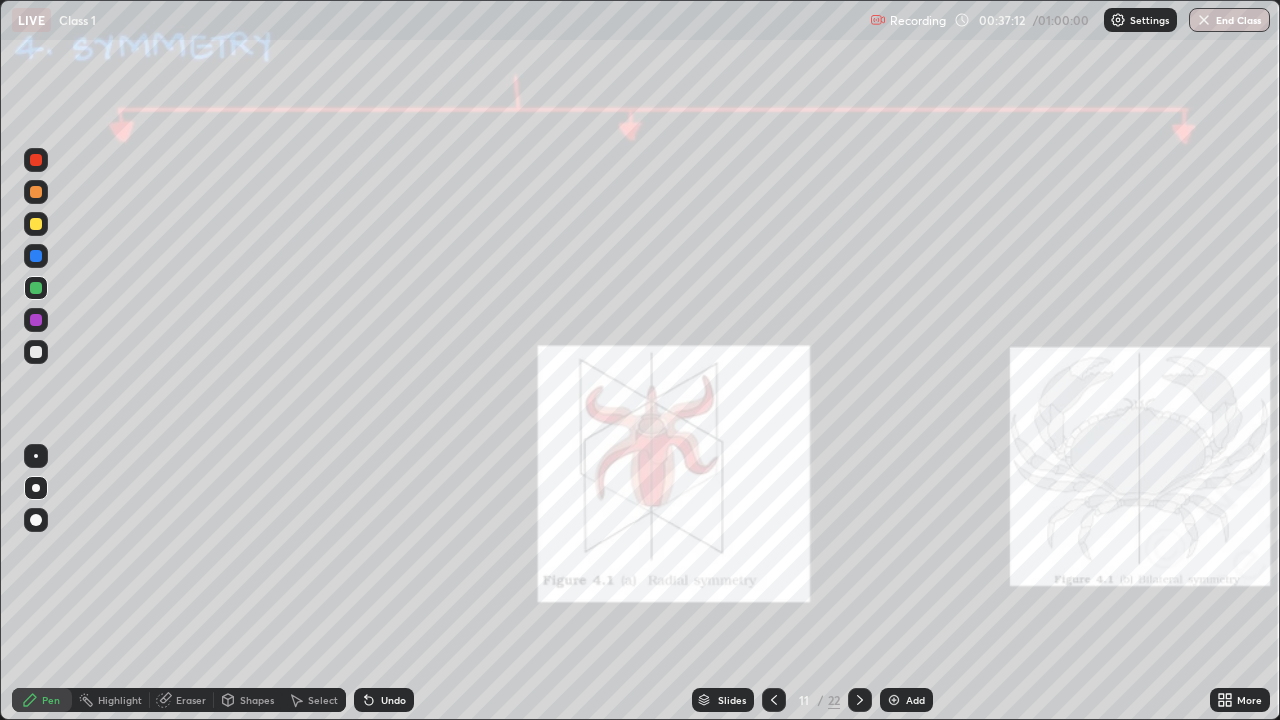 click at bounding box center (36, 224) 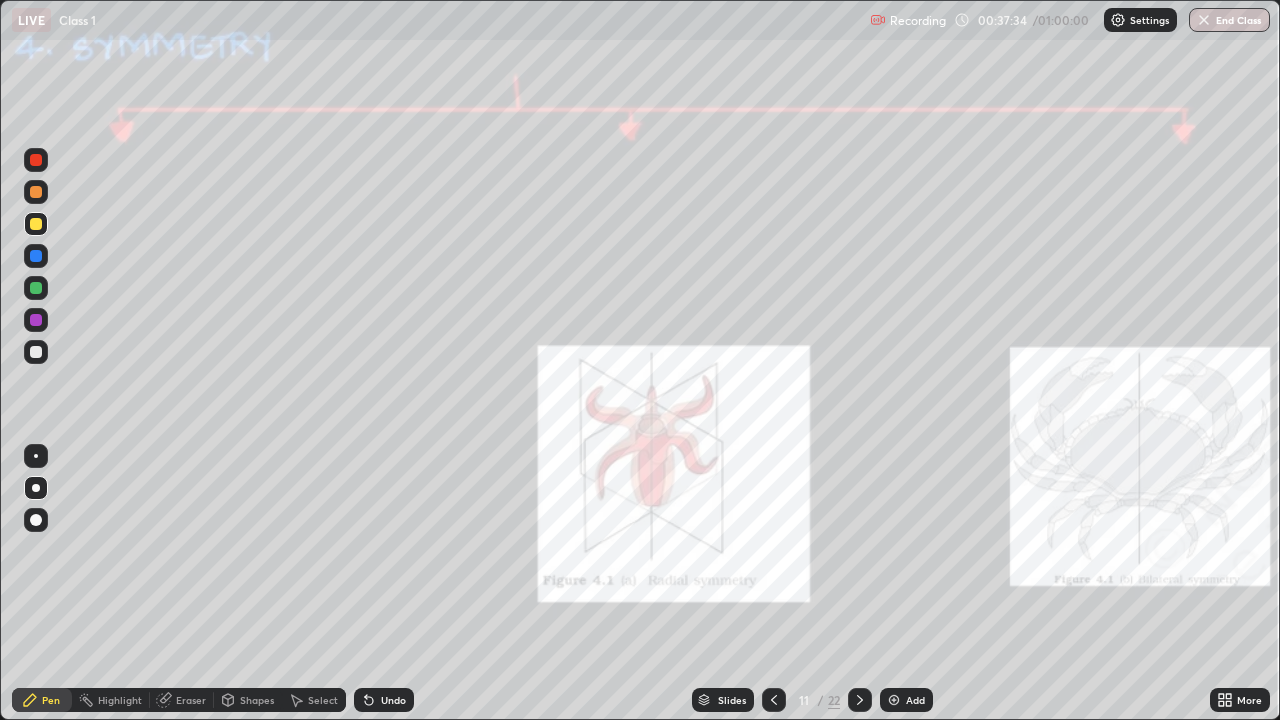 click at bounding box center (36, 352) 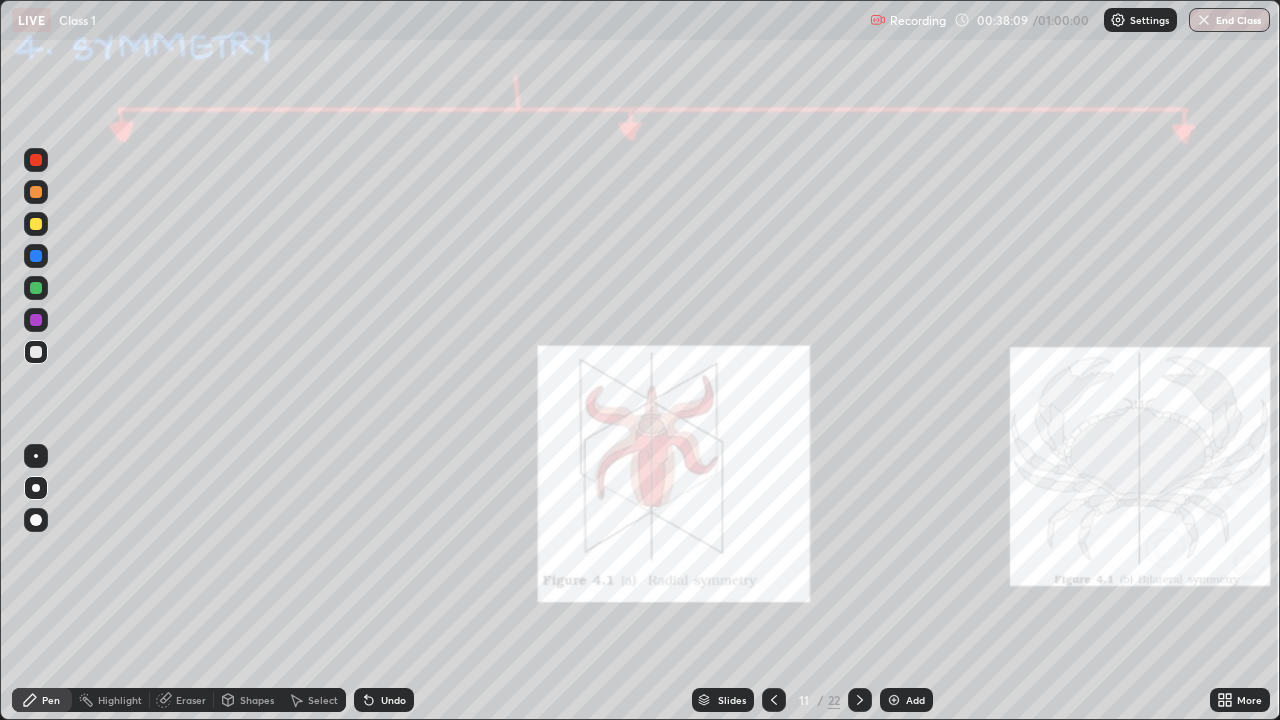 click at bounding box center [36, 288] 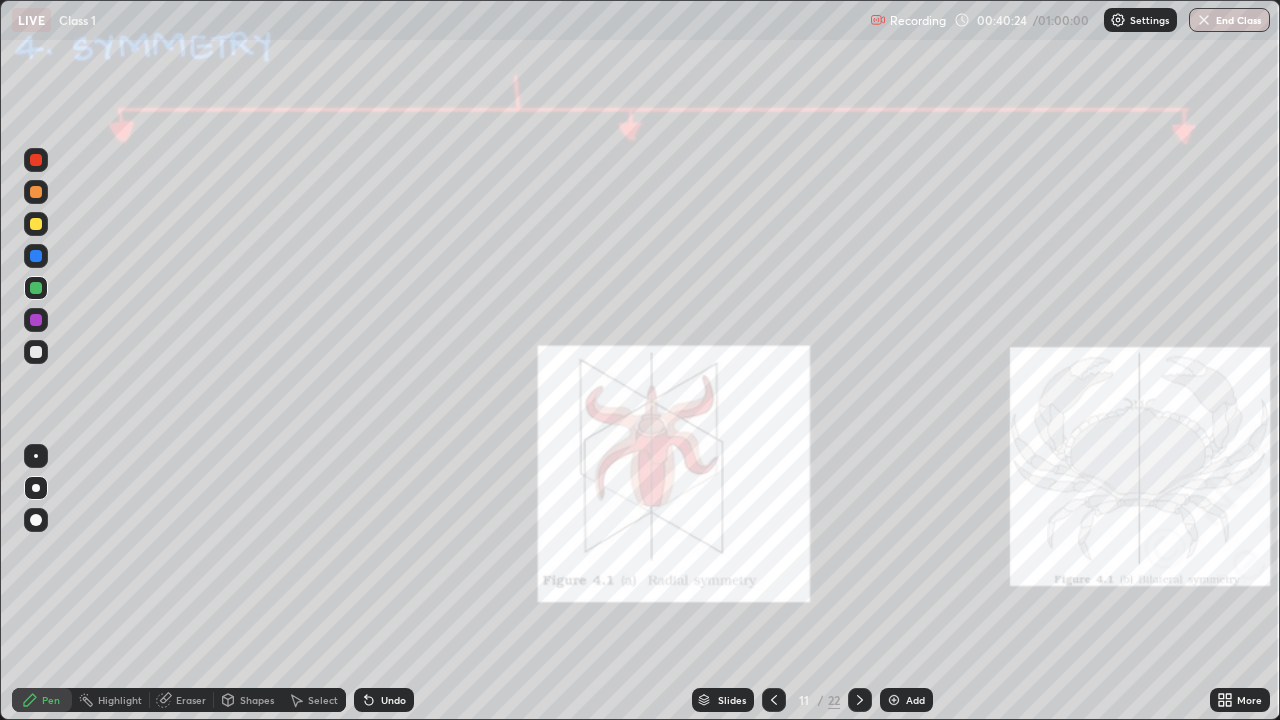 click at bounding box center [36, 160] 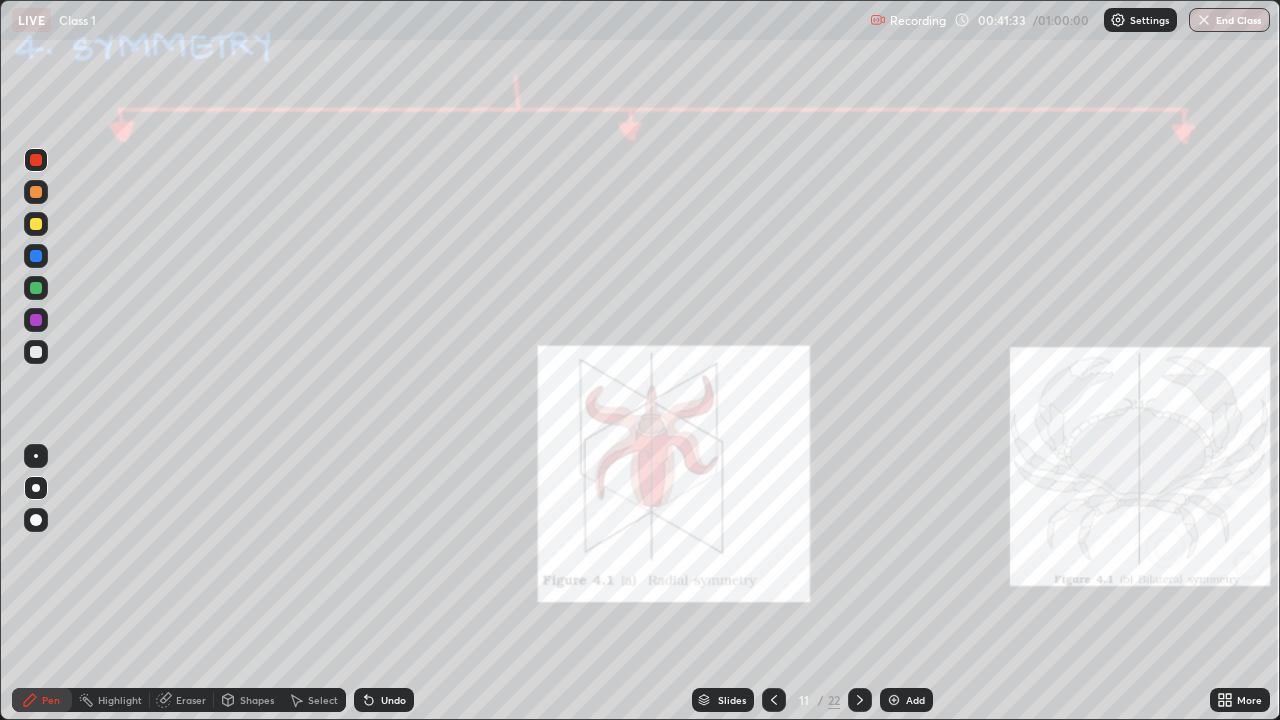 click at bounding box center [36, 352] 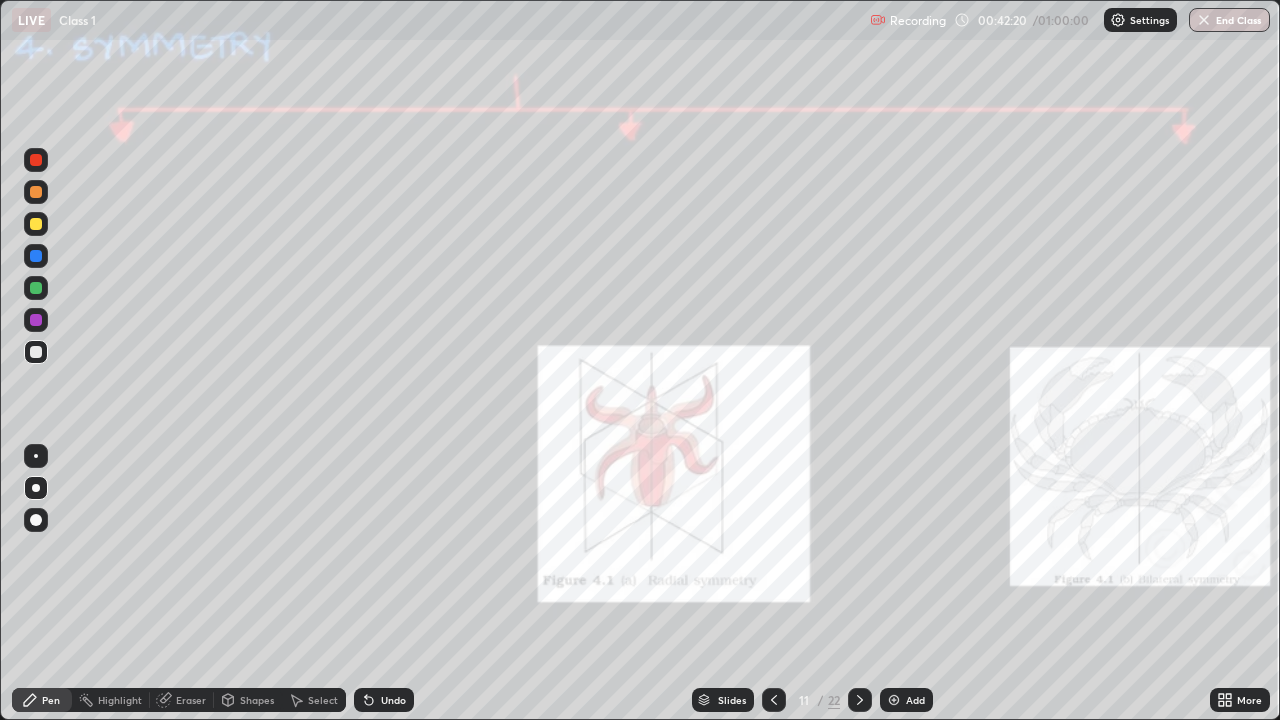 click at bounding box center (36, 256) 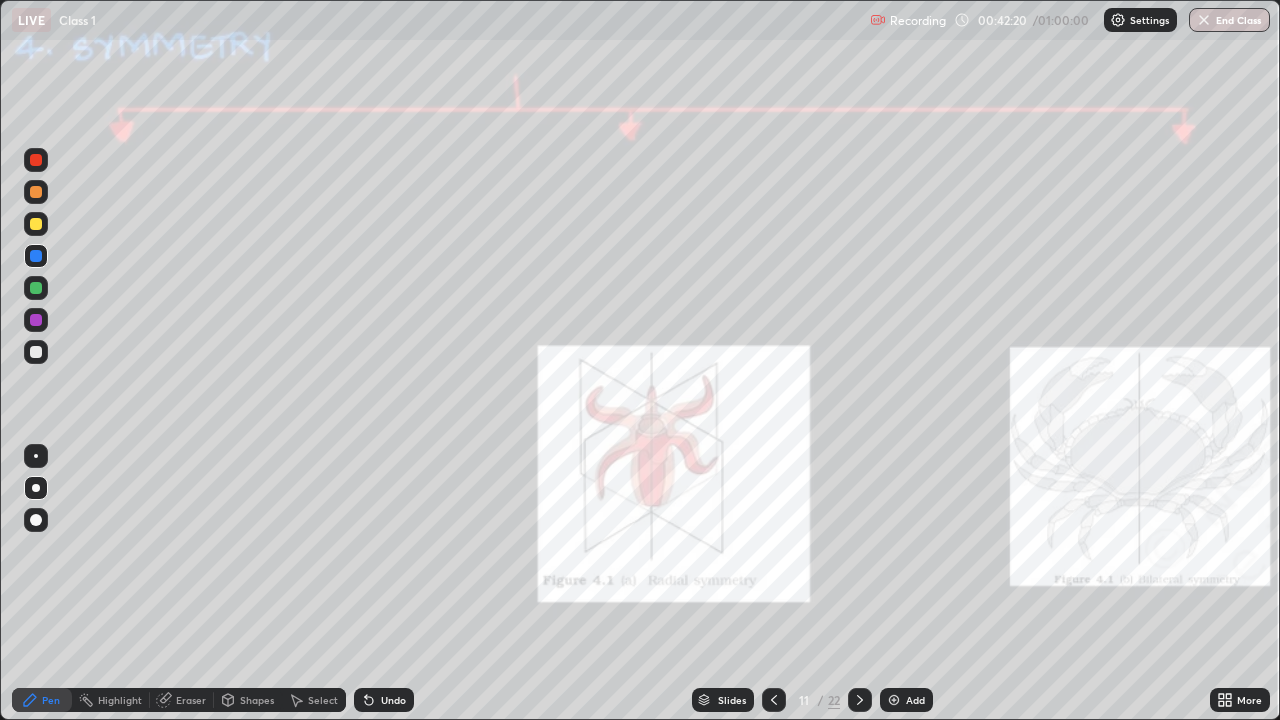 click at bounding box center (36, 288) 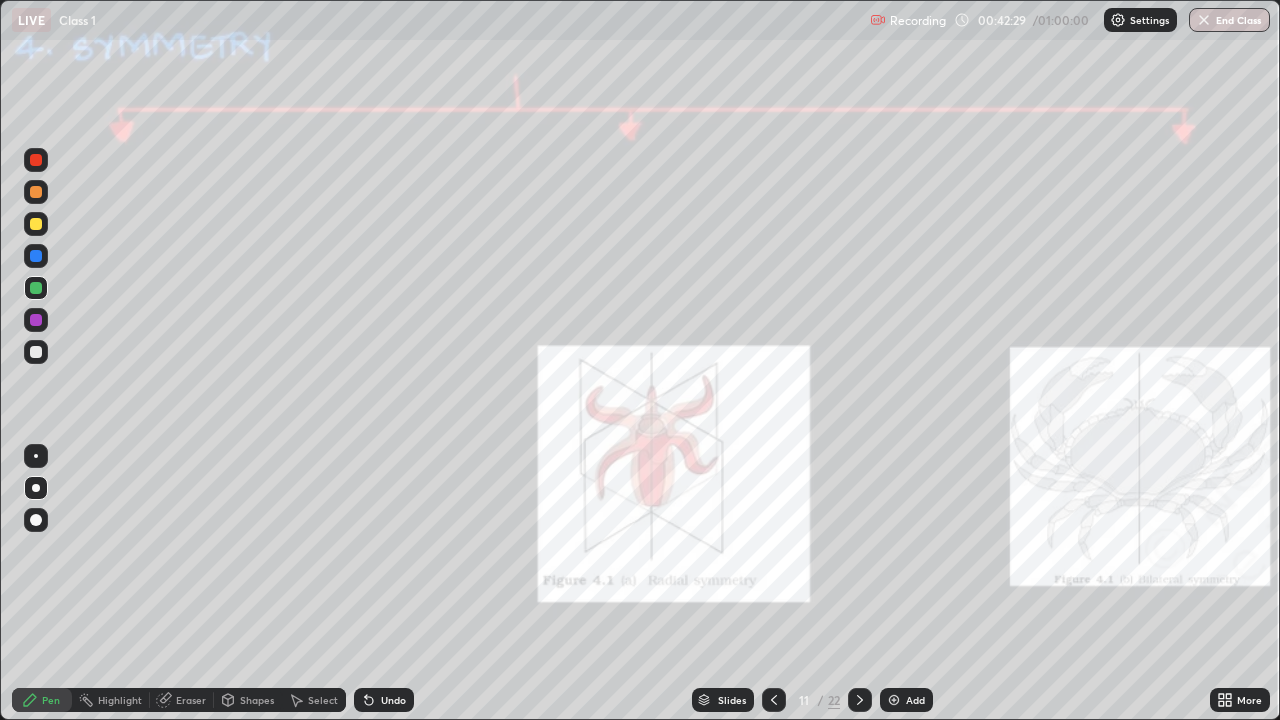 click at bounding box center [36, 352] 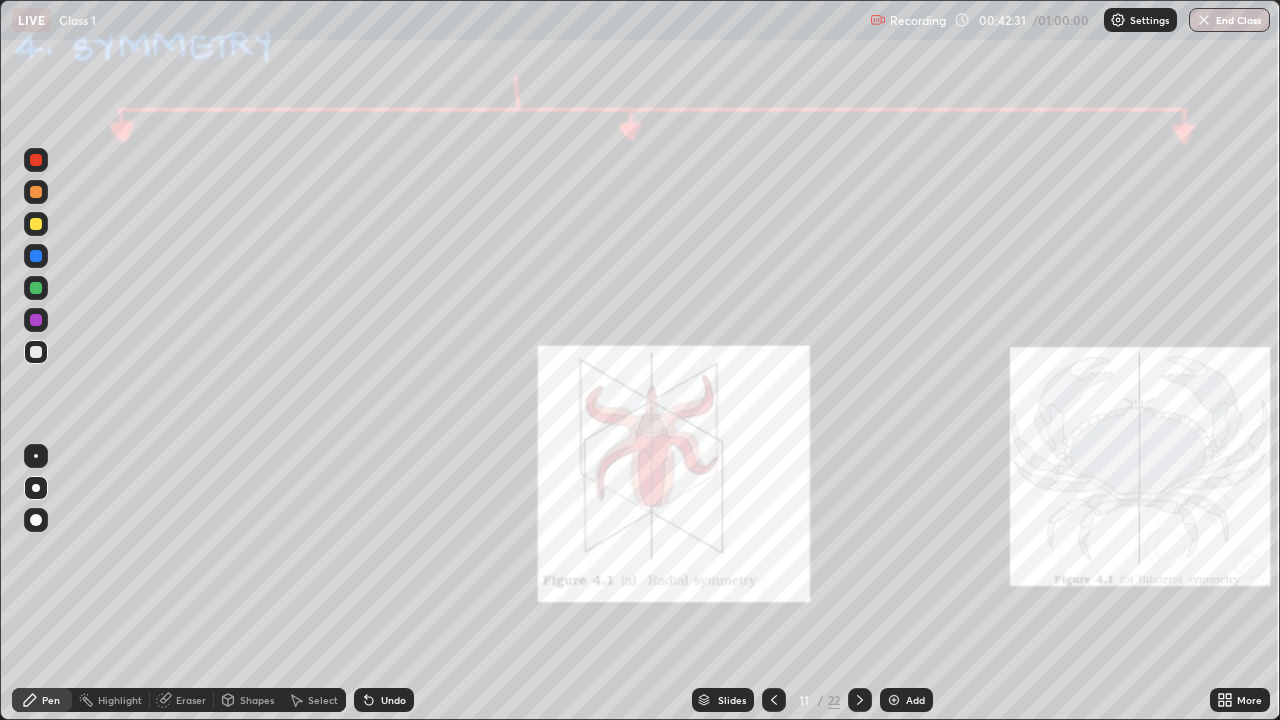 click at bounding box center [36, 192] 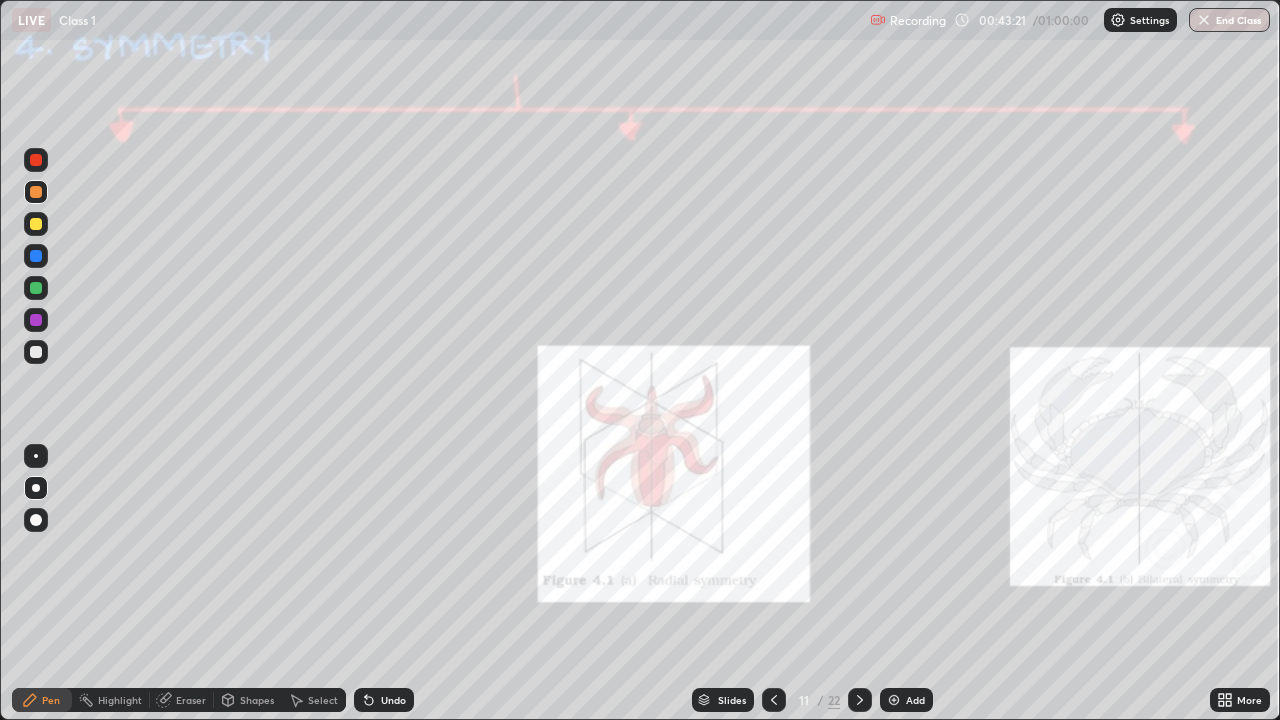 click on "Undo" at bounding box center (393, 700) 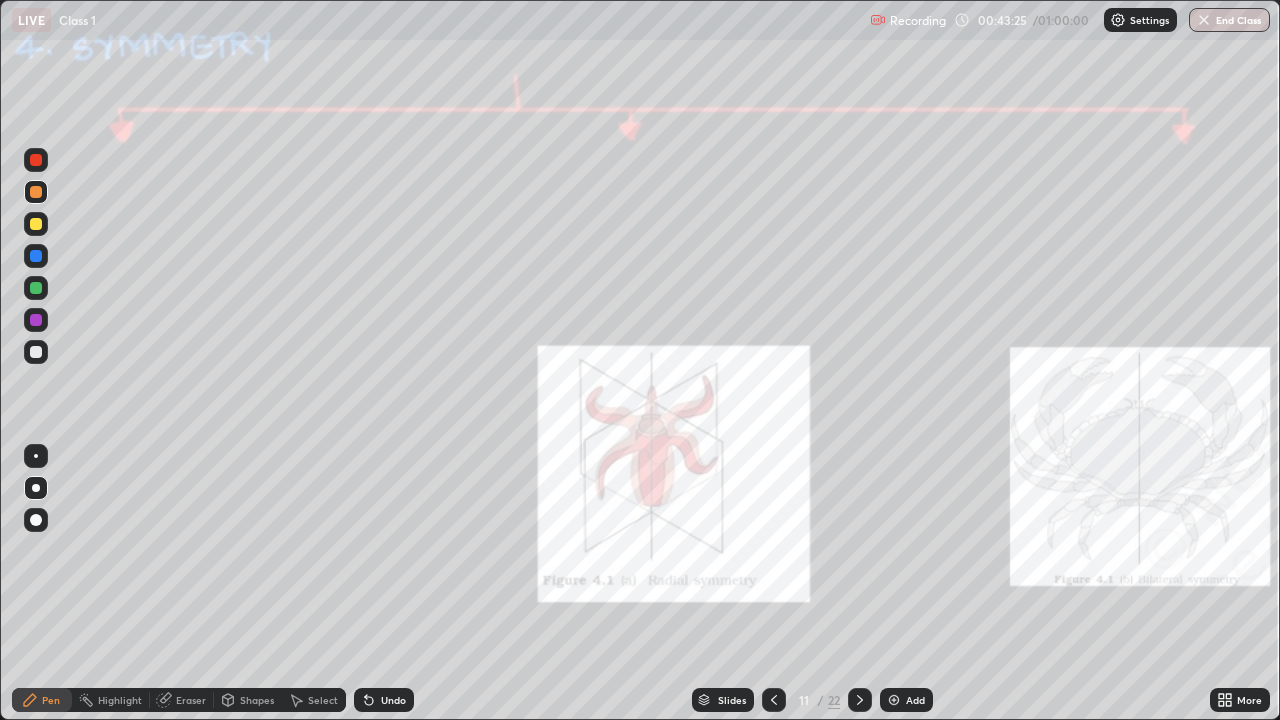 click at bounding box center [36, 352] 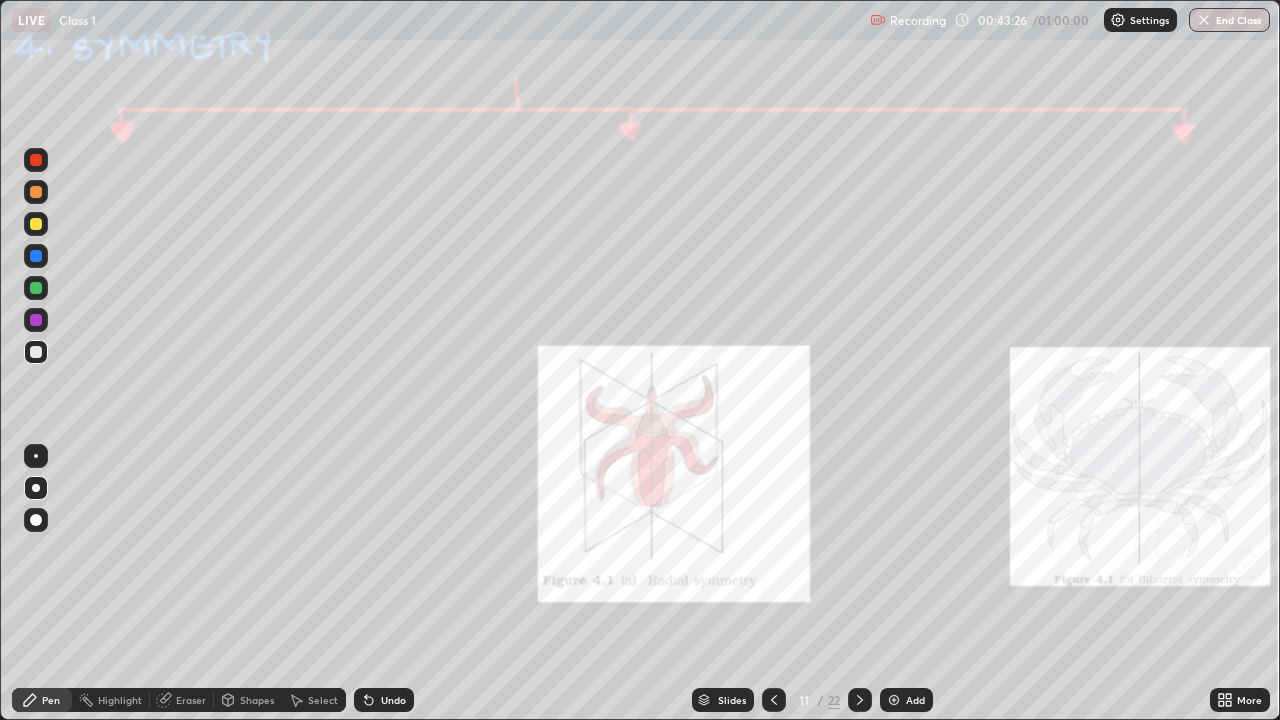 click at bounding box center (36, 320) 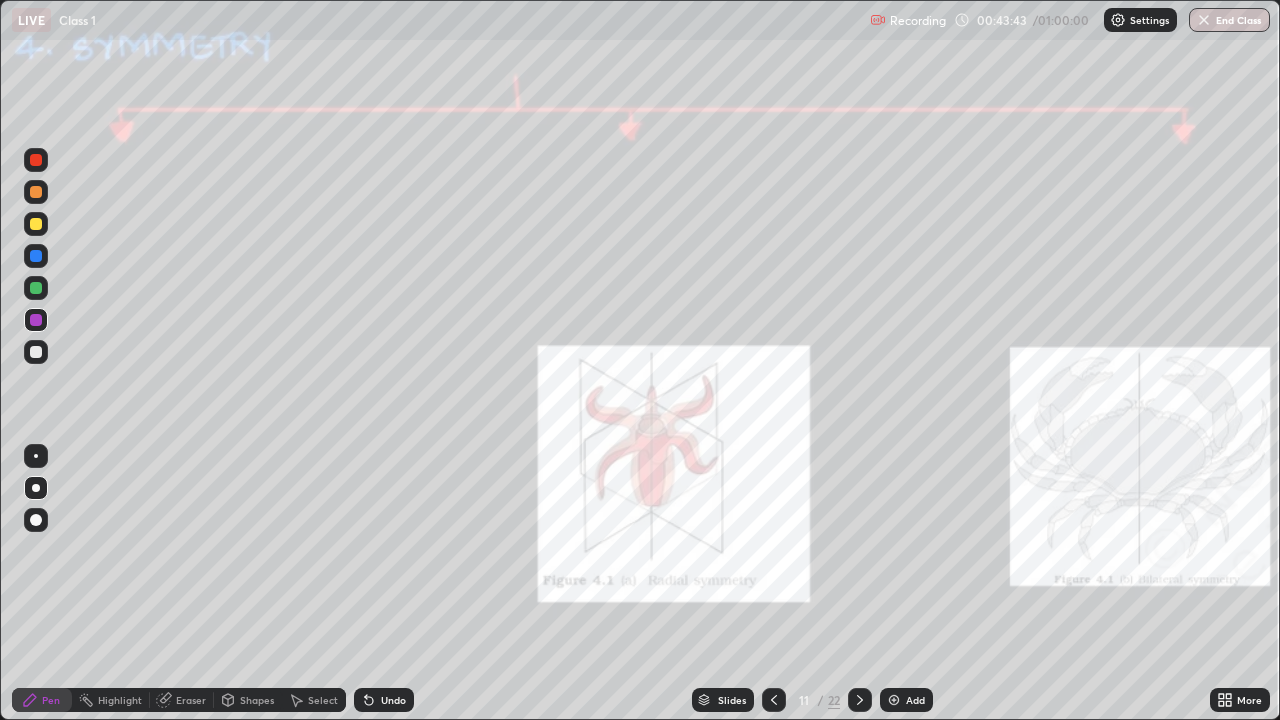 click at bounding box center (36, 352) 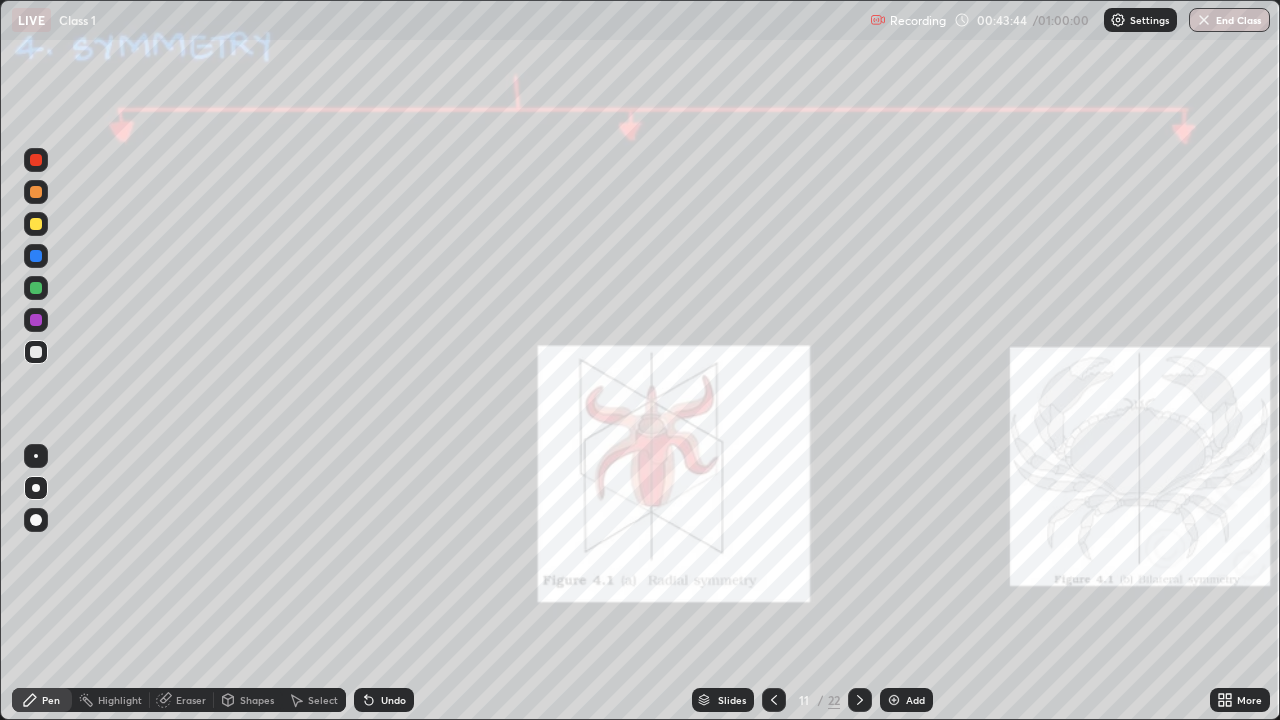 click at bounding box center (36, 288) 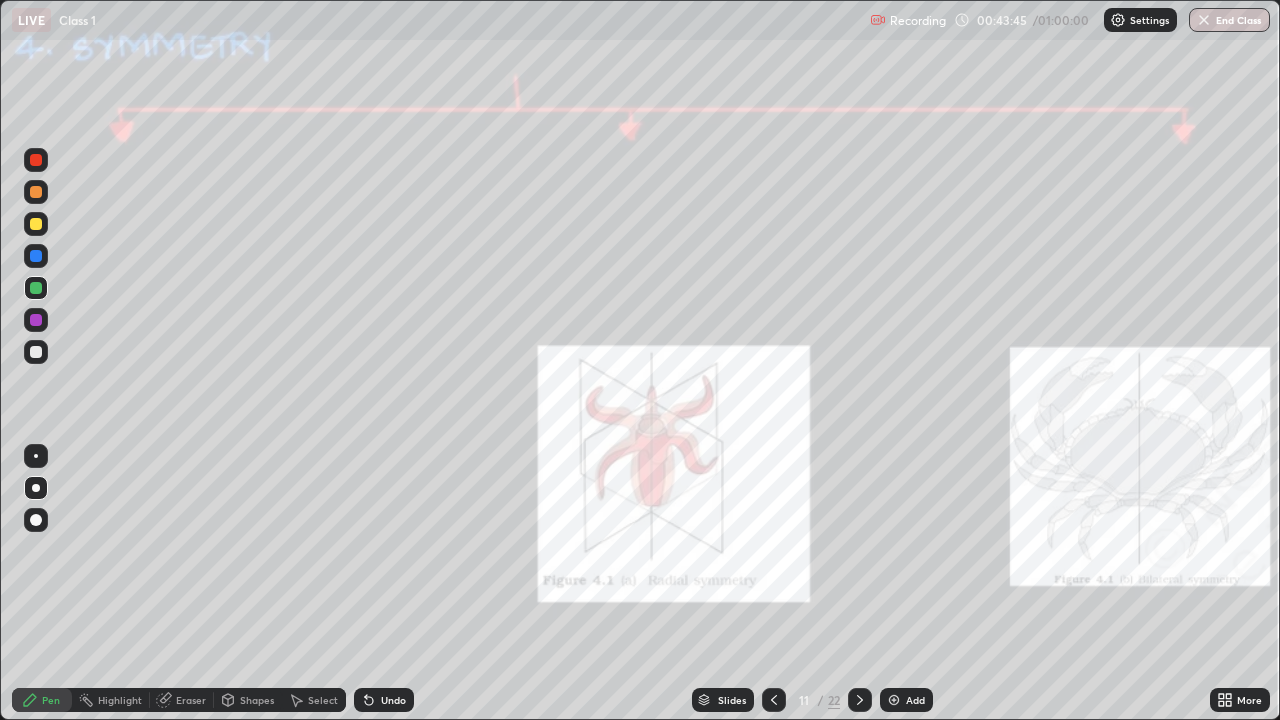 click at bounding box center (36, 192) 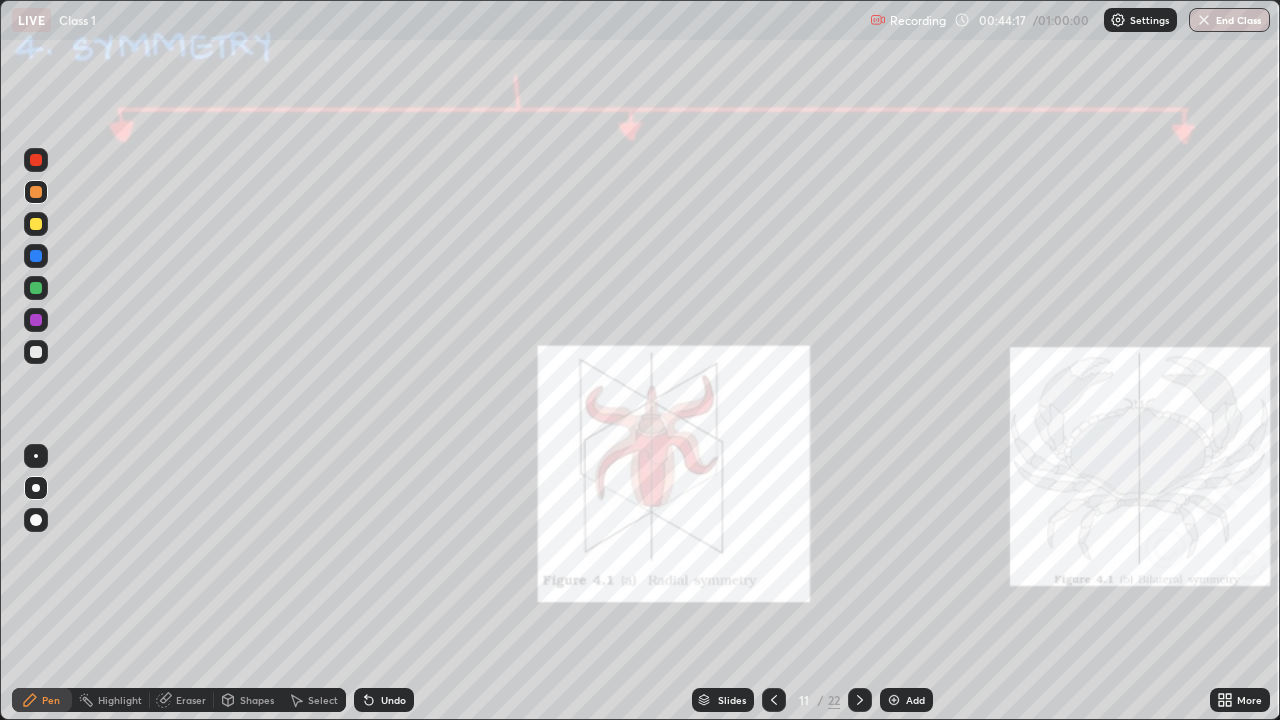 click on "Slides 11 / 22 Add" at bounding box center [812, 700] 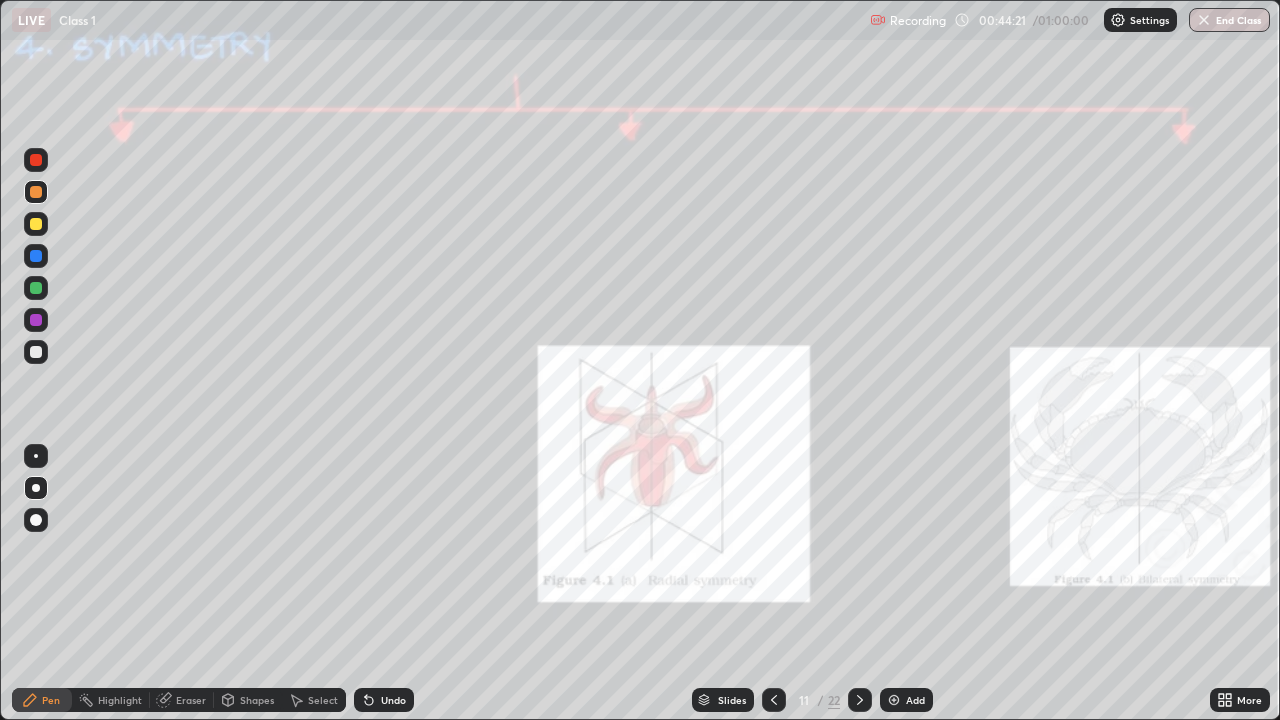 click on "Slides 11 / 22 Add" at bounding box center (812, 700) 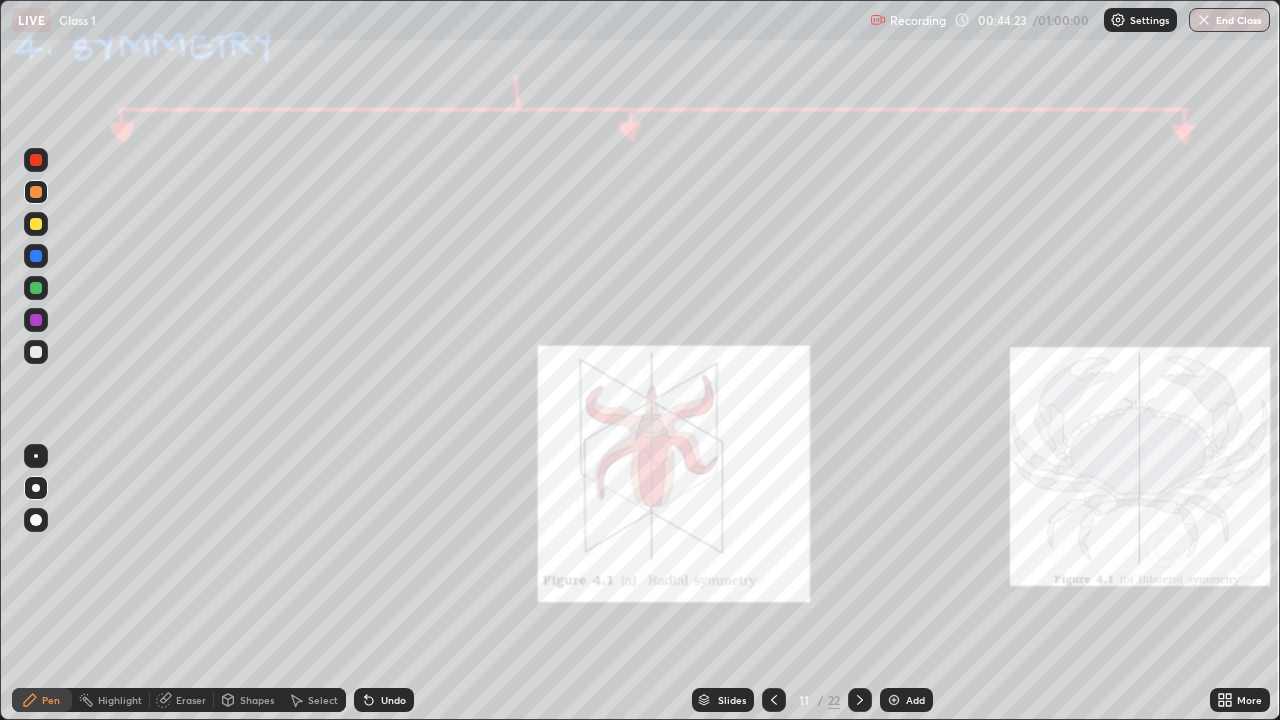 click on "Slides 11 / 22 Add" at bounding box center (812, 700) 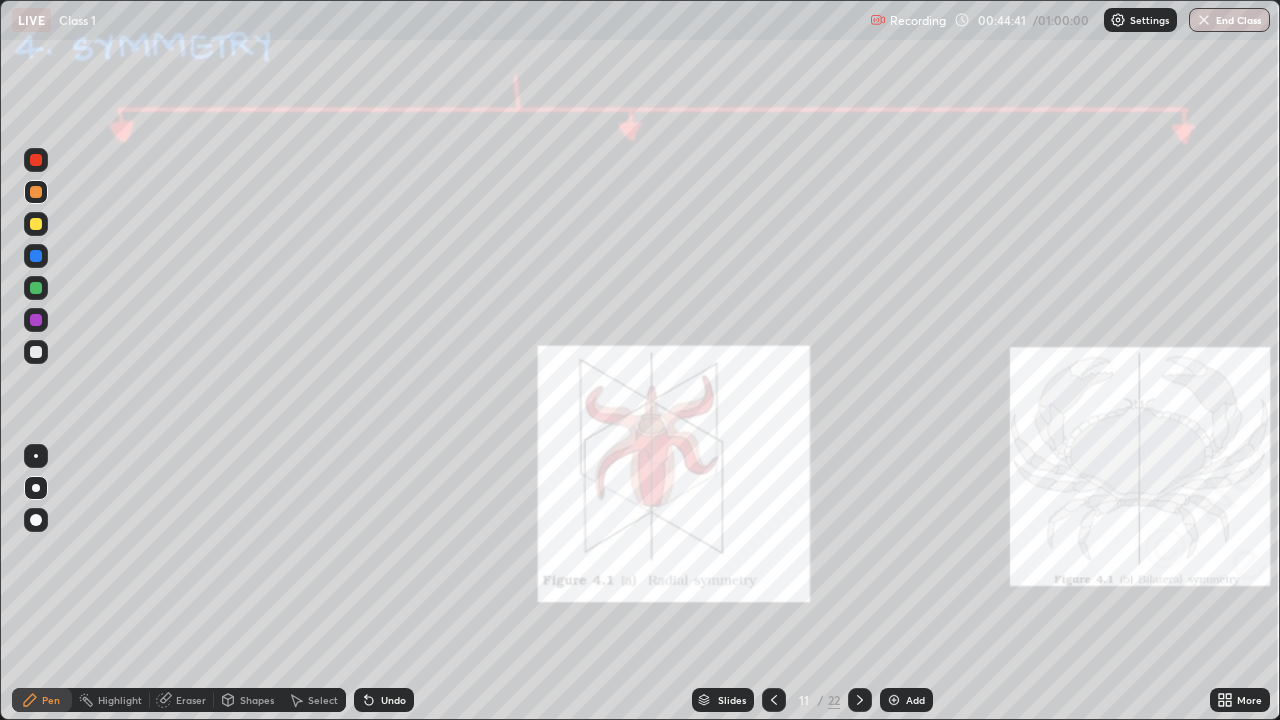 click on "Slides 11 / 22 Add" at bounding box center [812, 700] 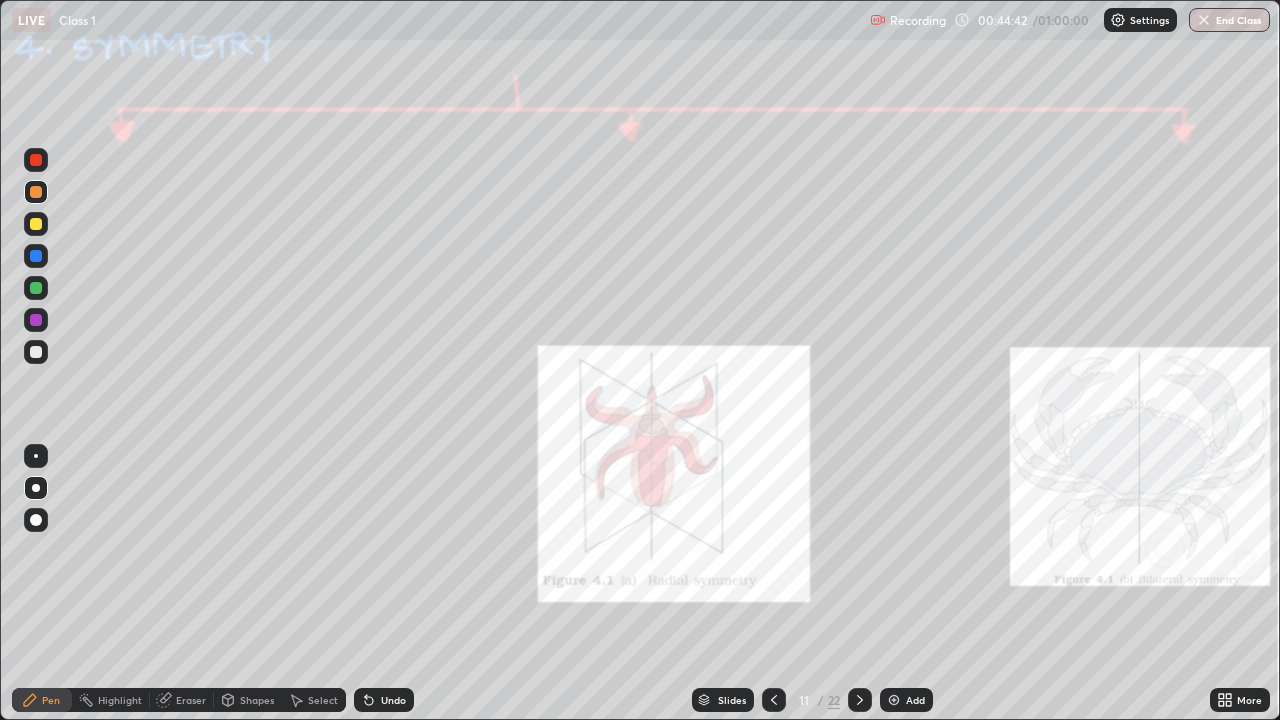 click on "Slides 11 / 22 Add" at bounding box center (812, 700) 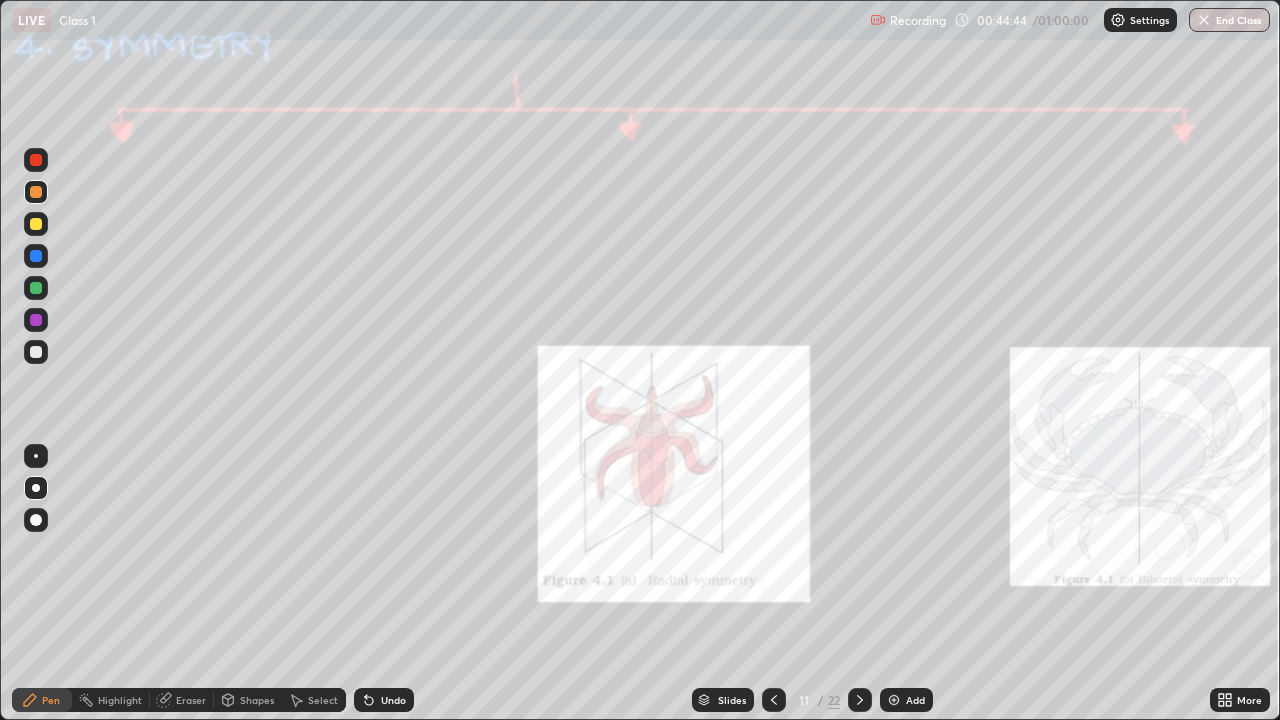 click 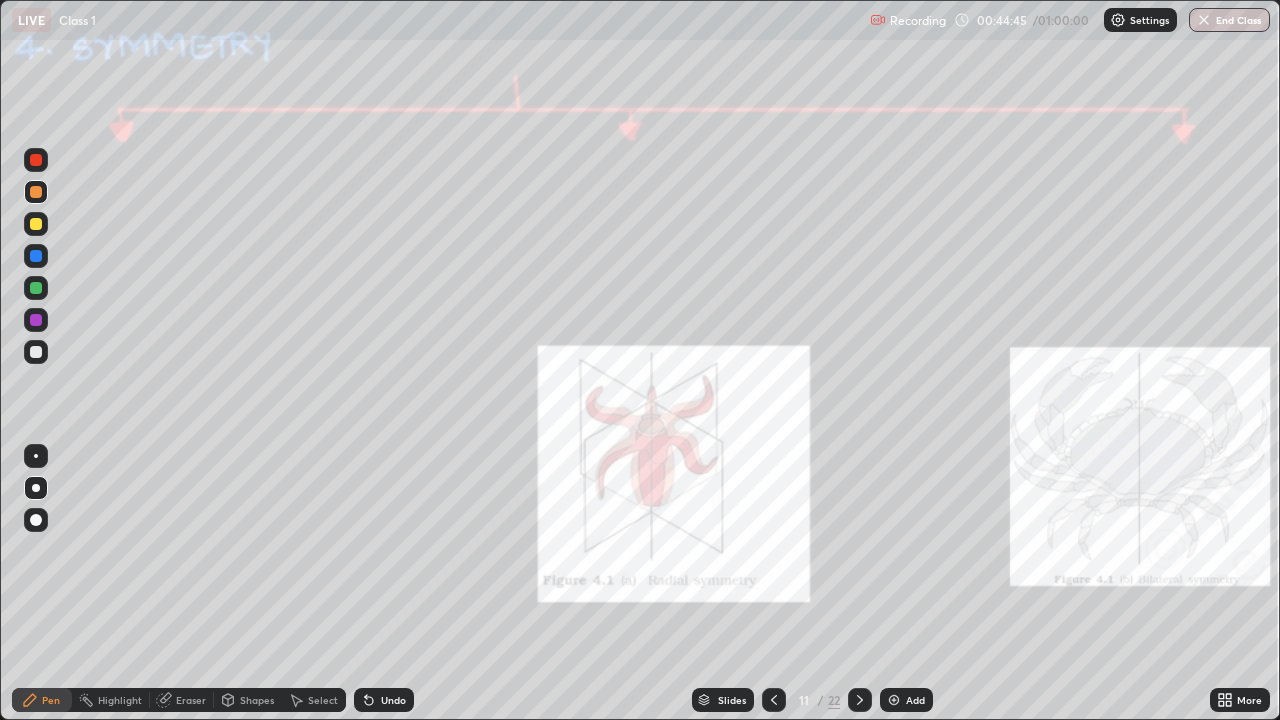 click on "Slides 11 / 22 Add" at bounding box center (812, 700) 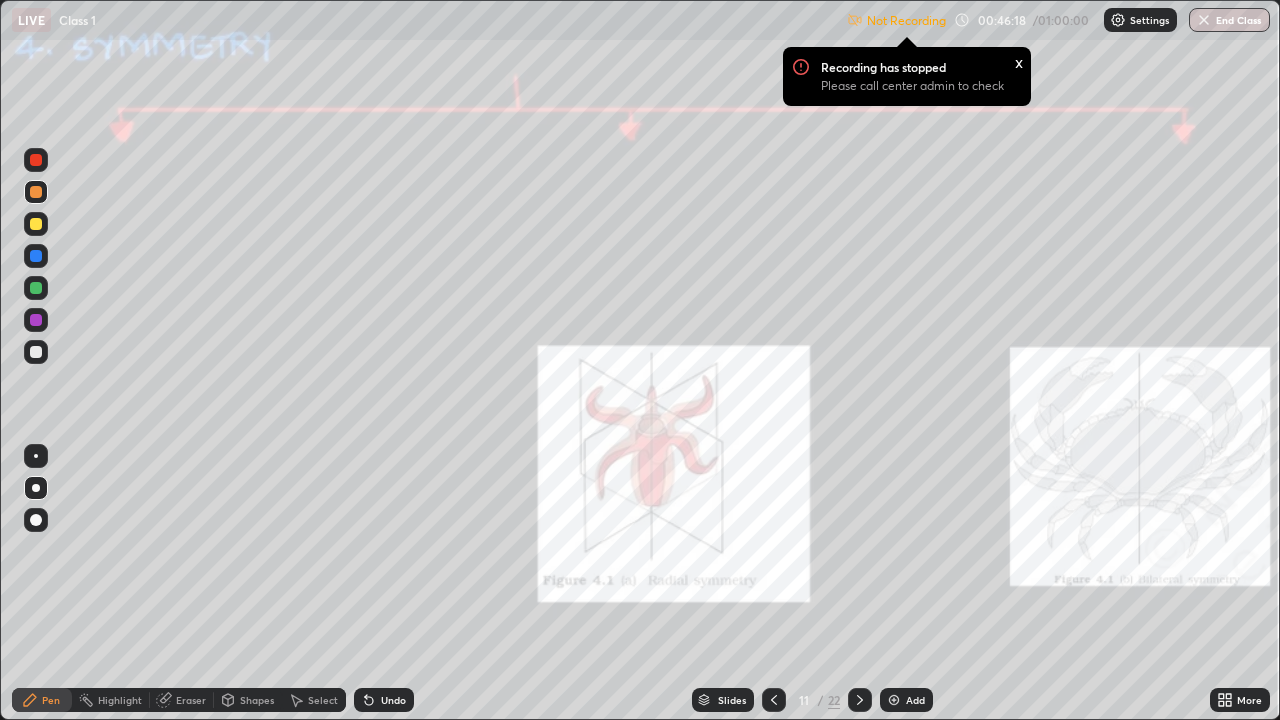 click 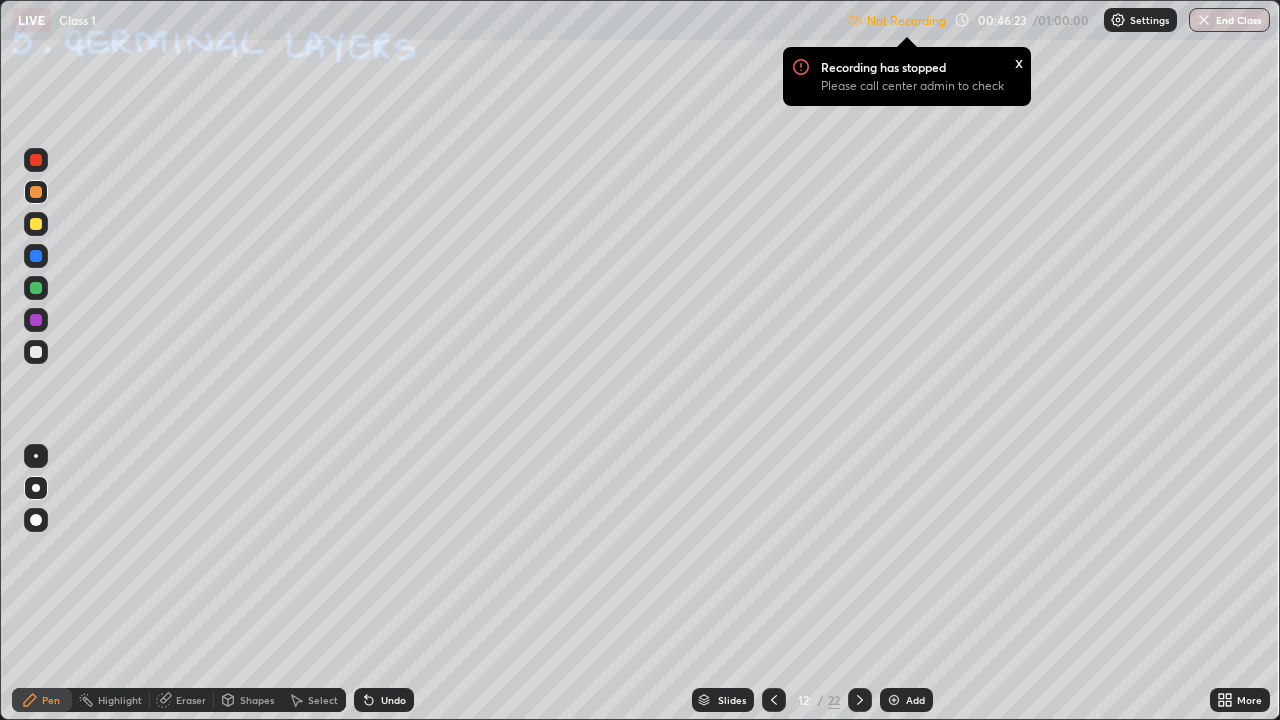 click 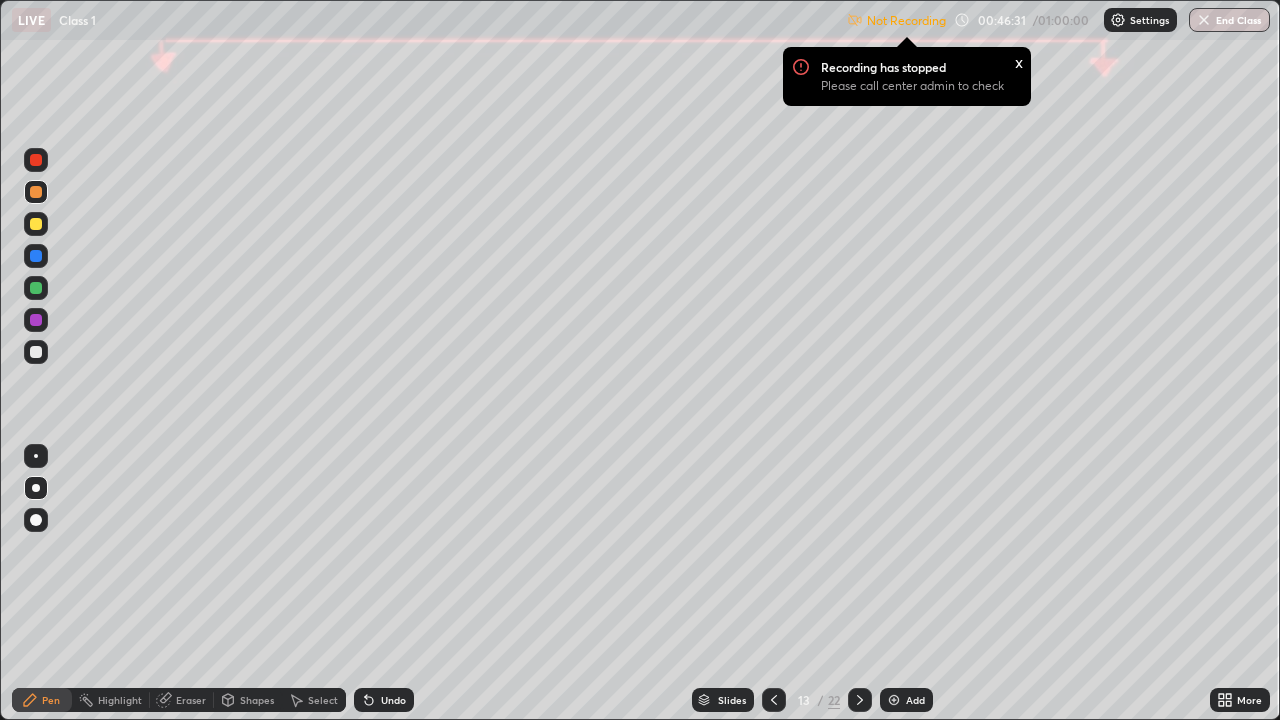click 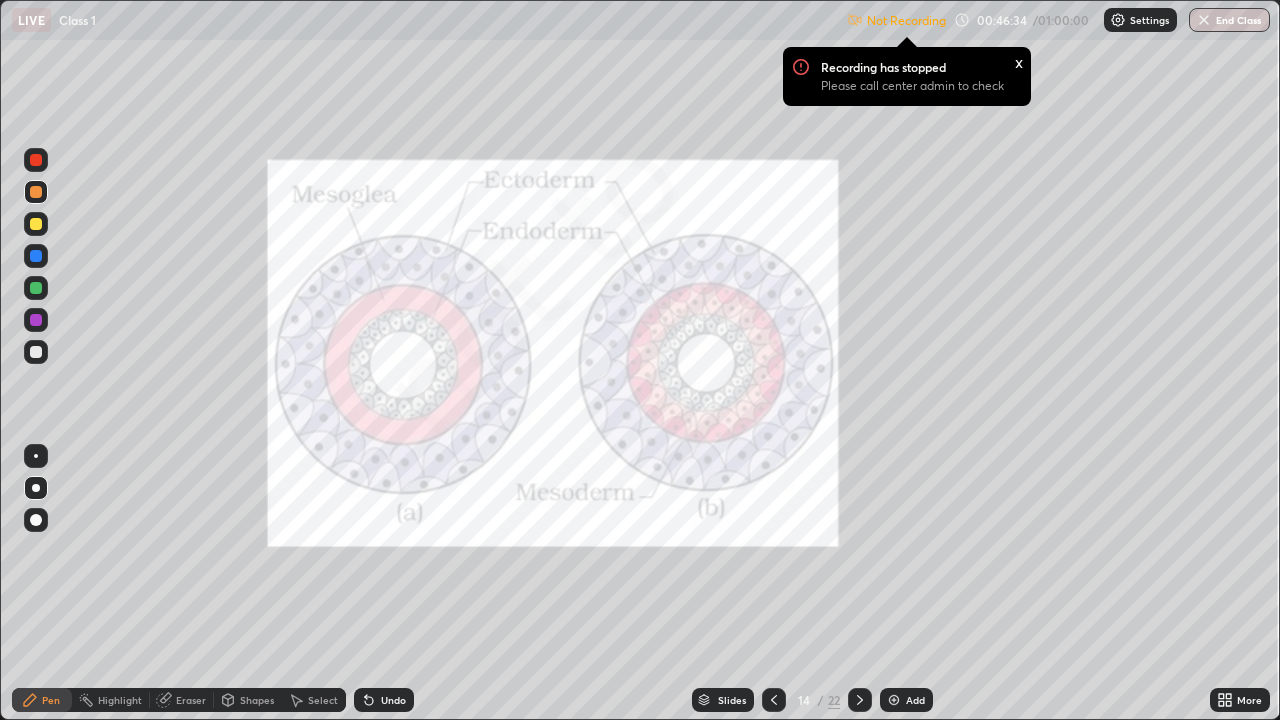 click 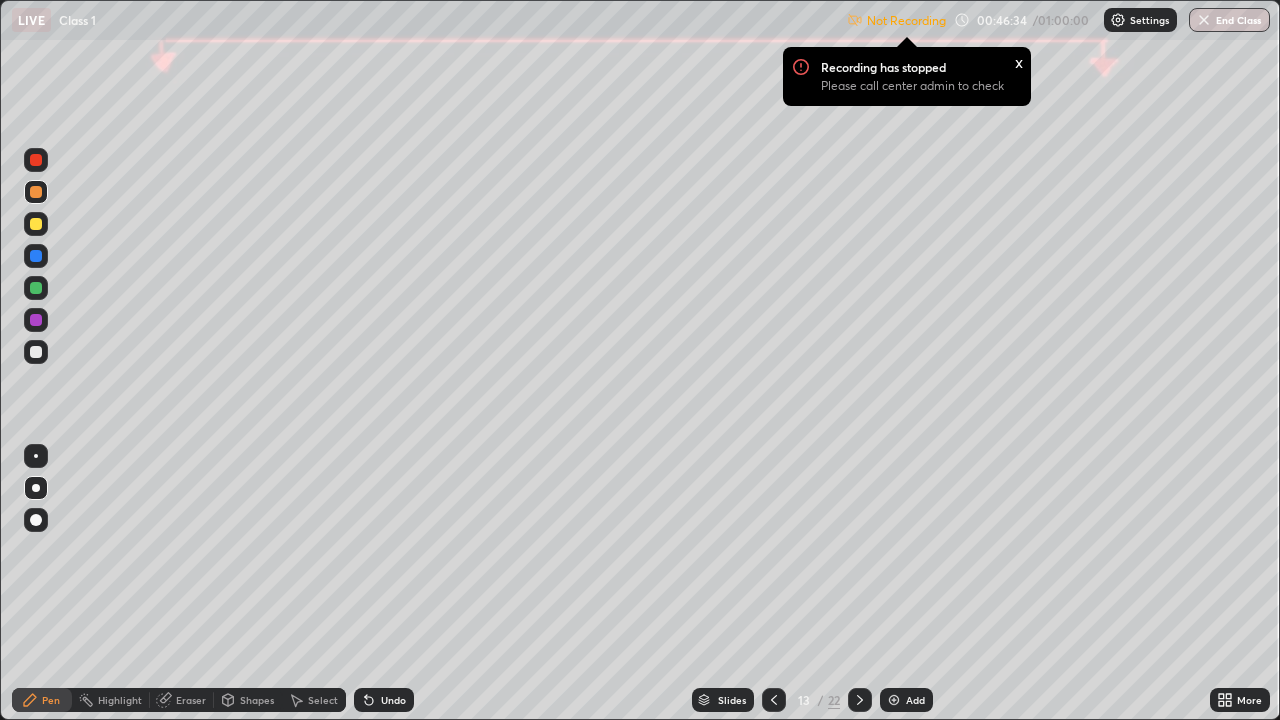 click at bounding box center (774, 700) 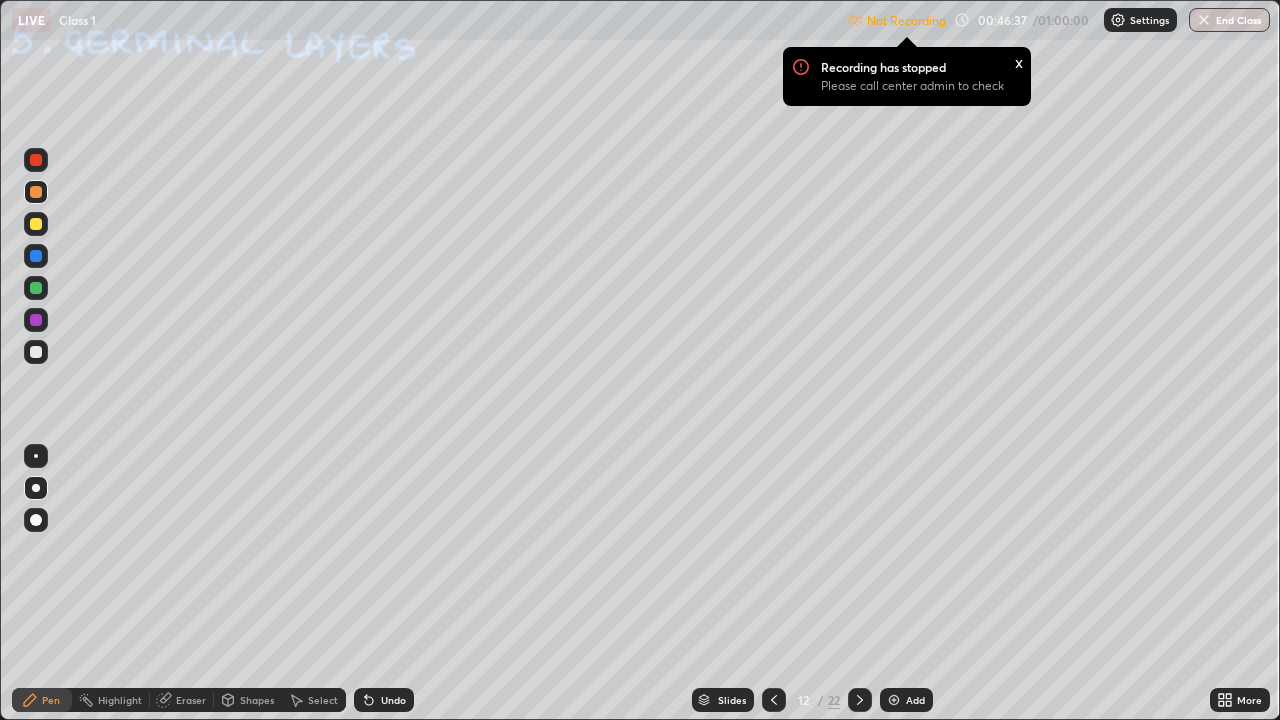 click at bounding box center (36, 224) 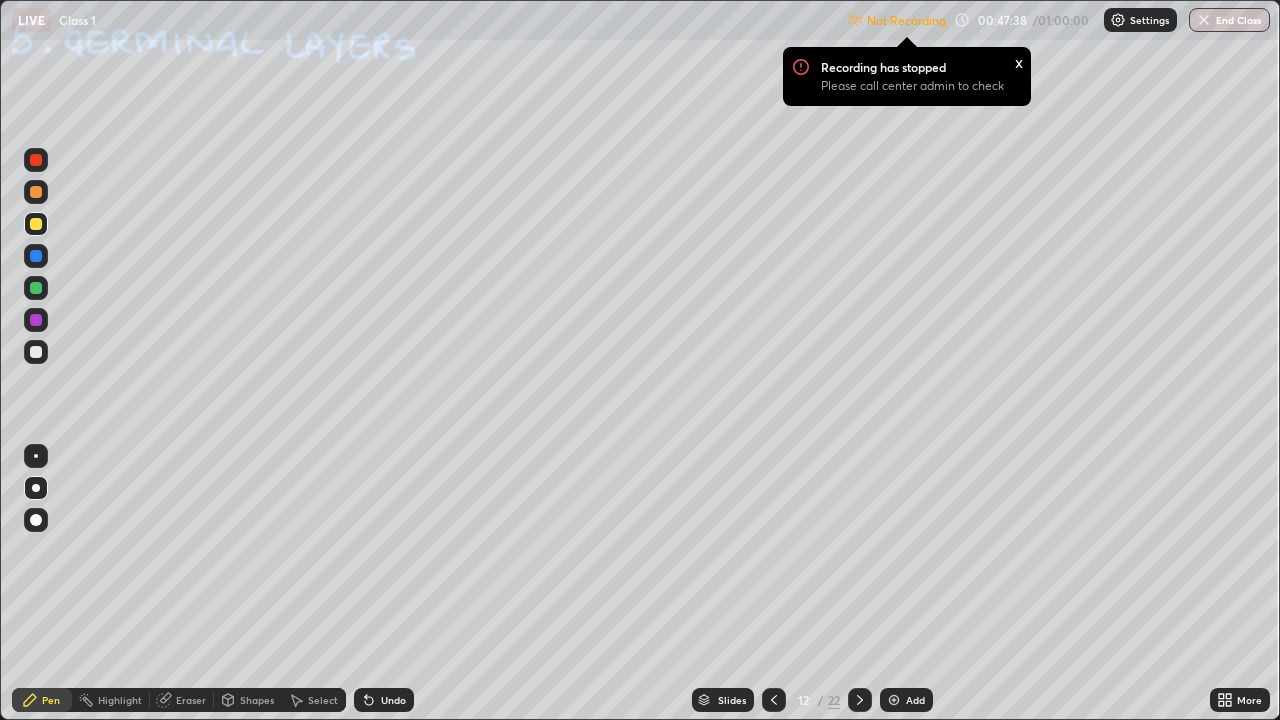 click at bounding box center [36, 352] 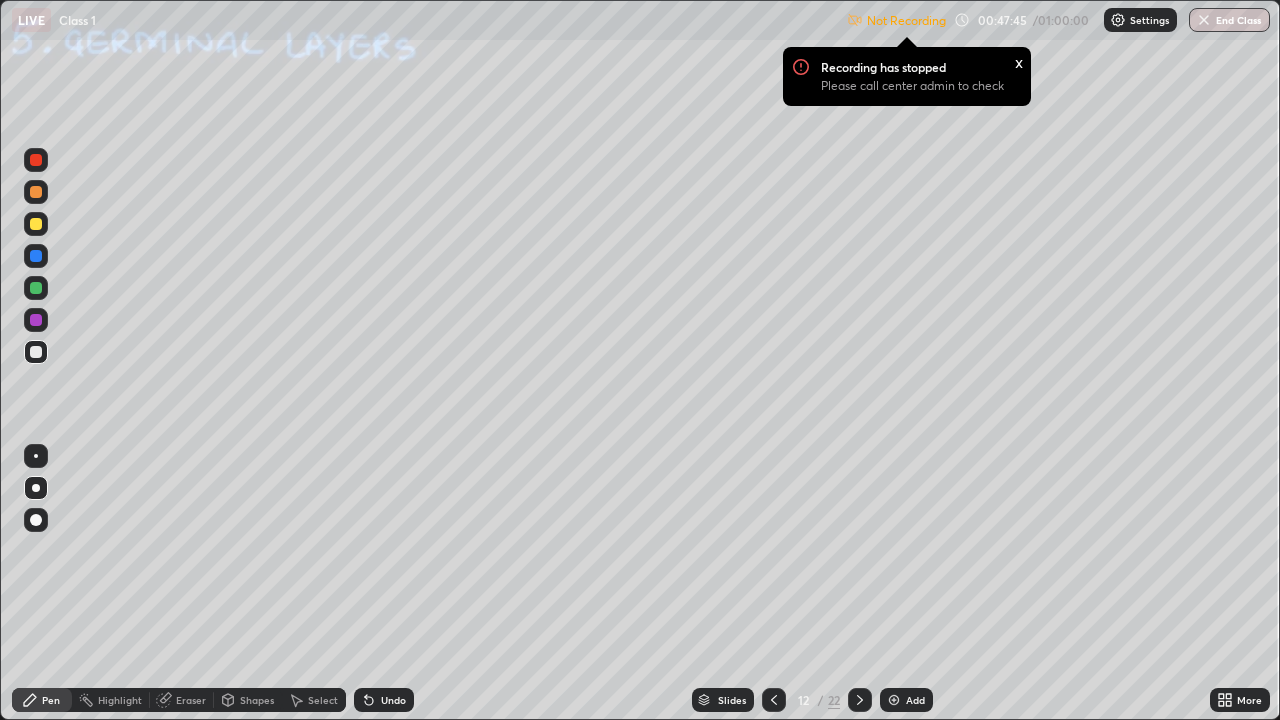 click at bounding box center (36, 224) 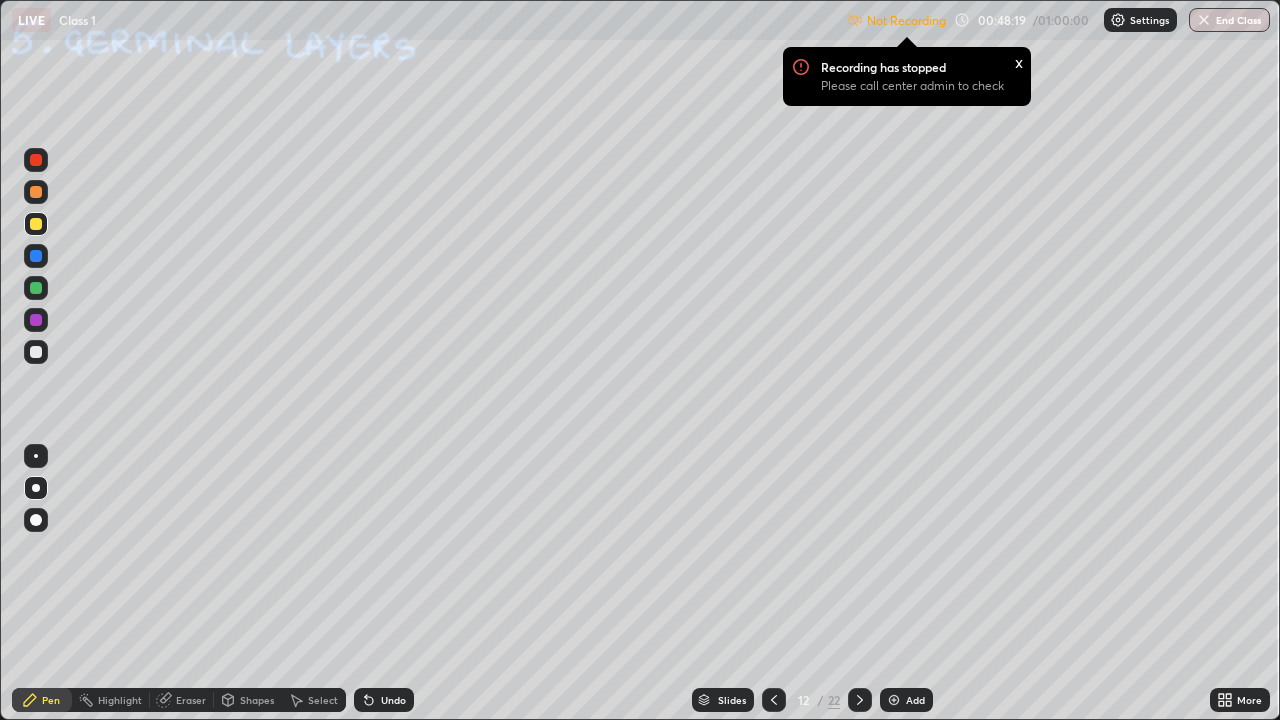 click 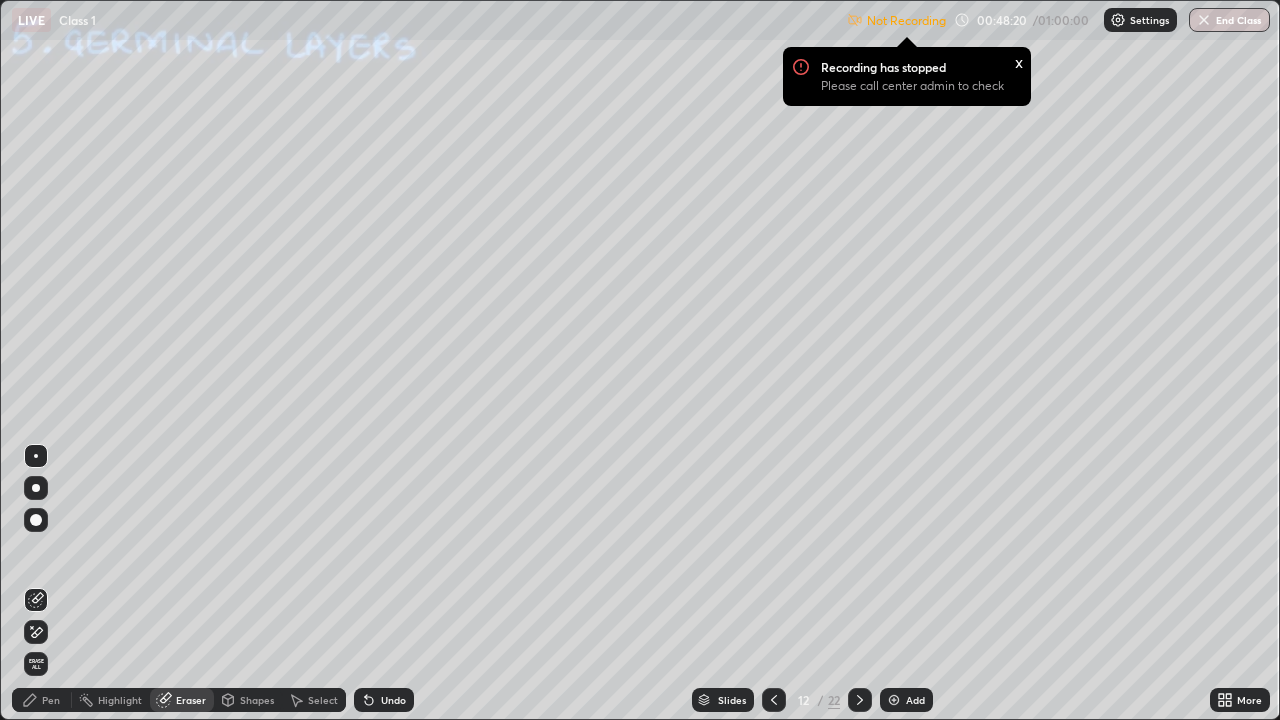 click on "Shapes" at bounding box center (257, 700) 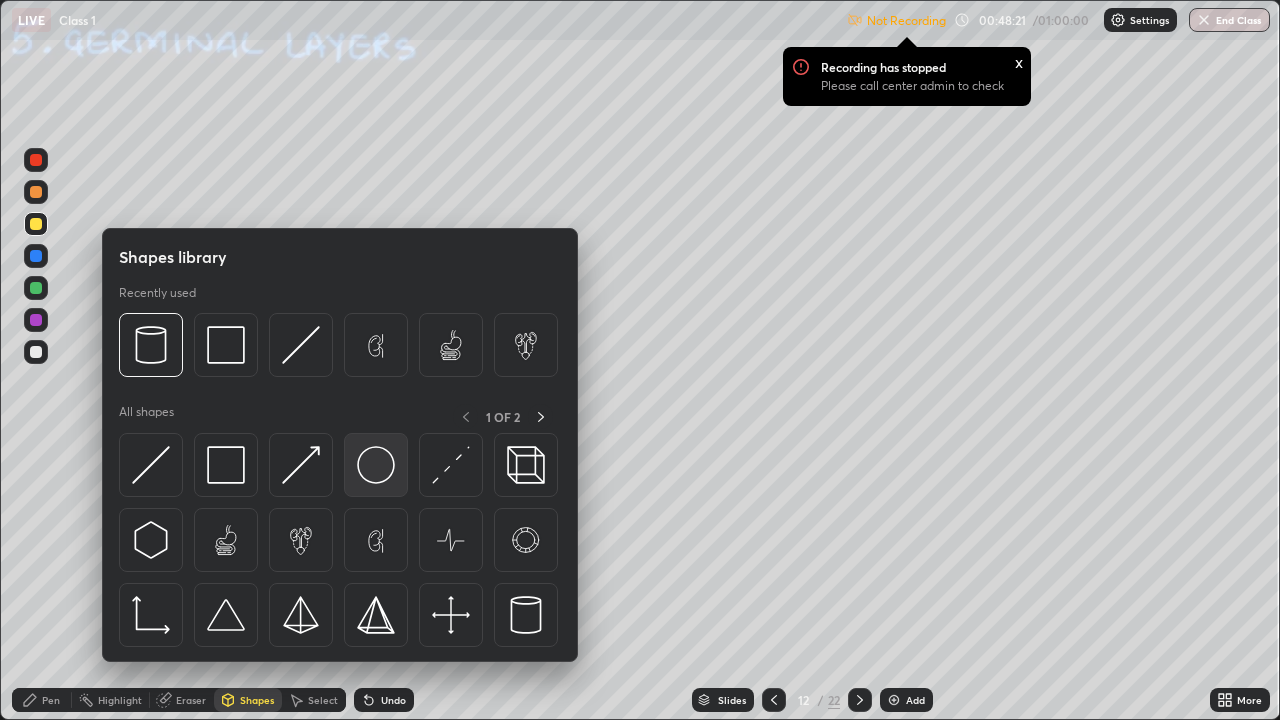 click at bounding box center [376, 465] 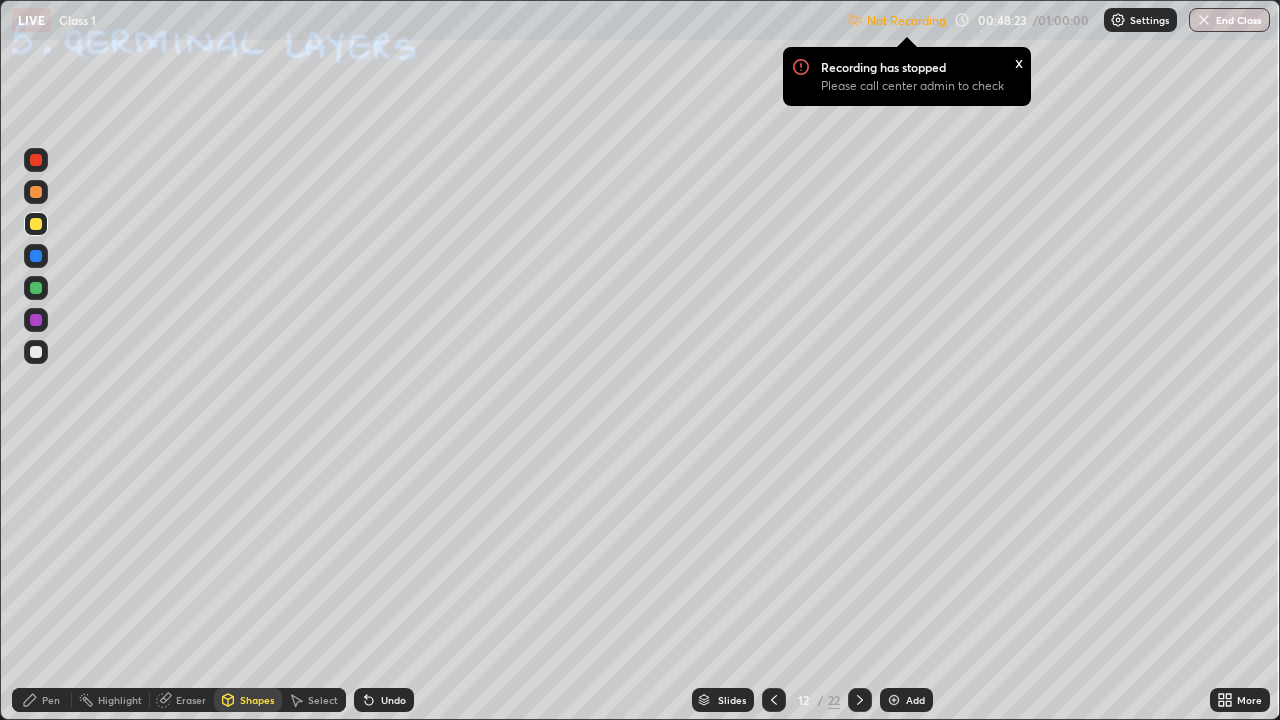 click at bounding box center [36, 192] 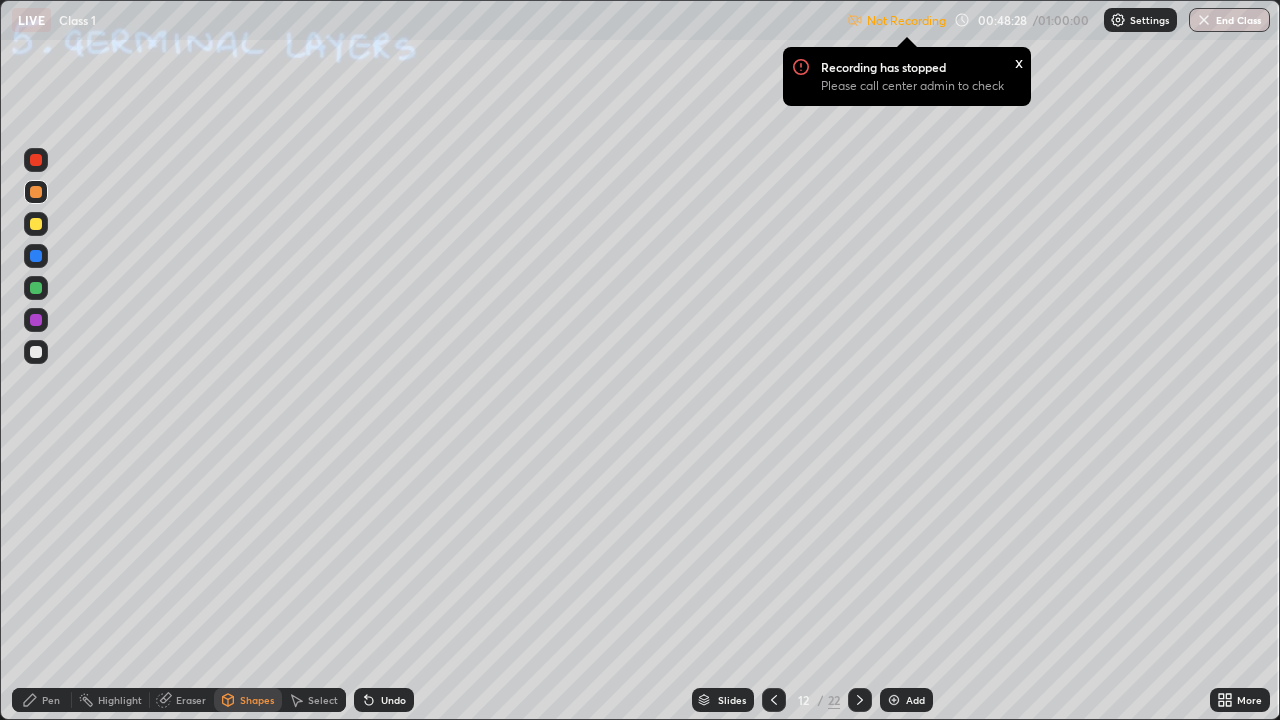 click at bounding box center (36, 256) 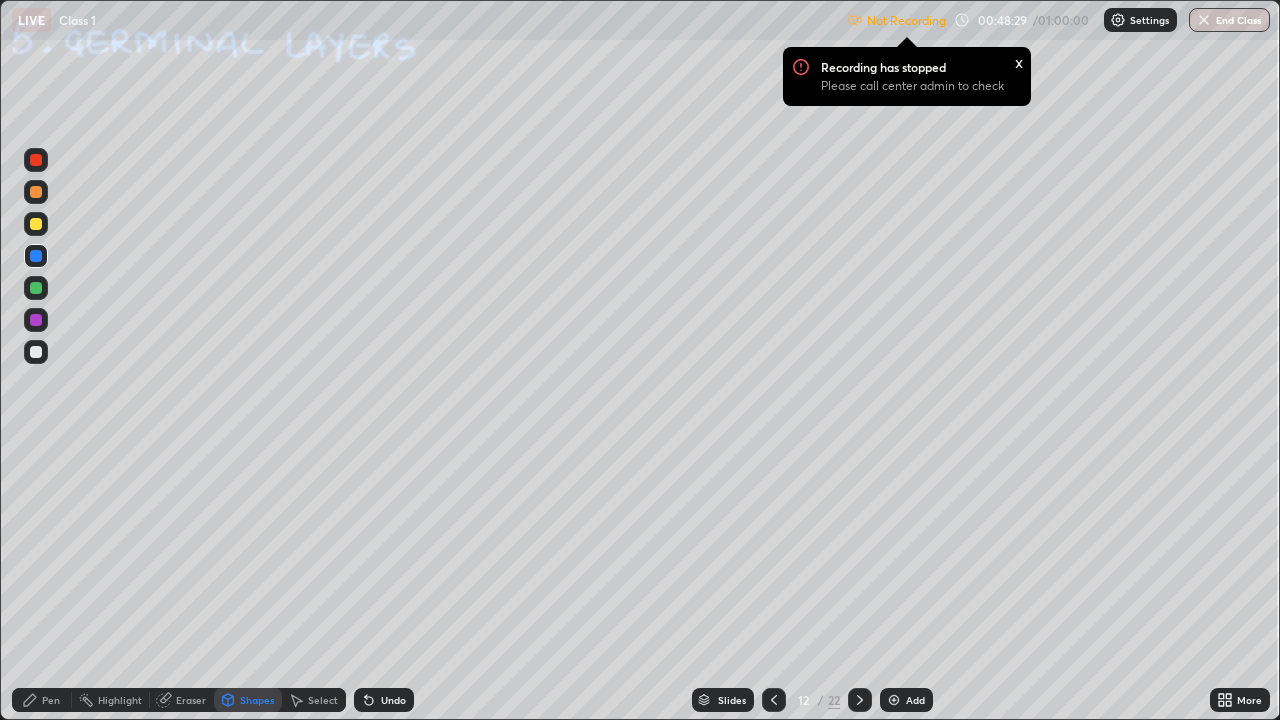 click at bounding box center (36, 192) 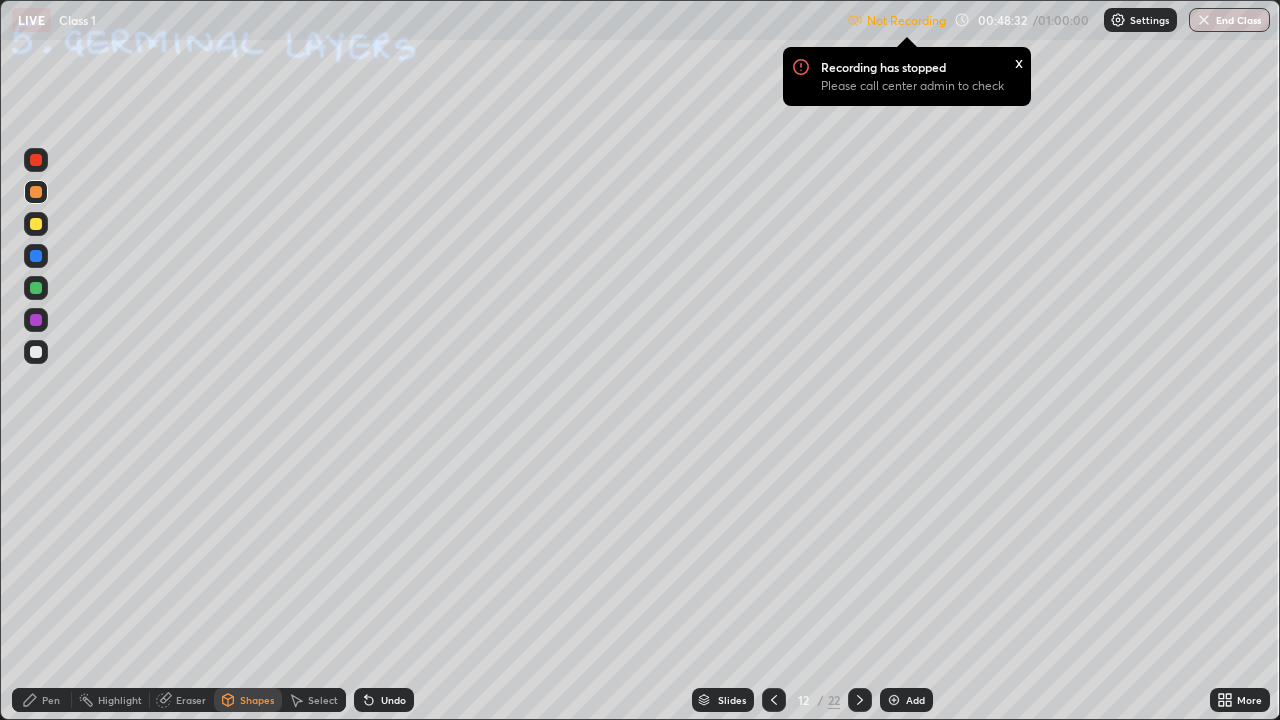 click 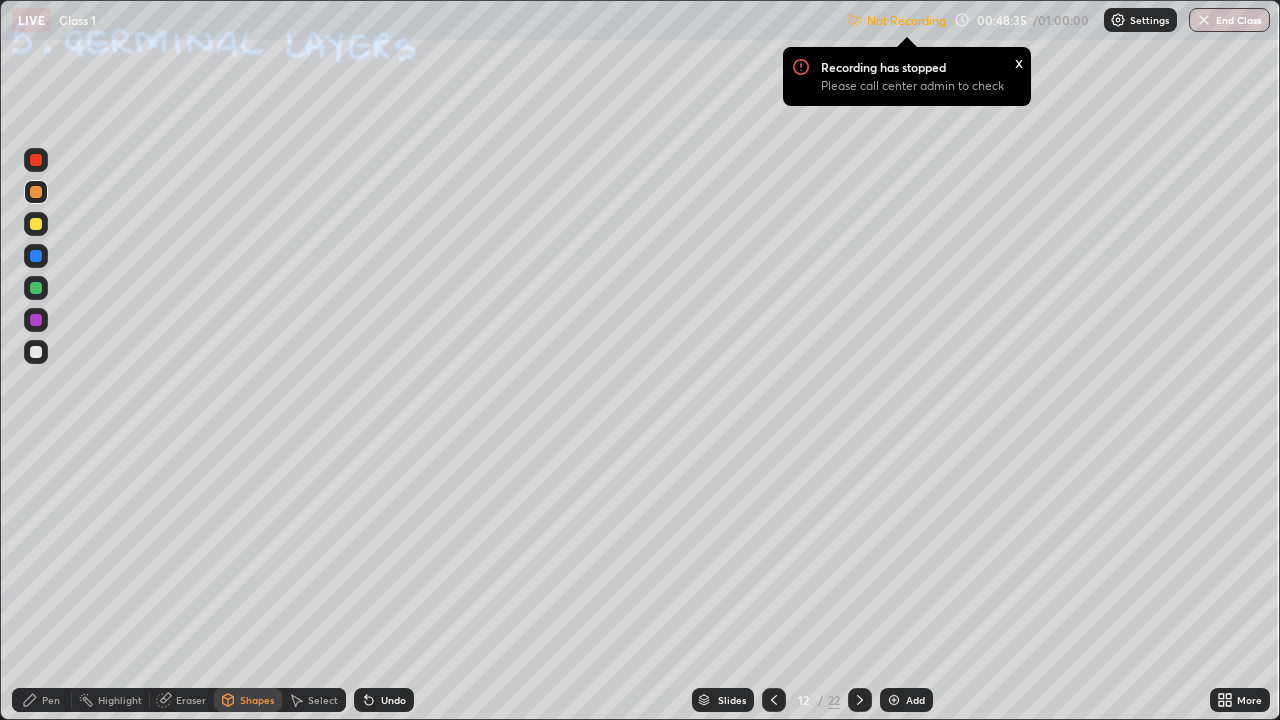 click on "Pen" at bounding box center [51, 700] 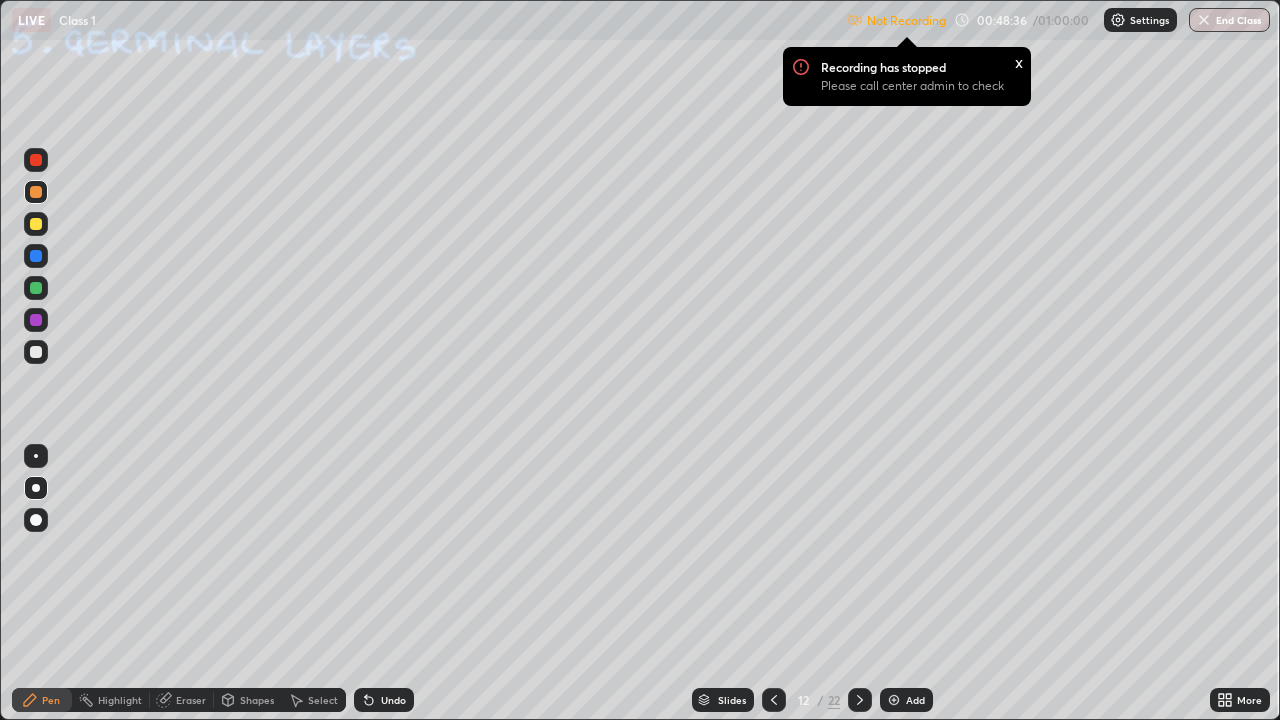 click at bounding box center [36, 520] 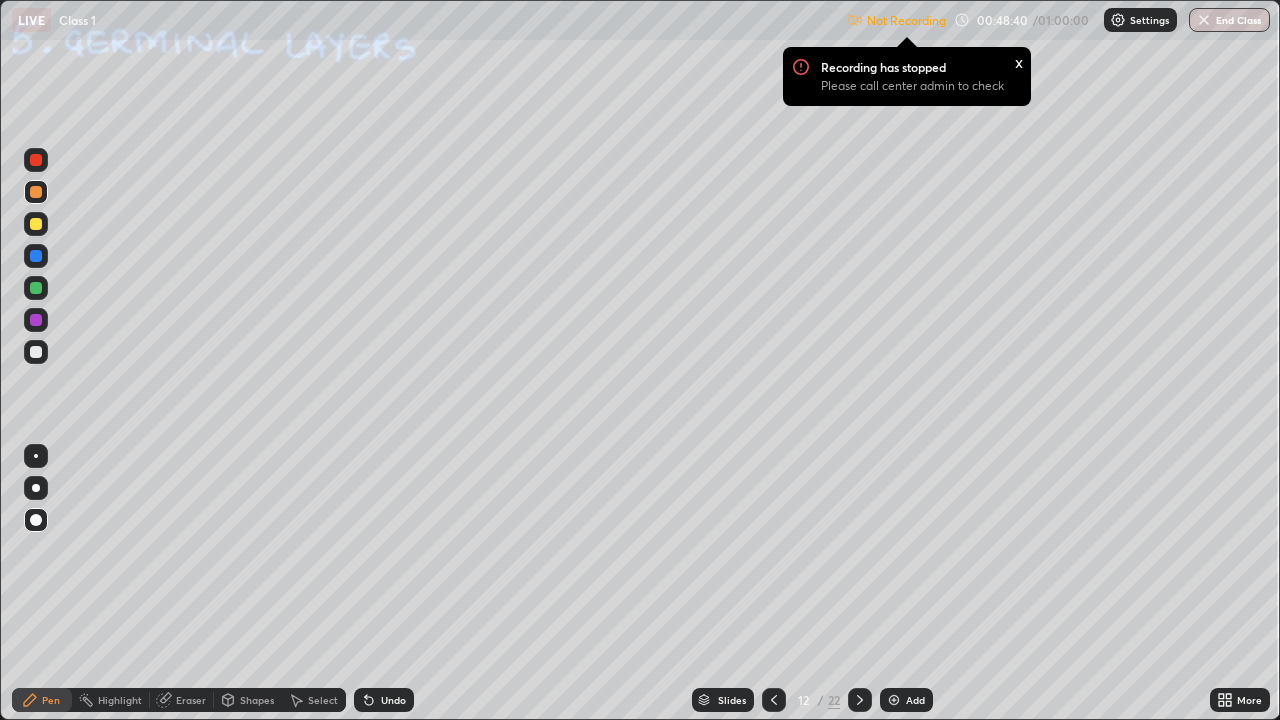 click at bounding box center [36, 288] 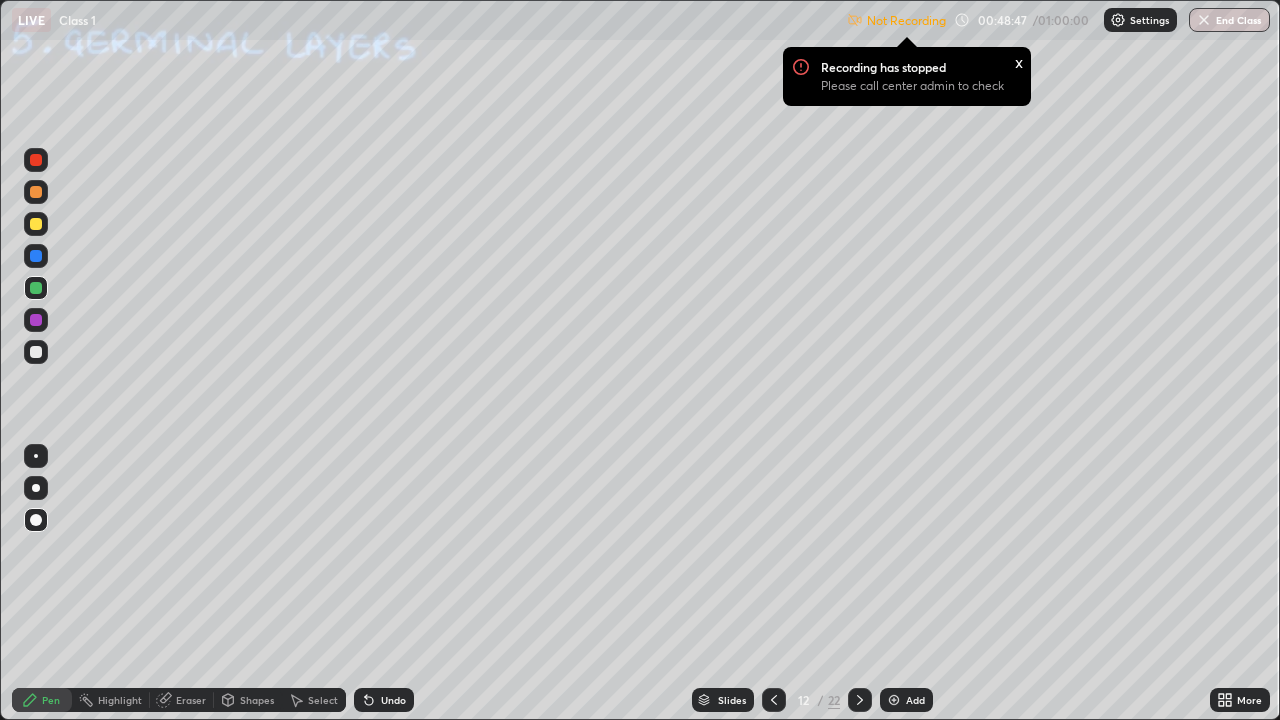click at bounding box center [36, 256] 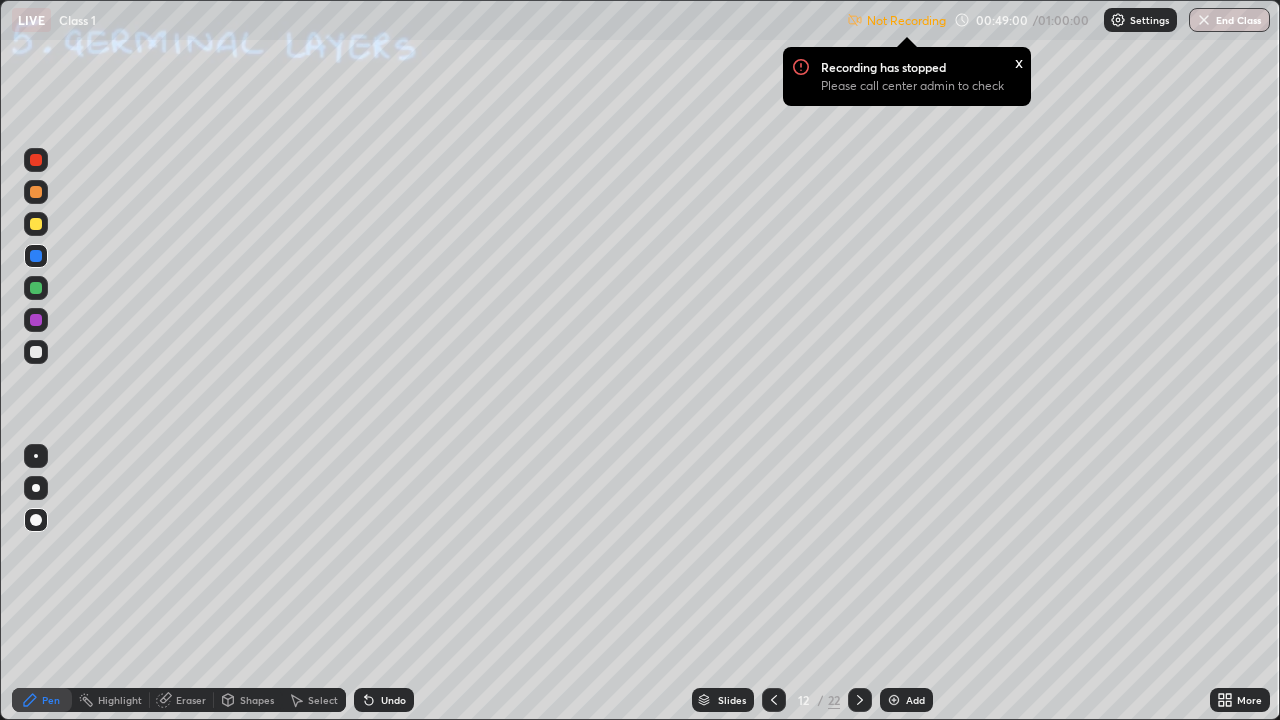 click 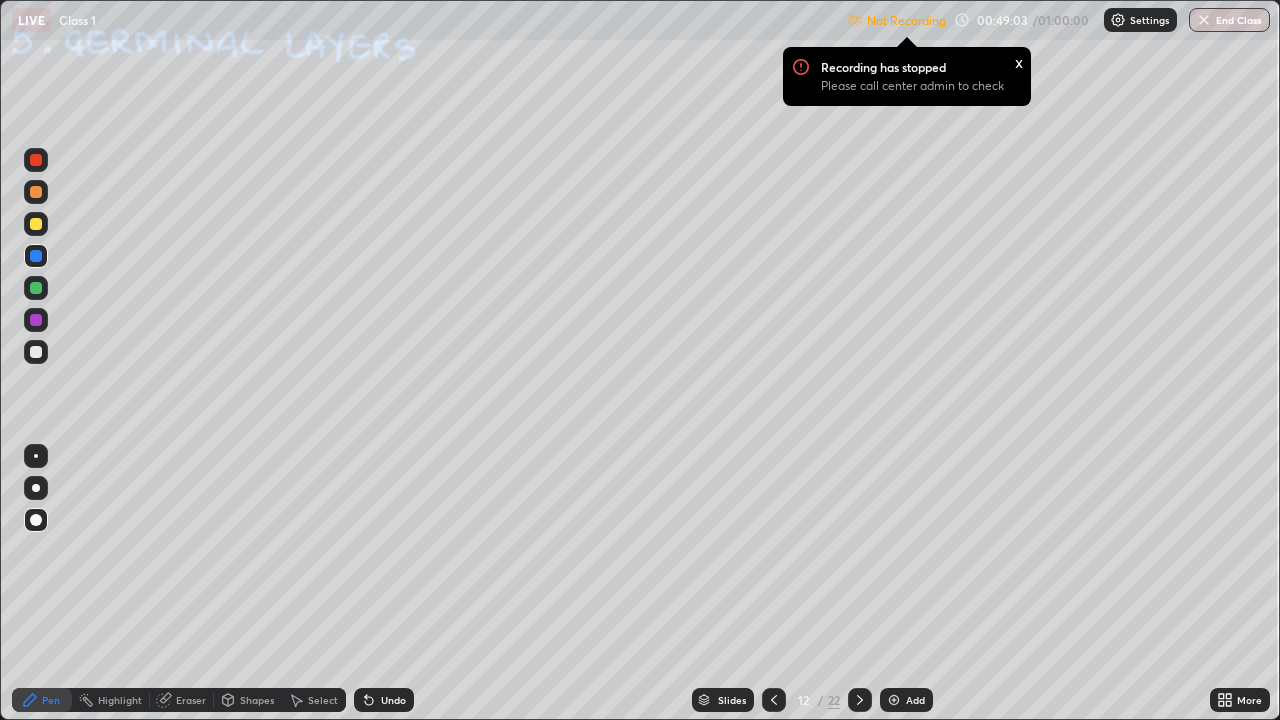 click at bounding box center [36, 224] 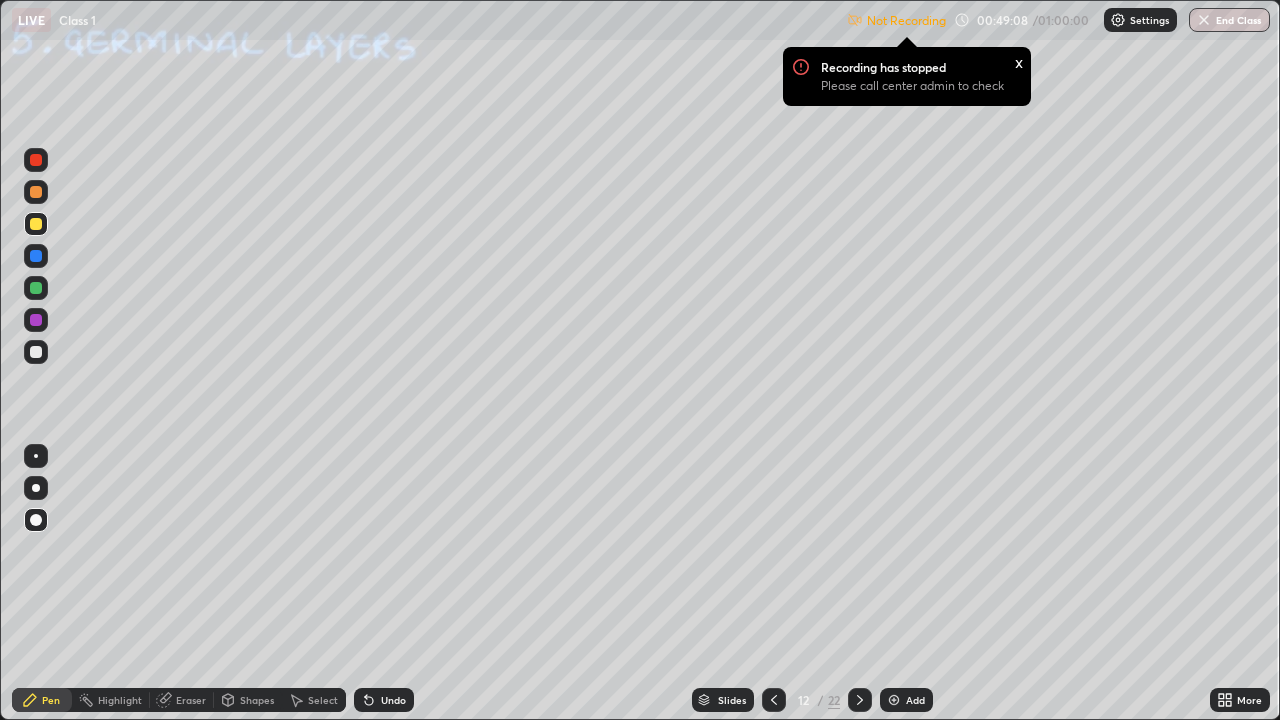 click at bounding box center (36, 352) 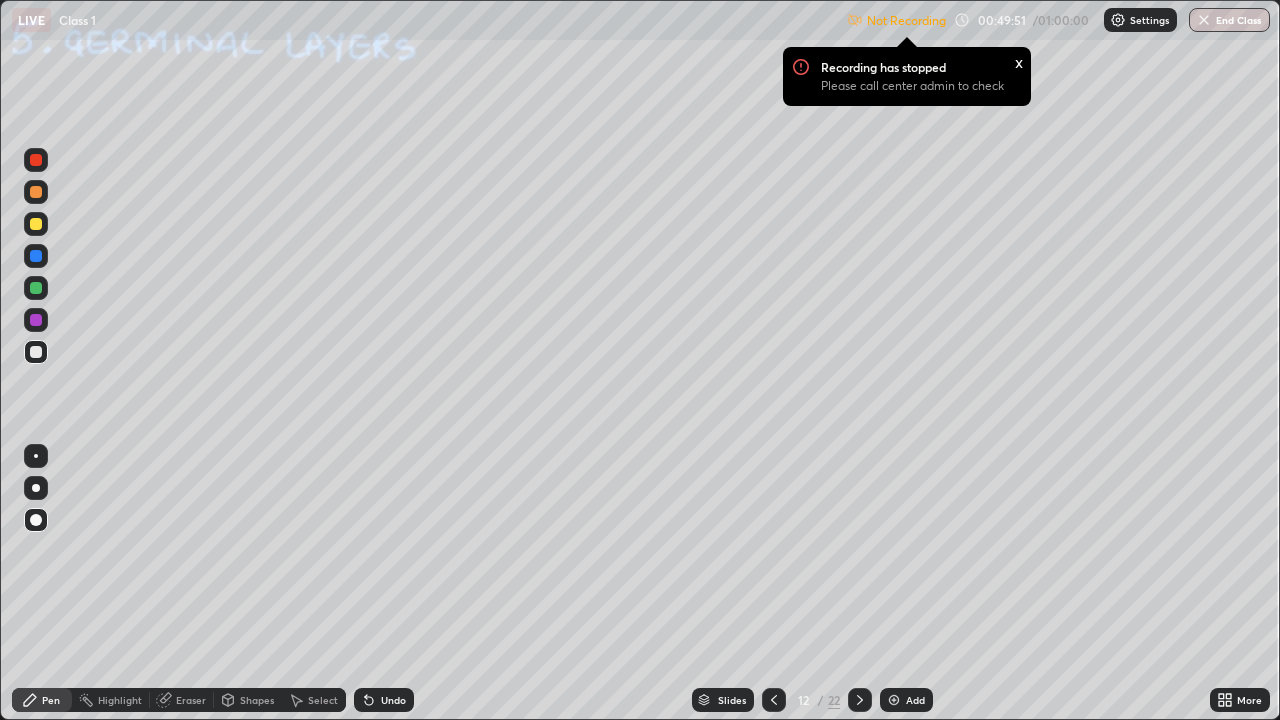 click at bounding box center [36, 288] 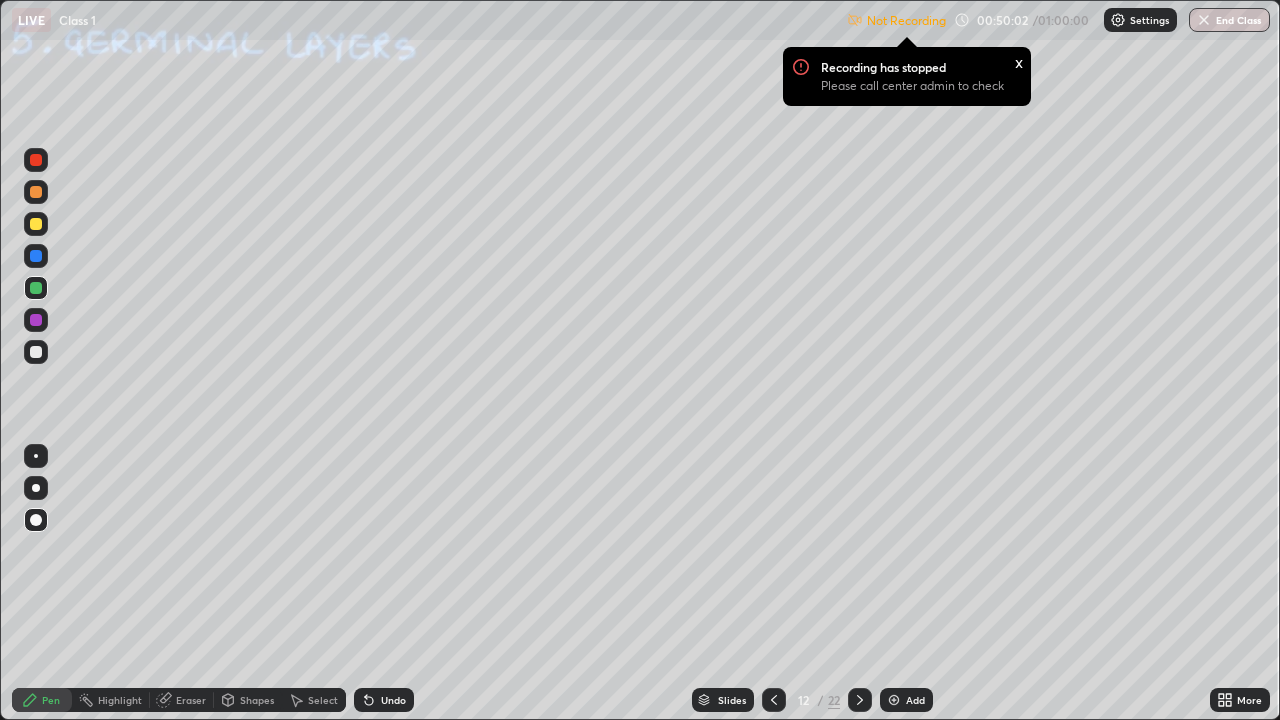 click on "Undo" at bounding box center [393, 700] 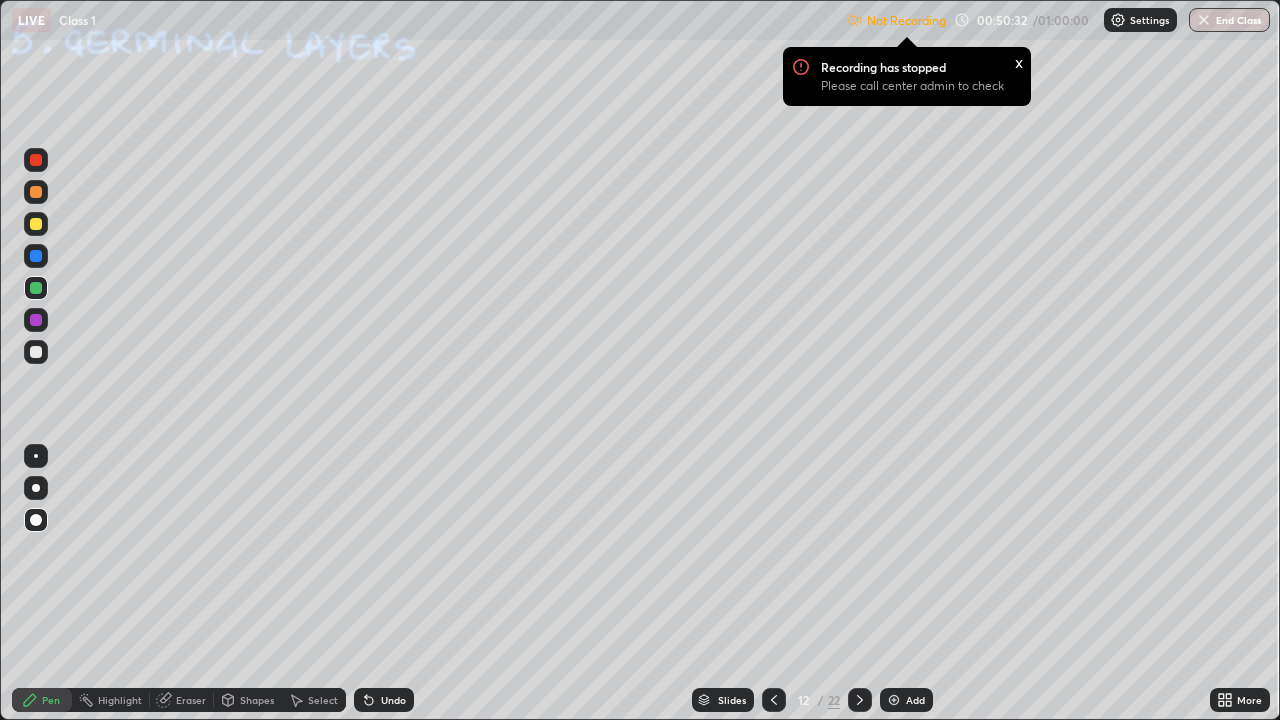 click 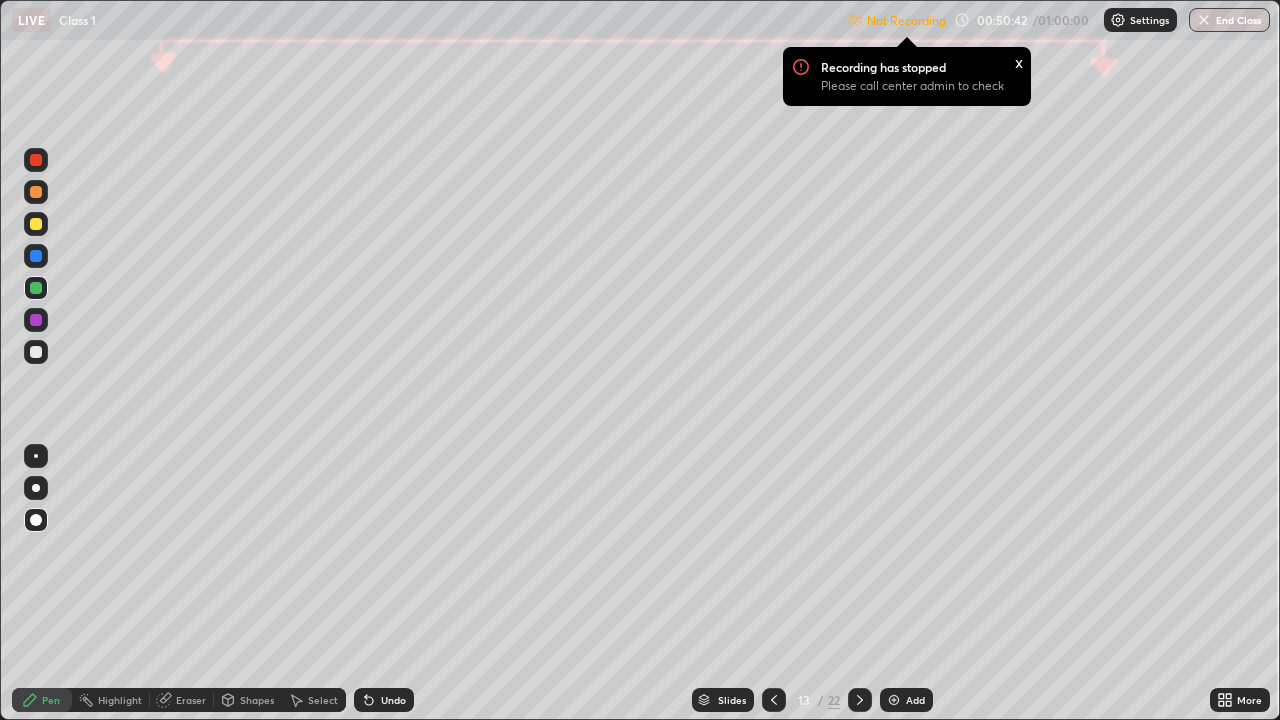 click on "Recording has stopped Please call center admin to check" at bounding box center [921, 82] 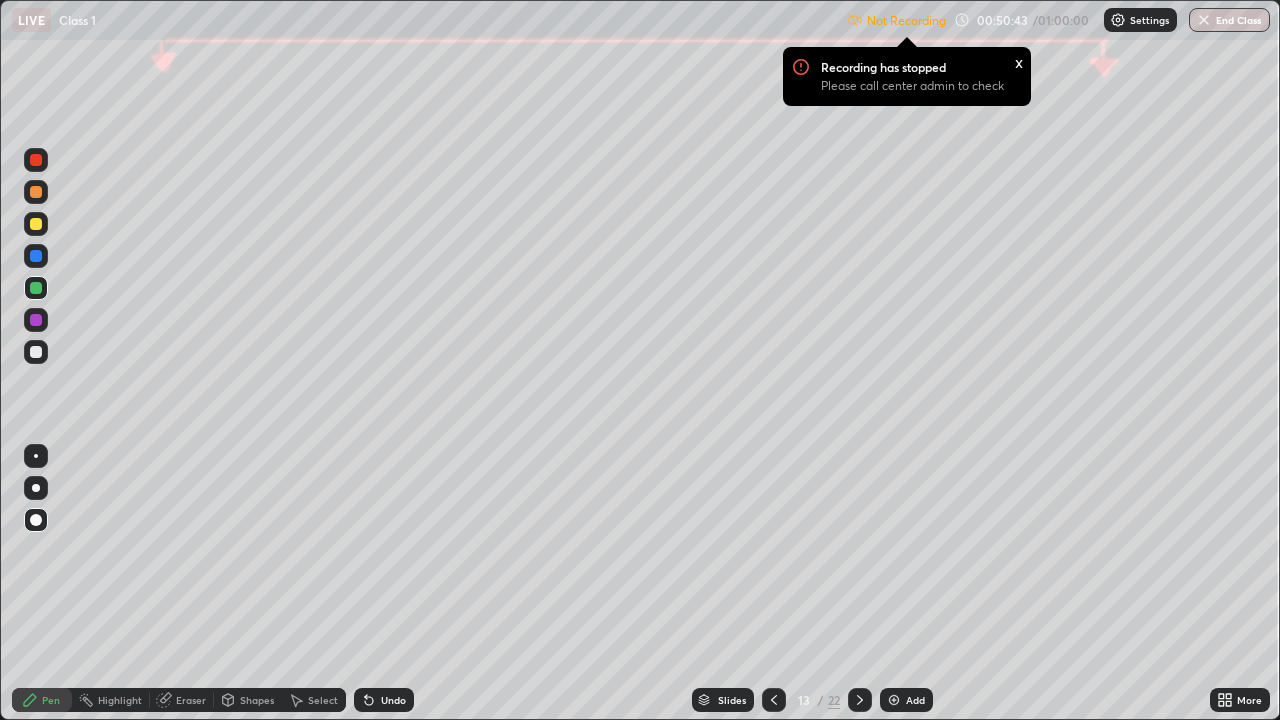 click on "x" at bounding box center [1019, 61] 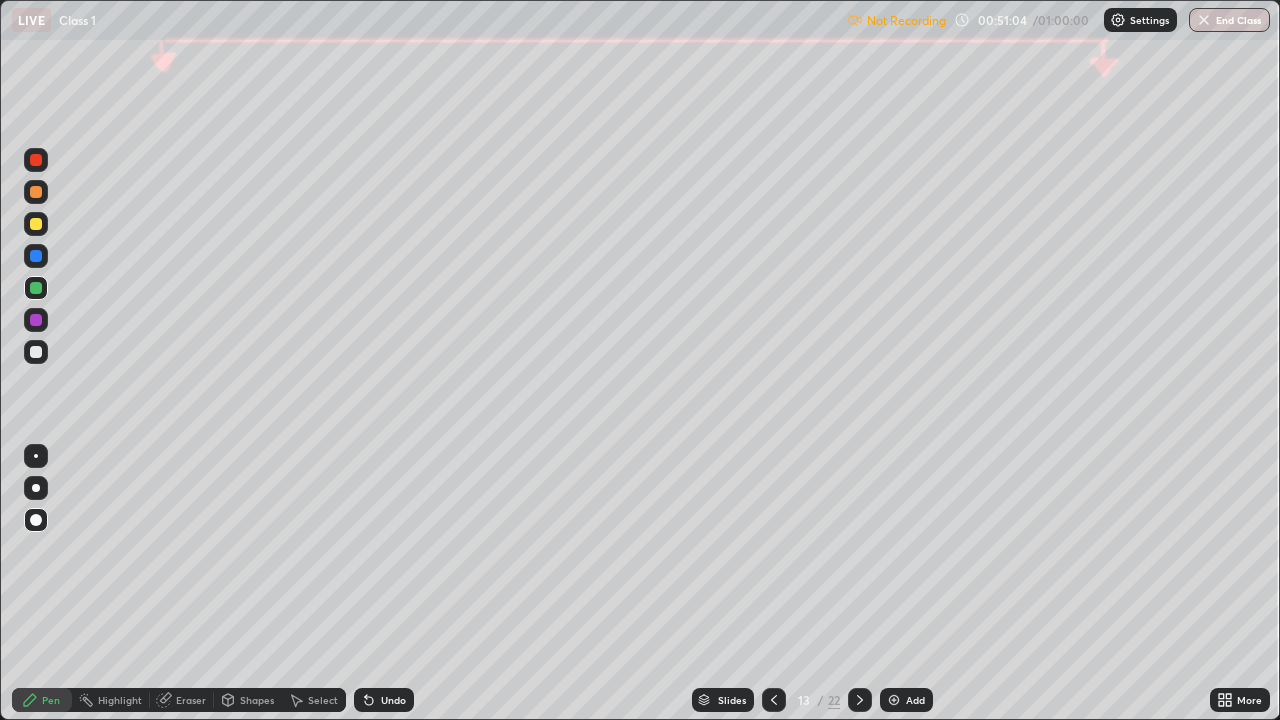 click at bounding box center [36, 256] 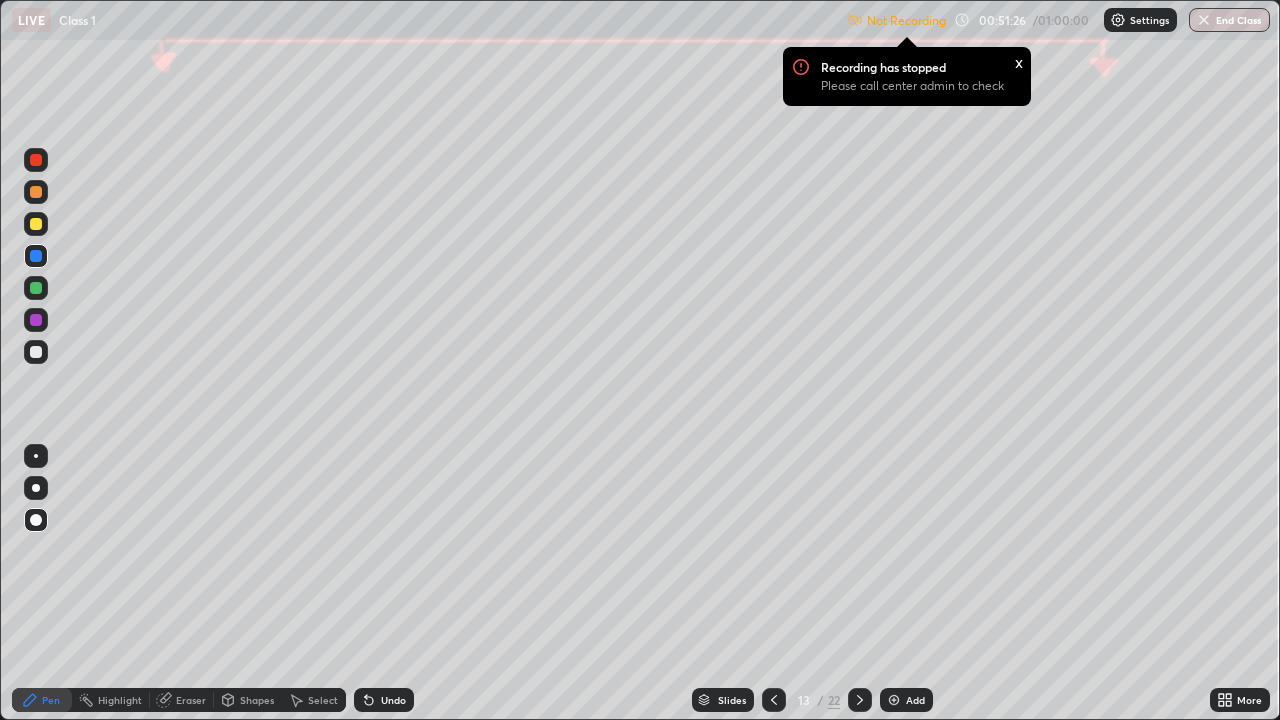 click at bounding box center [36, 320] 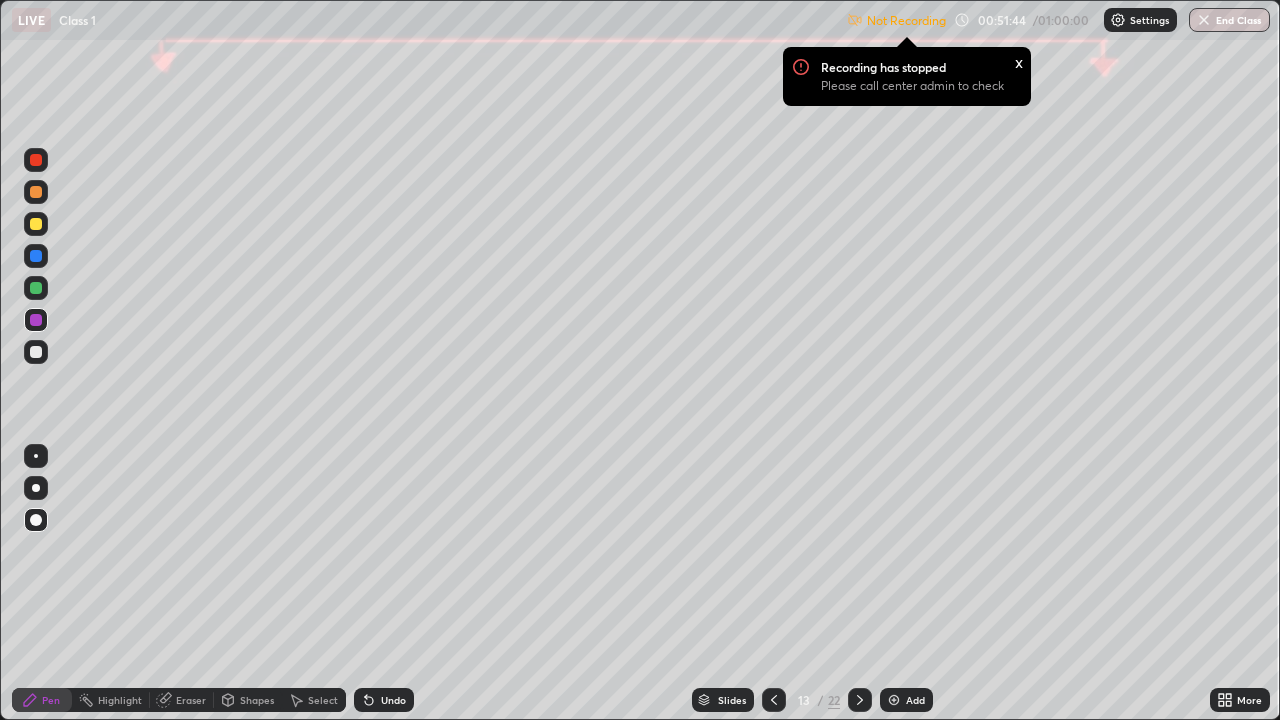 click at bounding box center [36, 288] 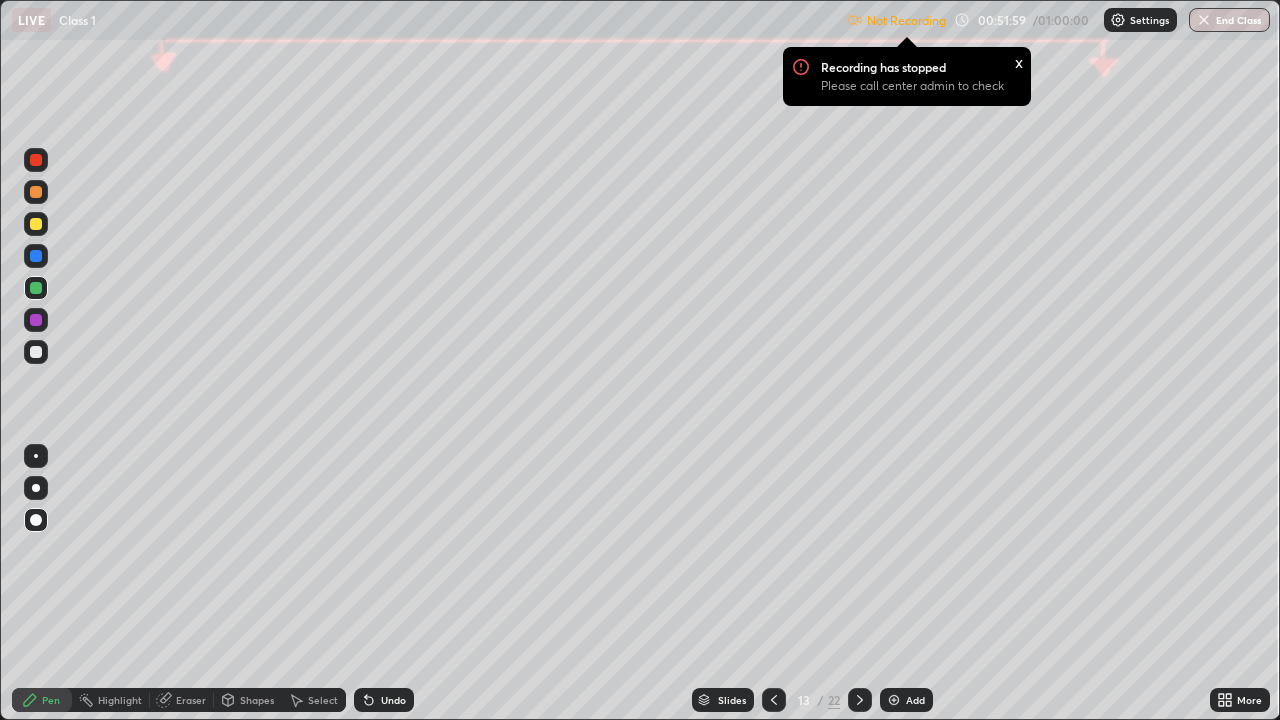 click at bounding box center (36, 352) 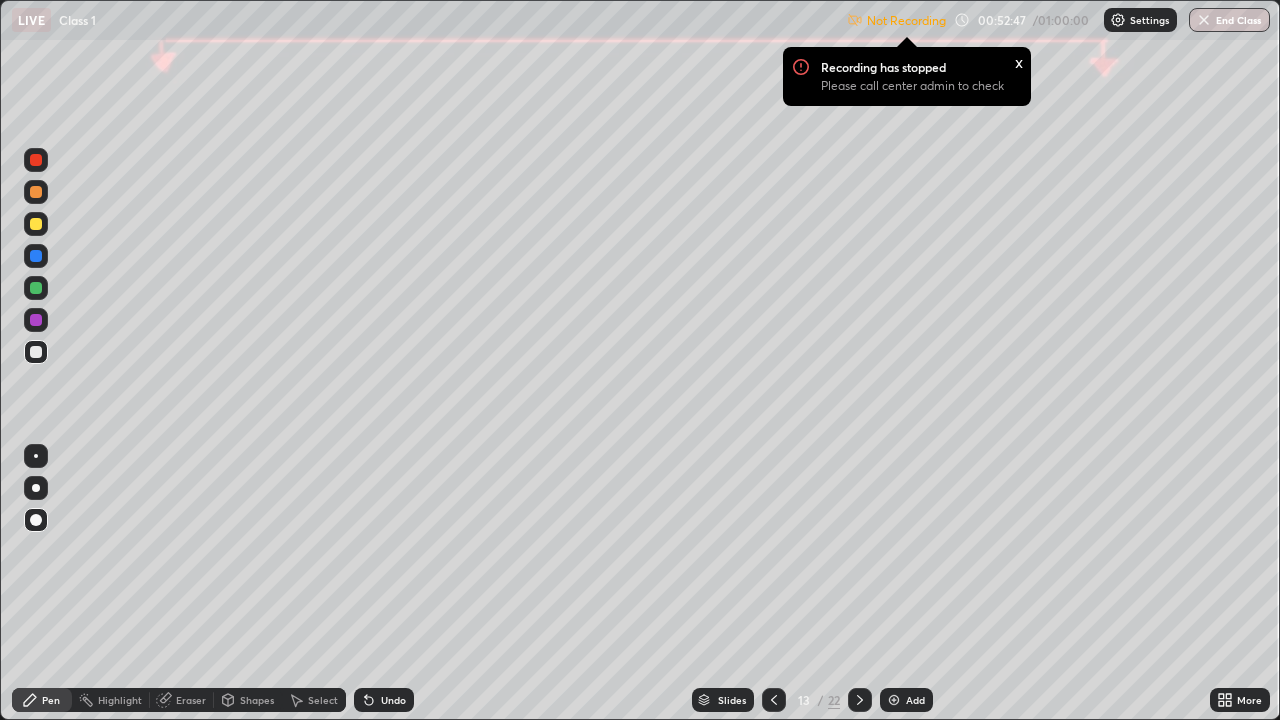 click at bounding box center (36, 320) 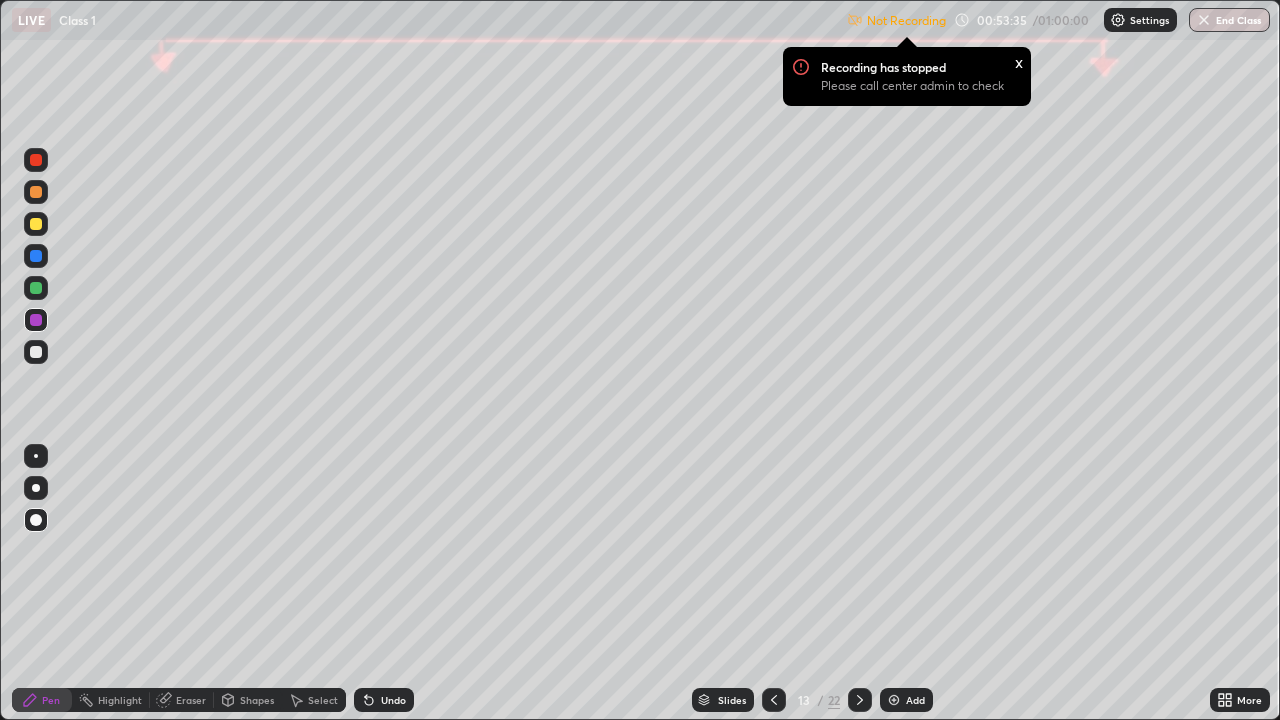 click 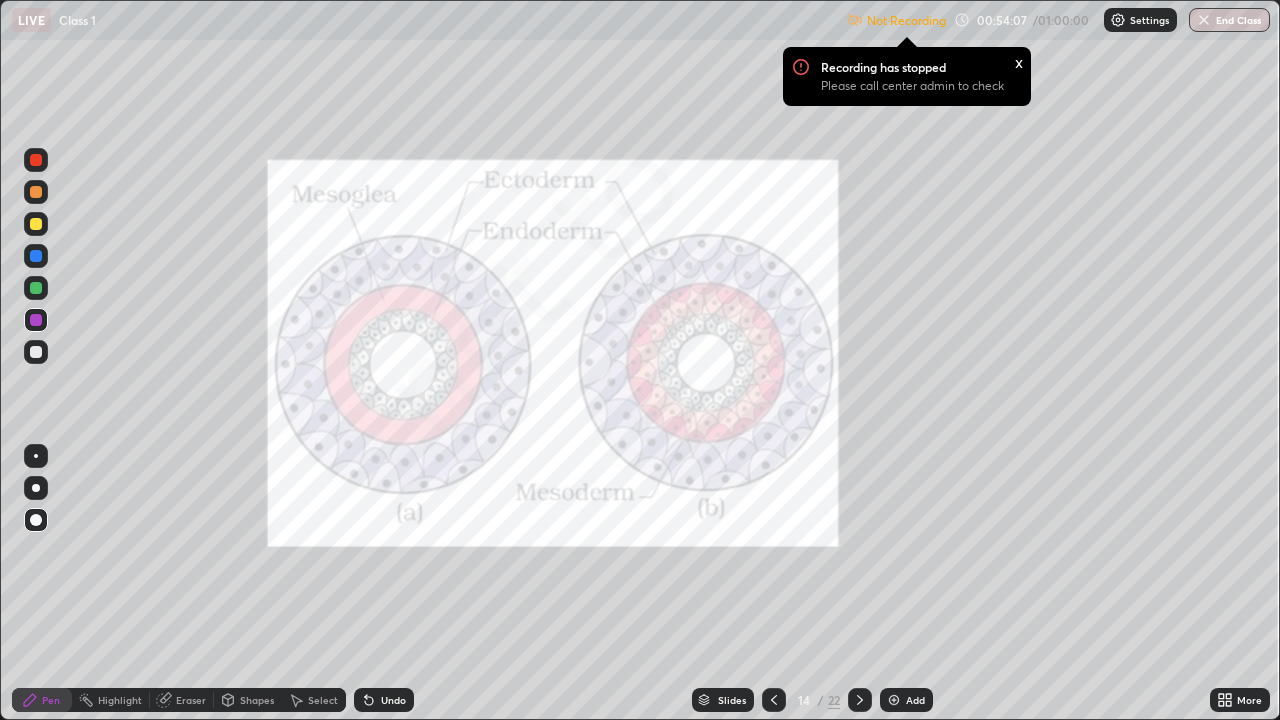 click 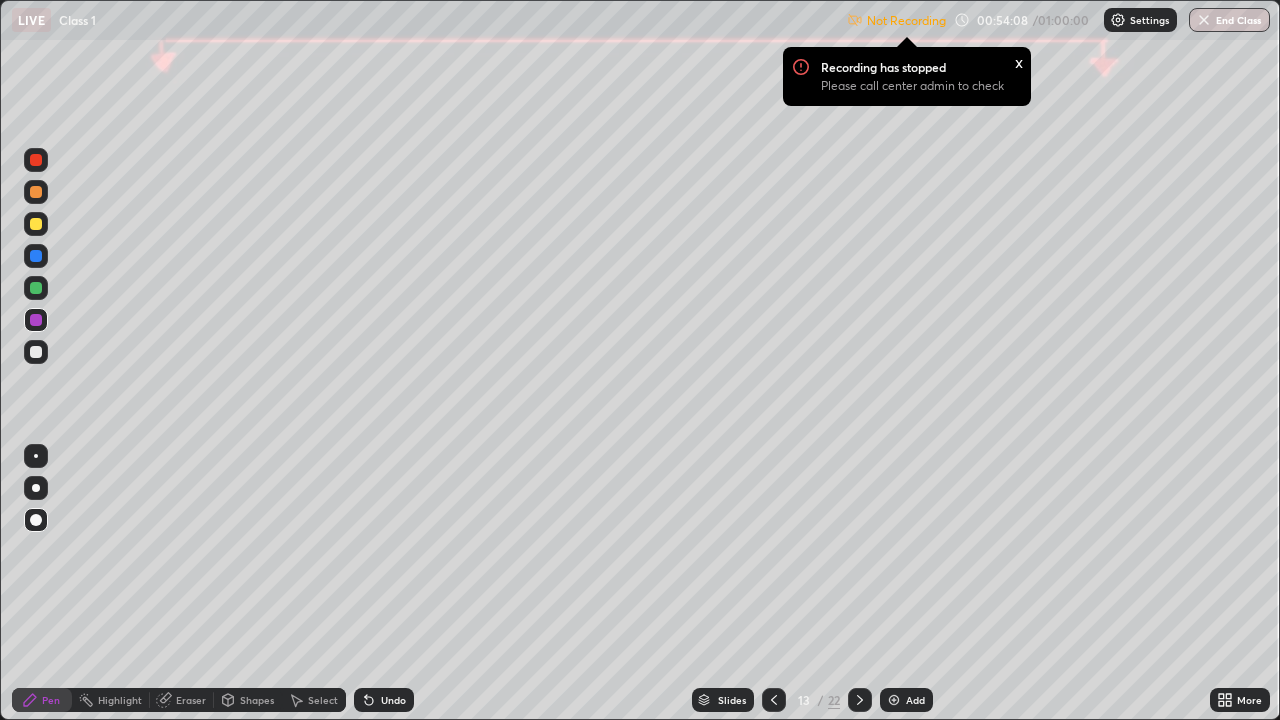 click 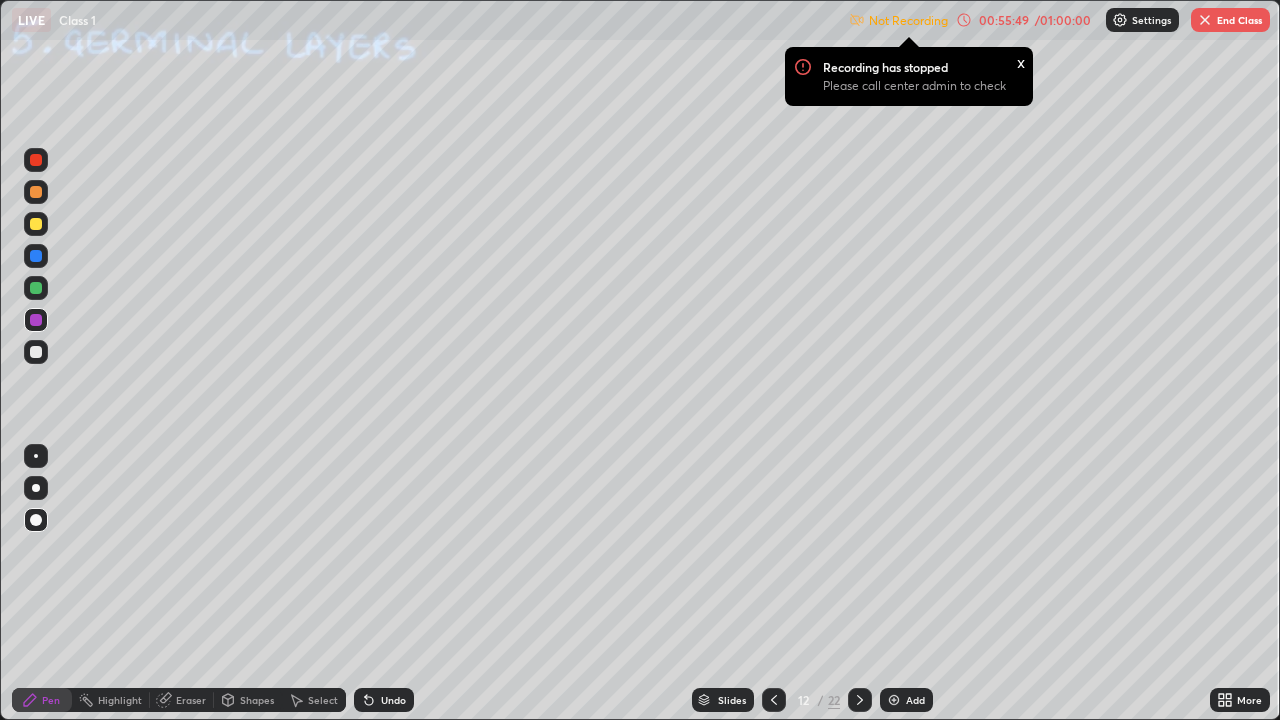 click 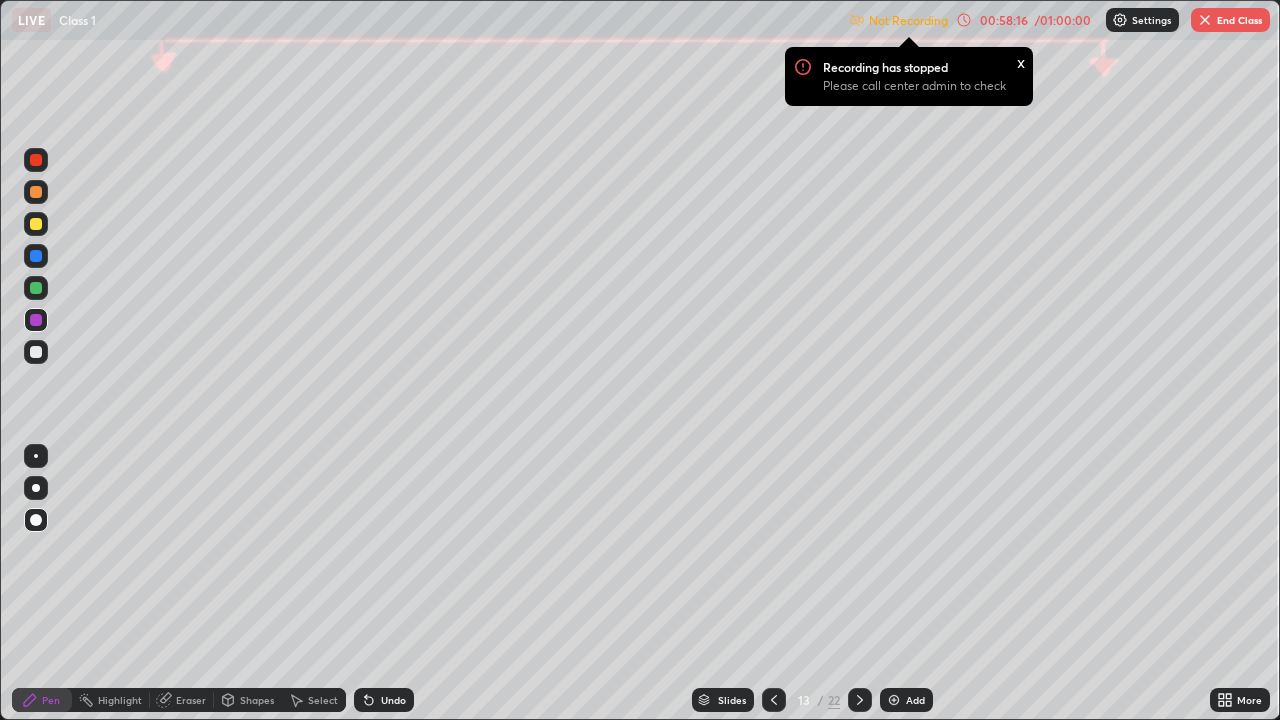click at bounding box center (1205, 20) 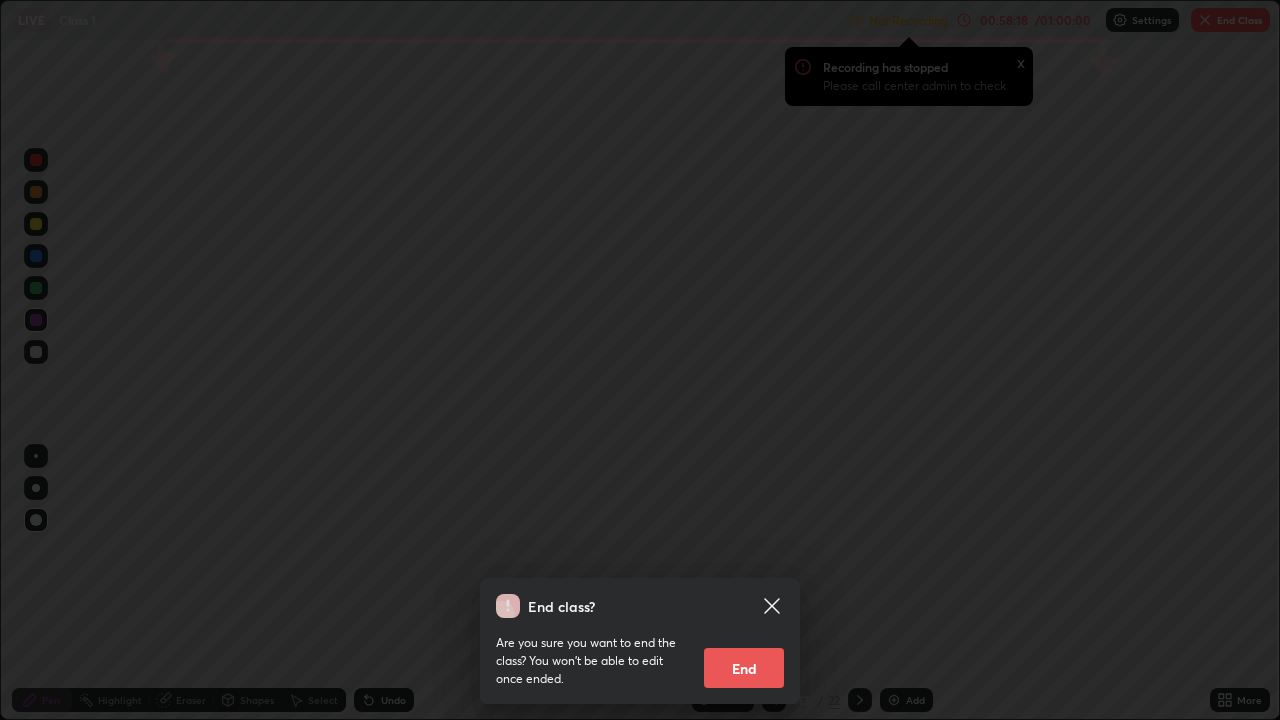 click on "End" at bounding box center [744, 668] 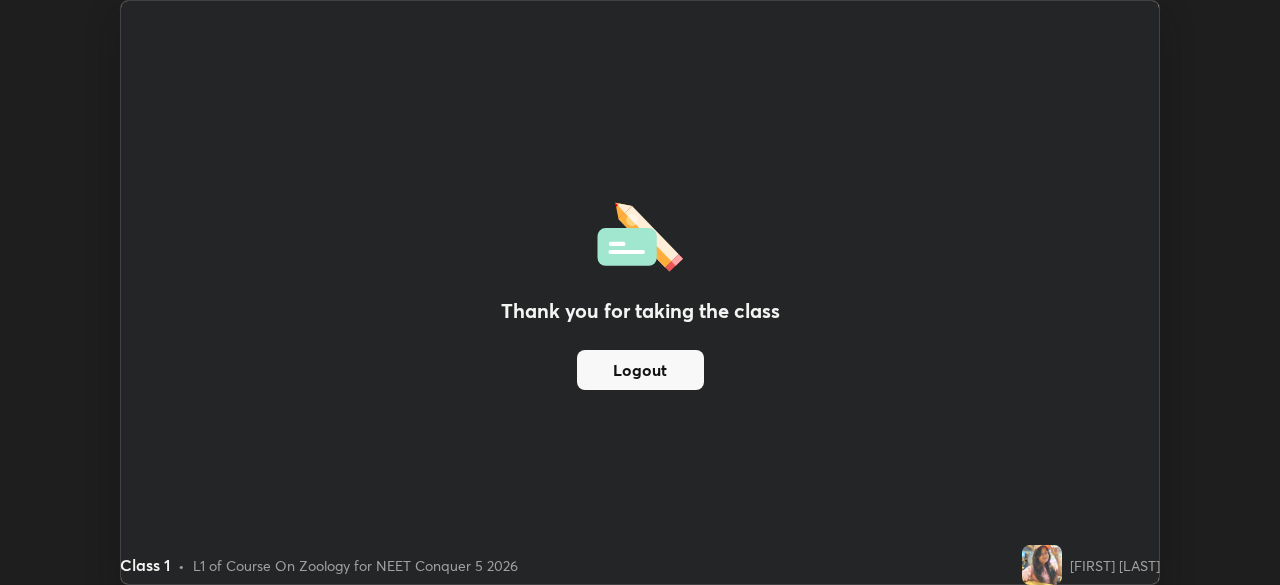 scroll, scrollTop: 585, scrollLeft: 1280, axis: both 